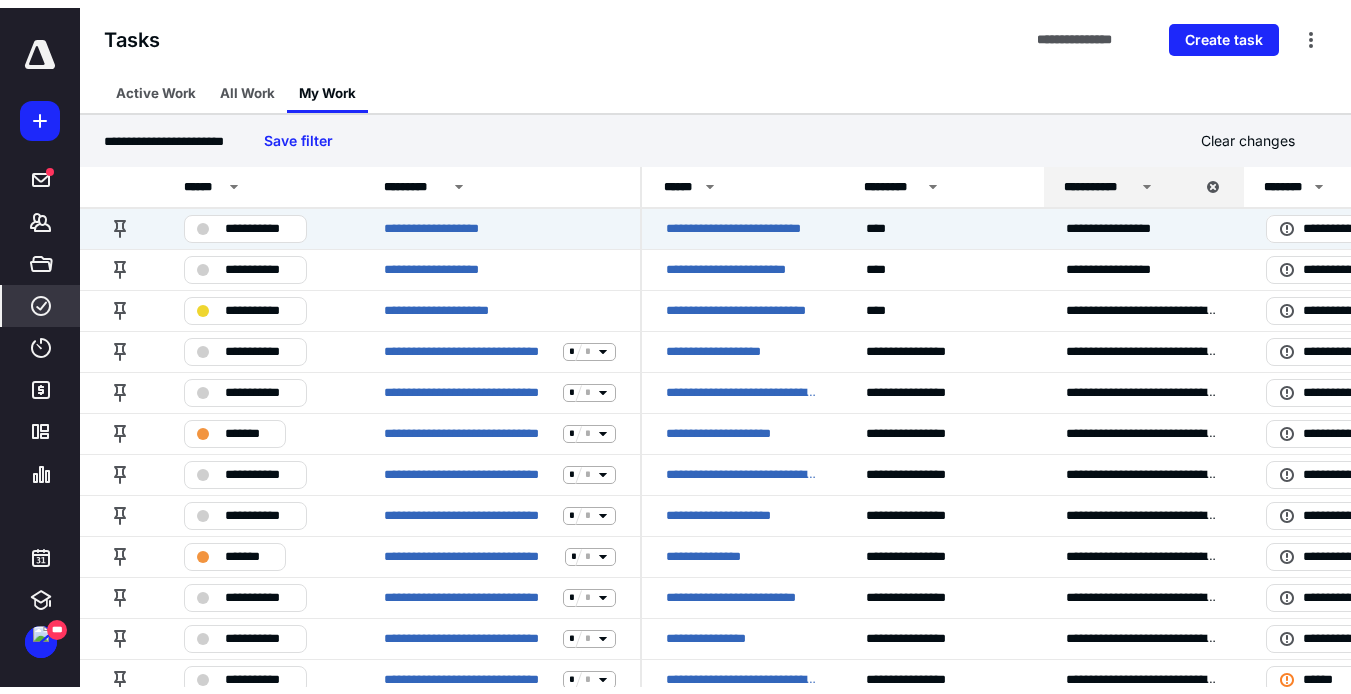 scroll, scrollTop: 0, scrollLeft: 0, axis: both 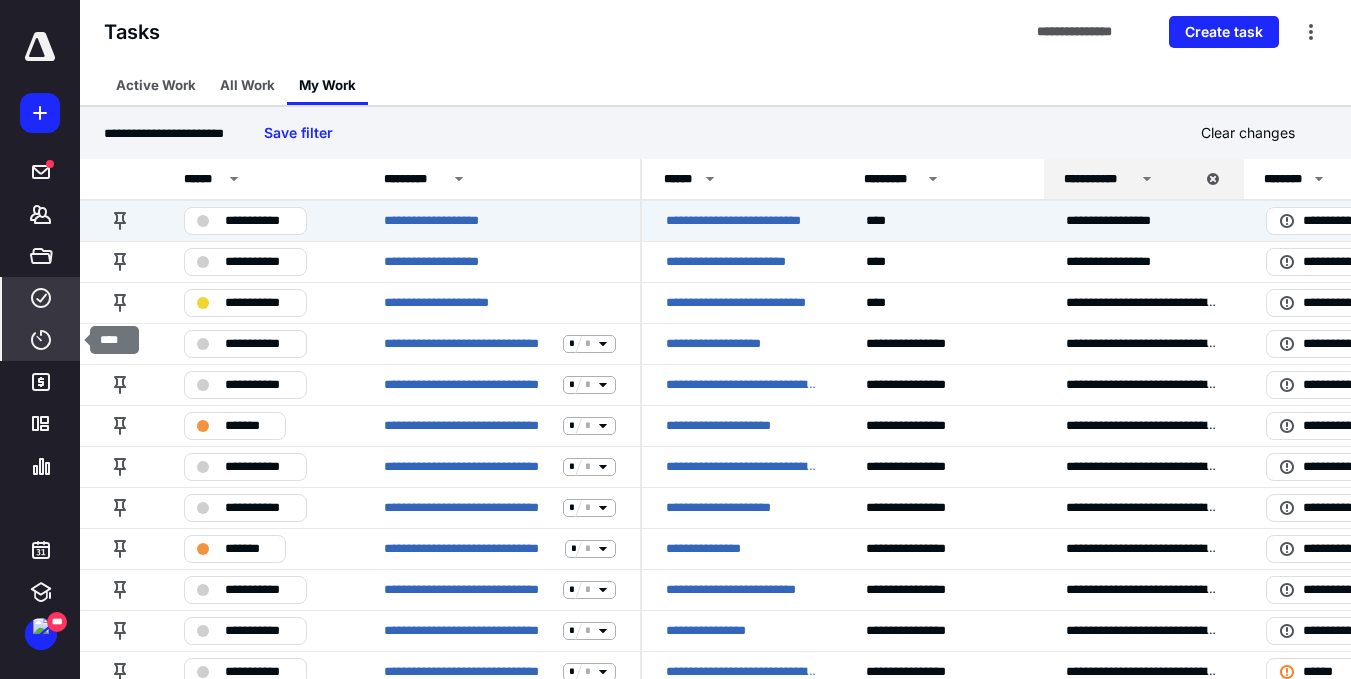 click 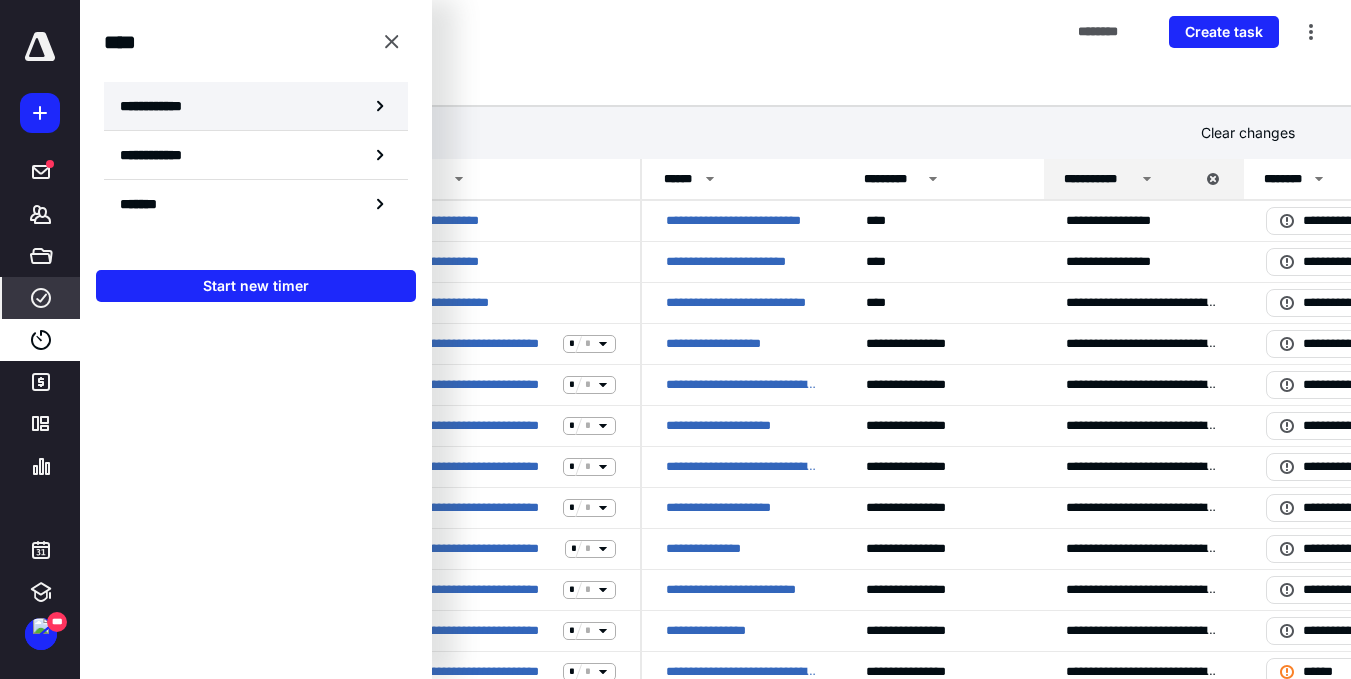 click 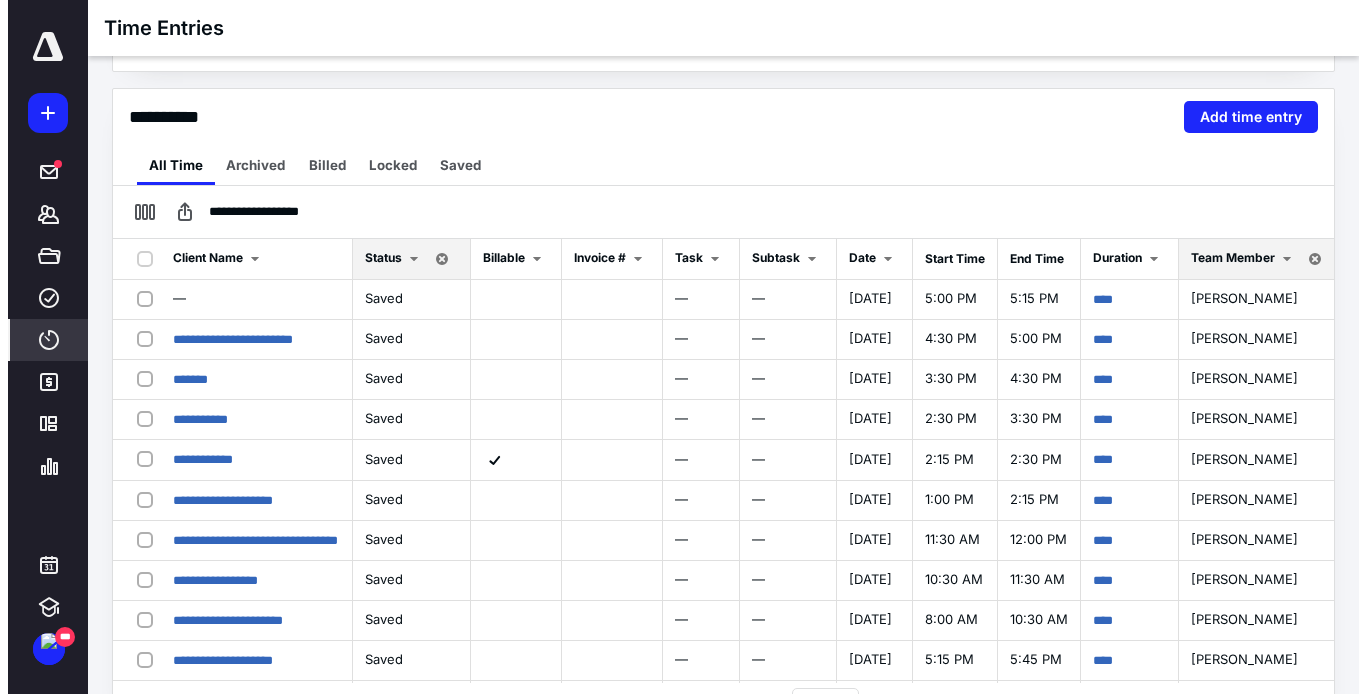 scroll, scrollTop: 416, scrollLeft: 0, axis: vertical 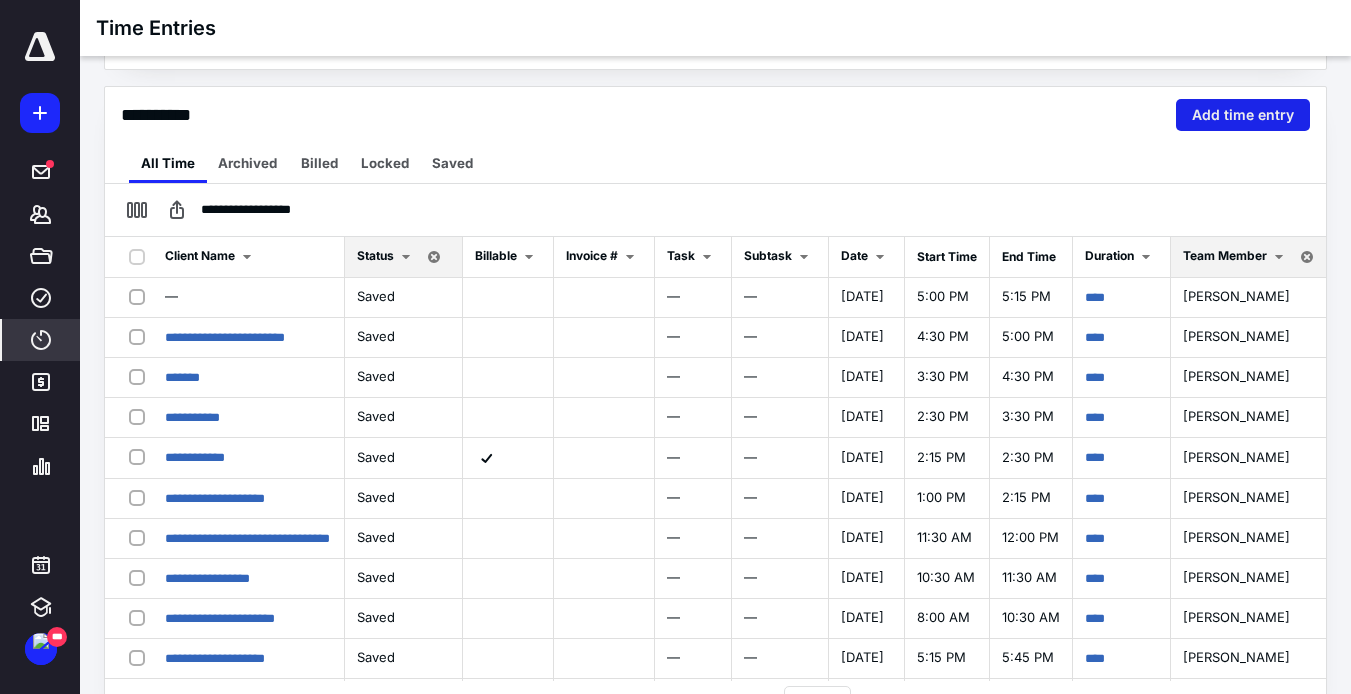 click on "Add time entry" at bounding box center (1243, 115) 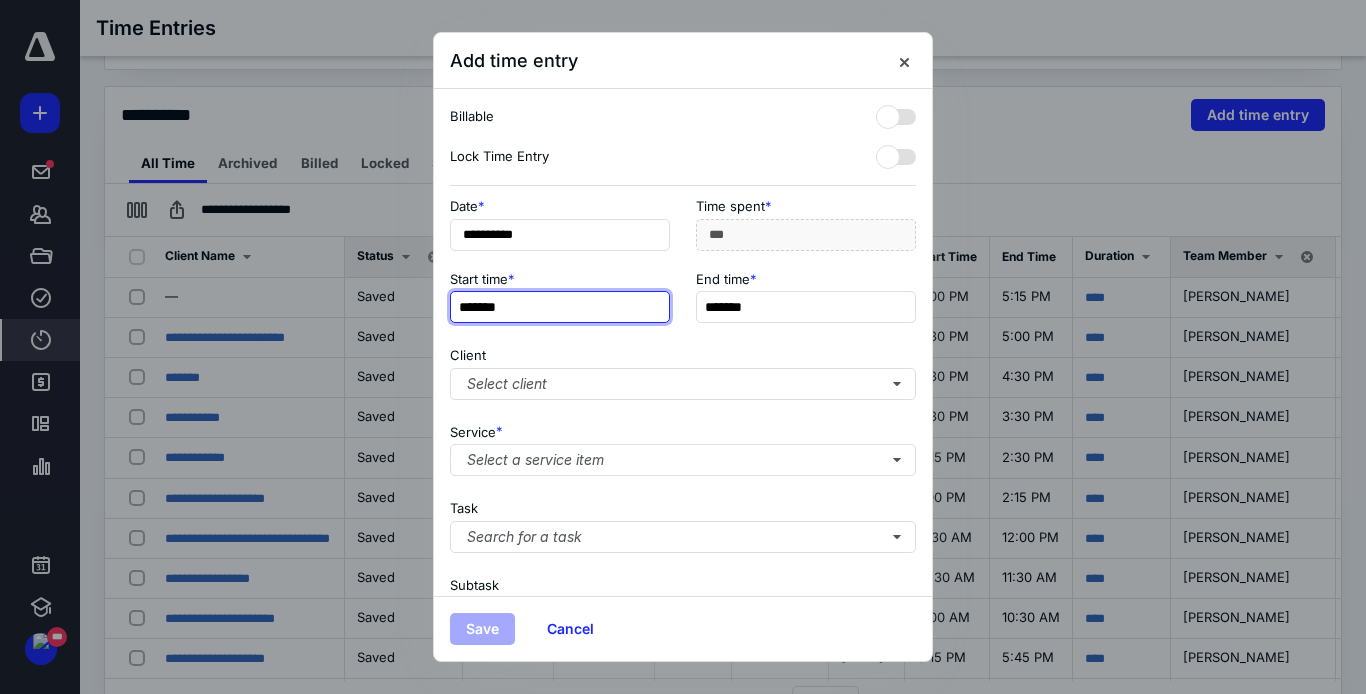 click on "*******" at bounding box center (560, 307) 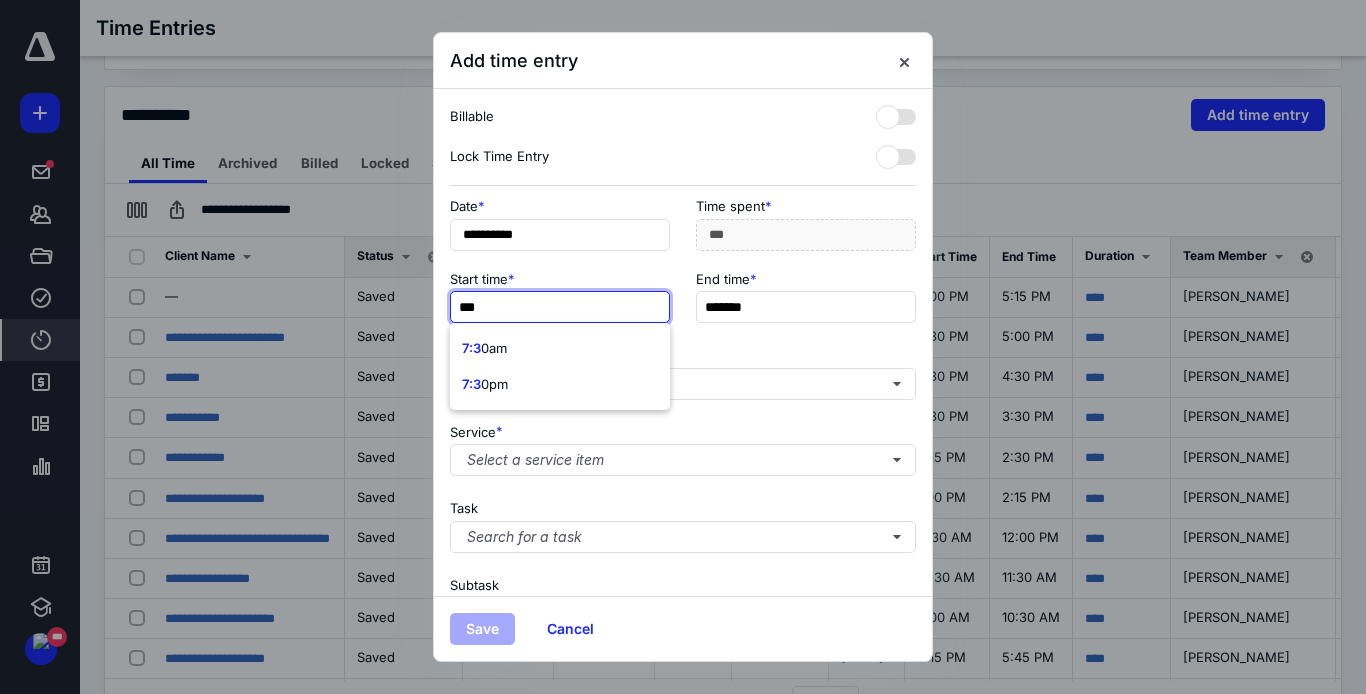 type on "****" 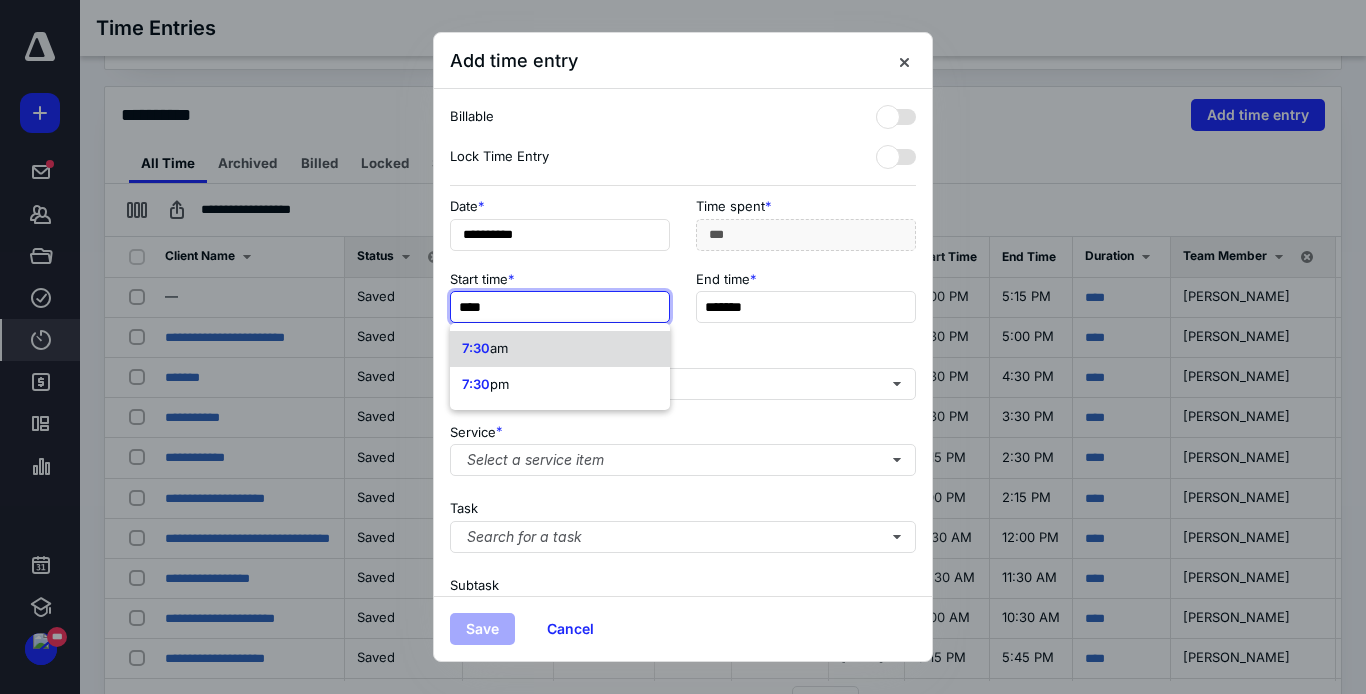 click on "7:30" at bounding box center (476, 348) 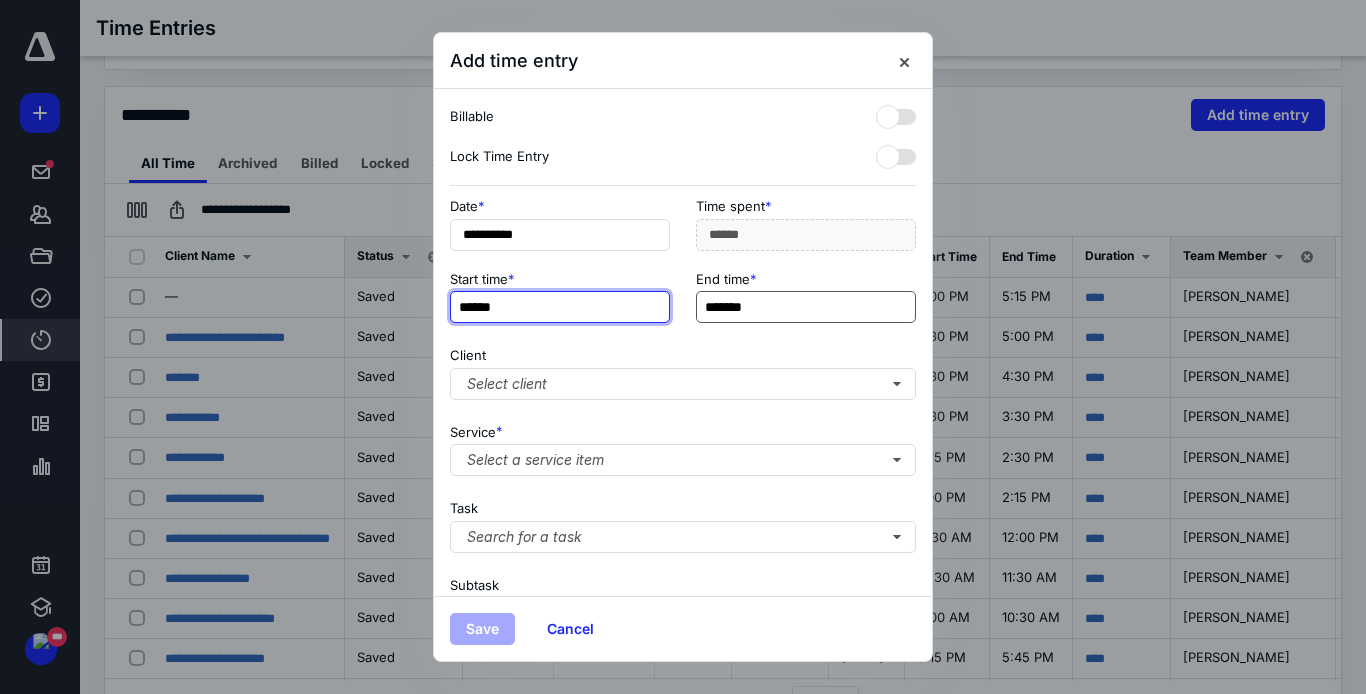 type on "******" 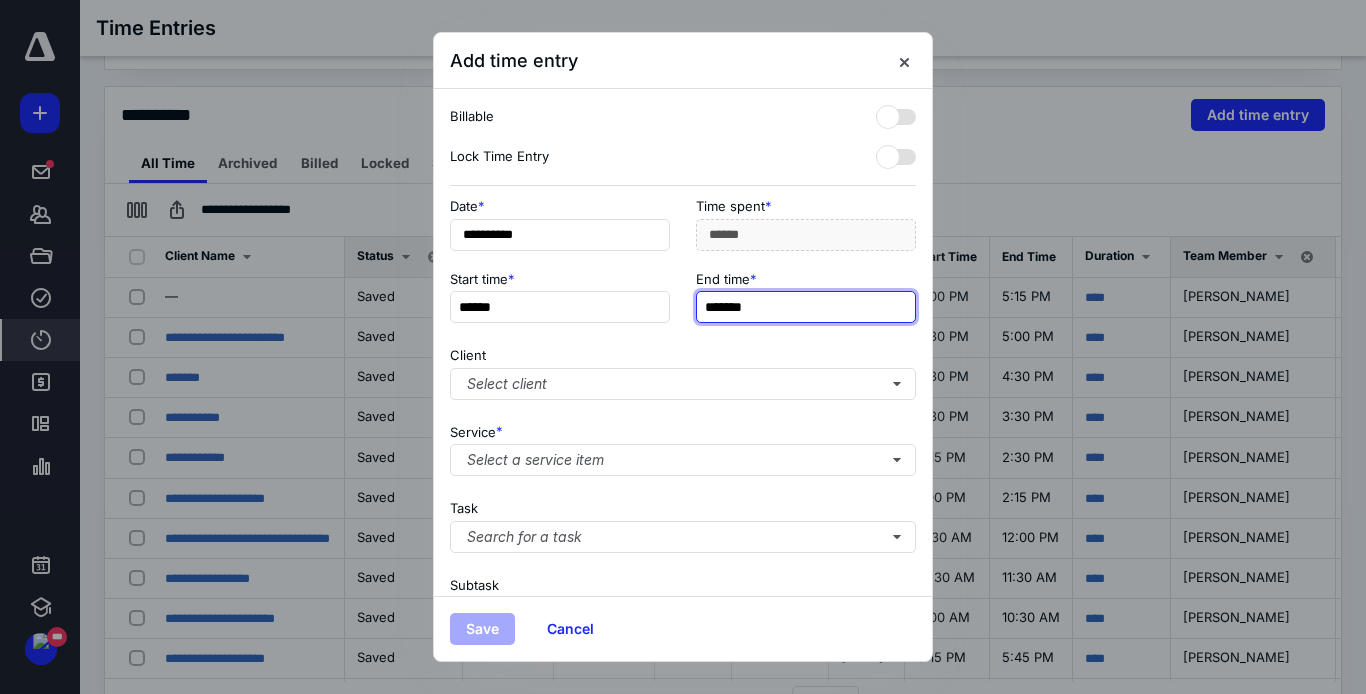 click on "*******" at bounding box center [806, 307] 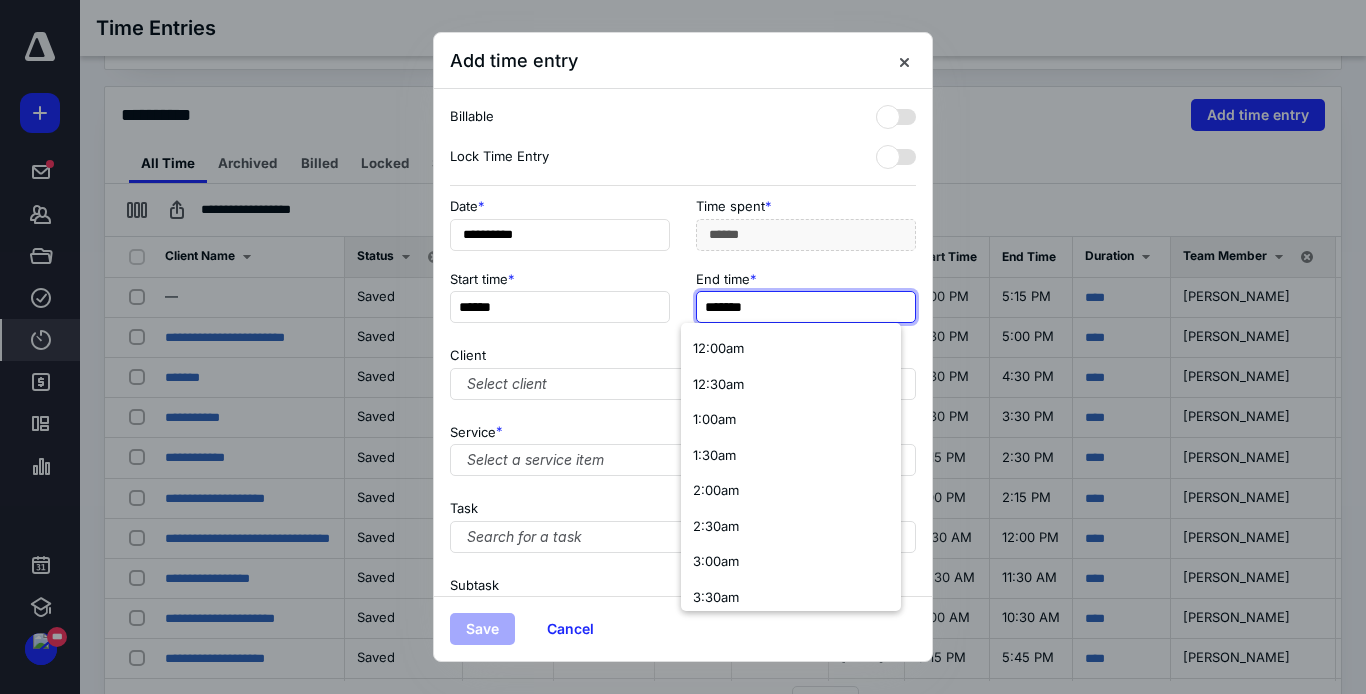 type on "*" 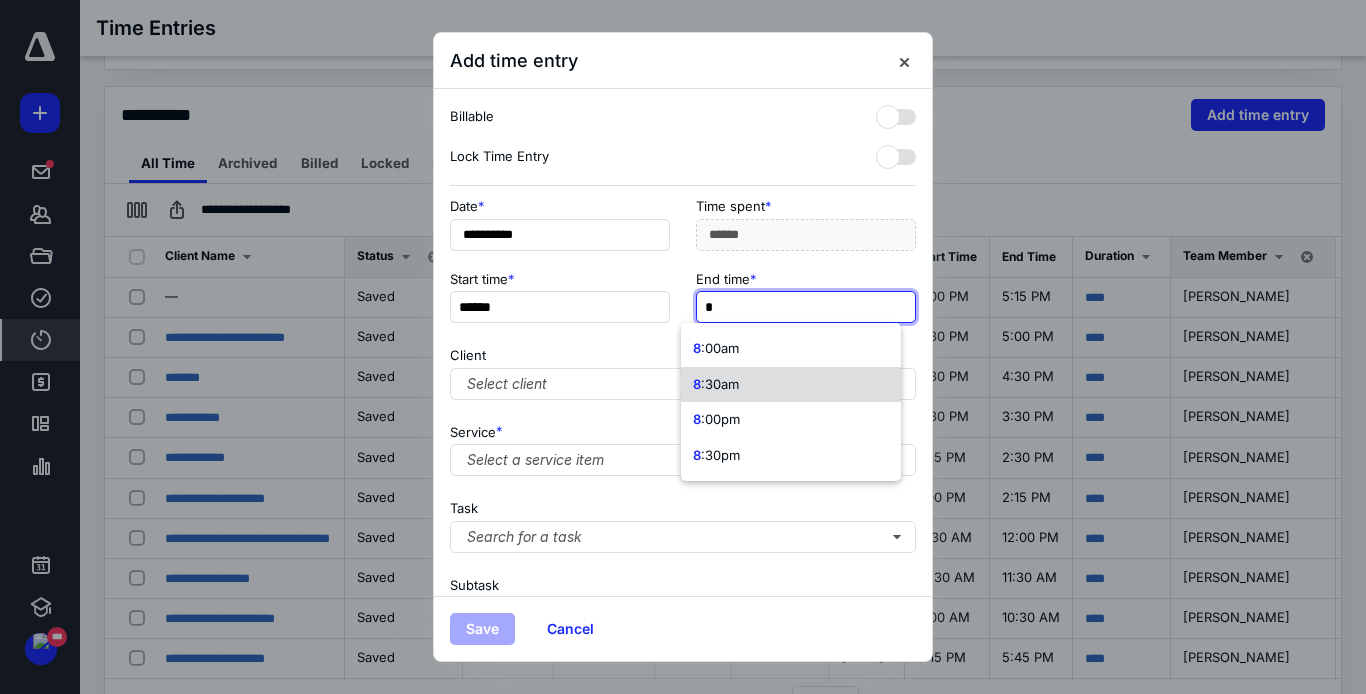 click on "8 :30am" at bounding box center [791, 385] 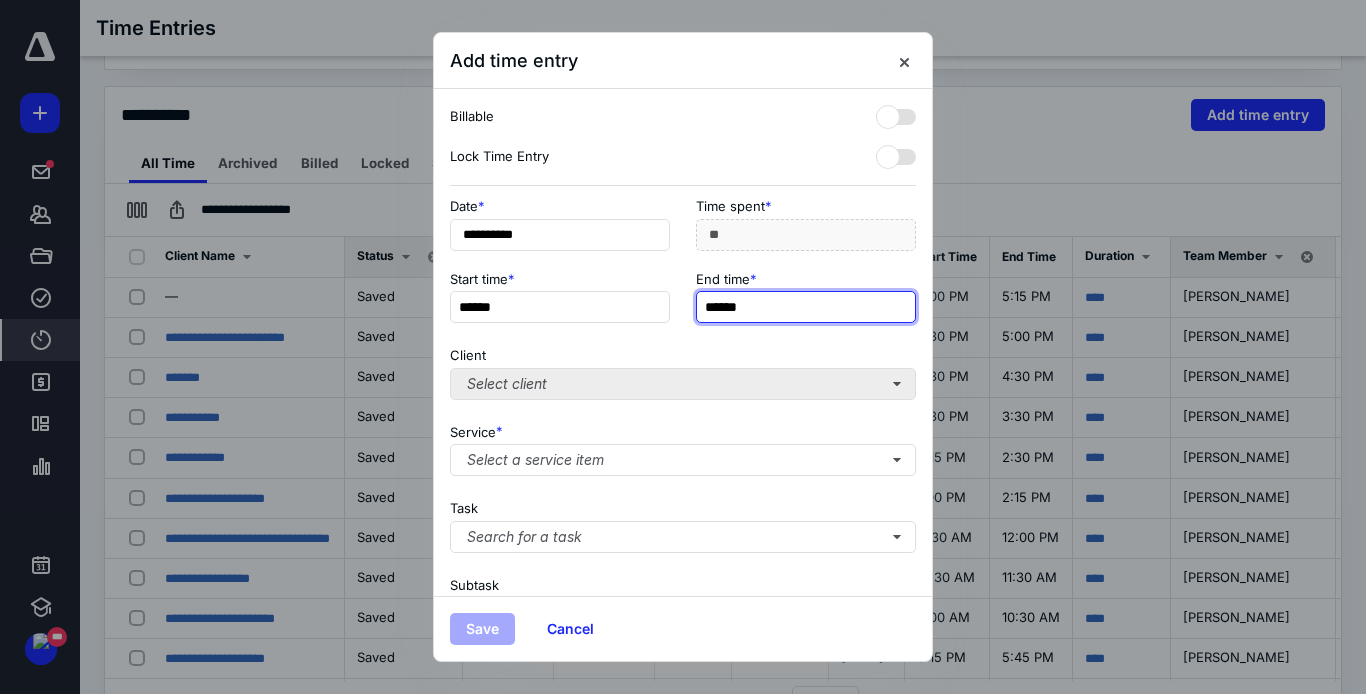 type on "******" 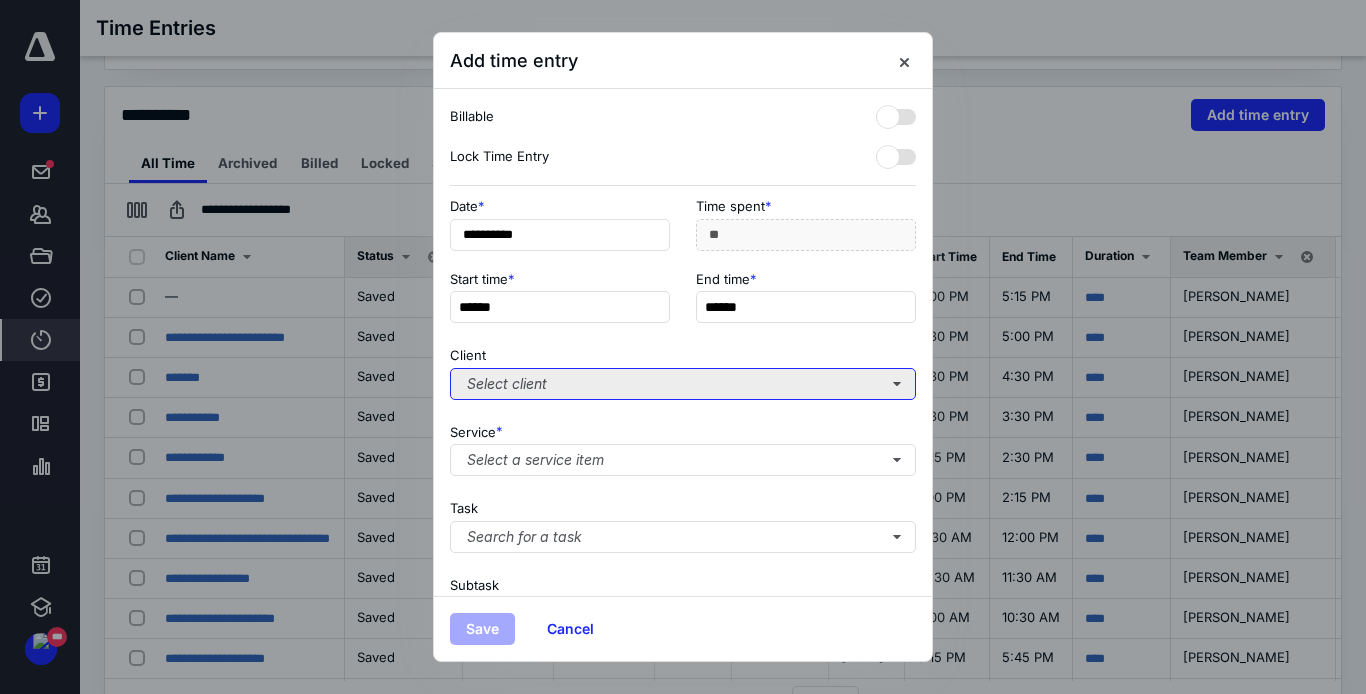 click on "Select client" at bounding box center [683, 384] 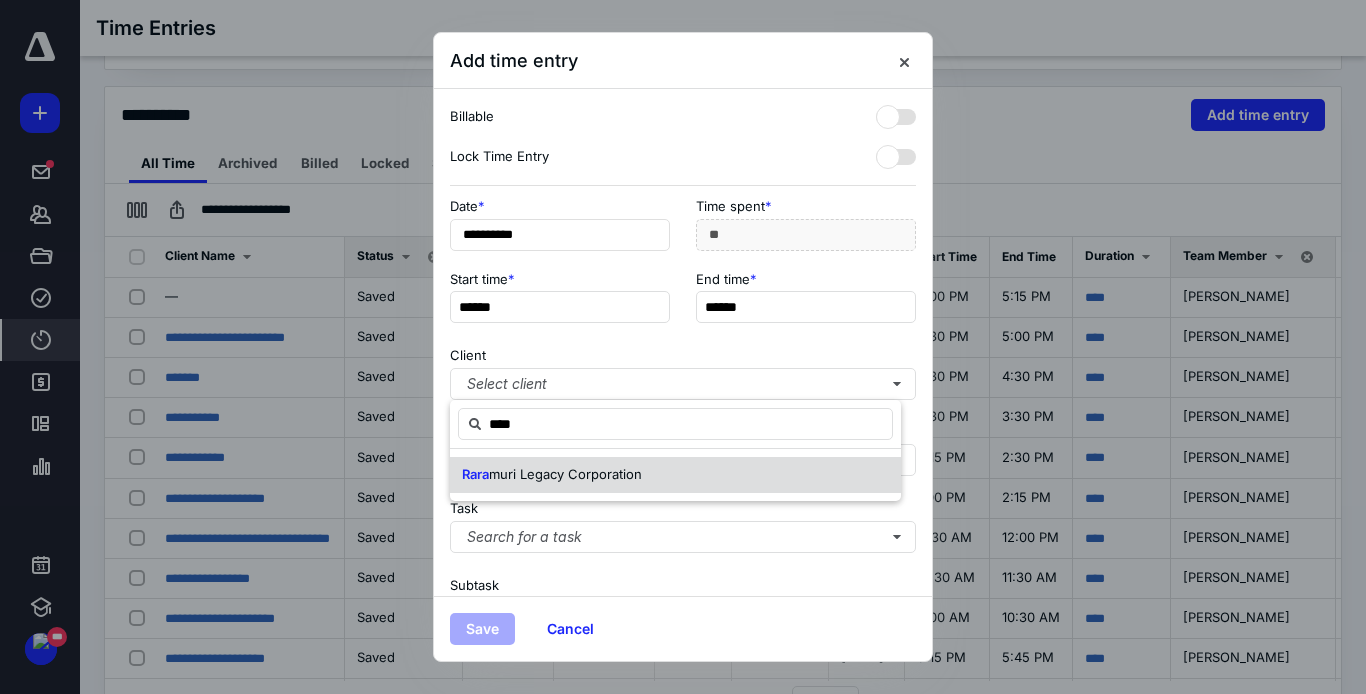 click on "muri Legacy Corporation" at bounding box center [565, 474] 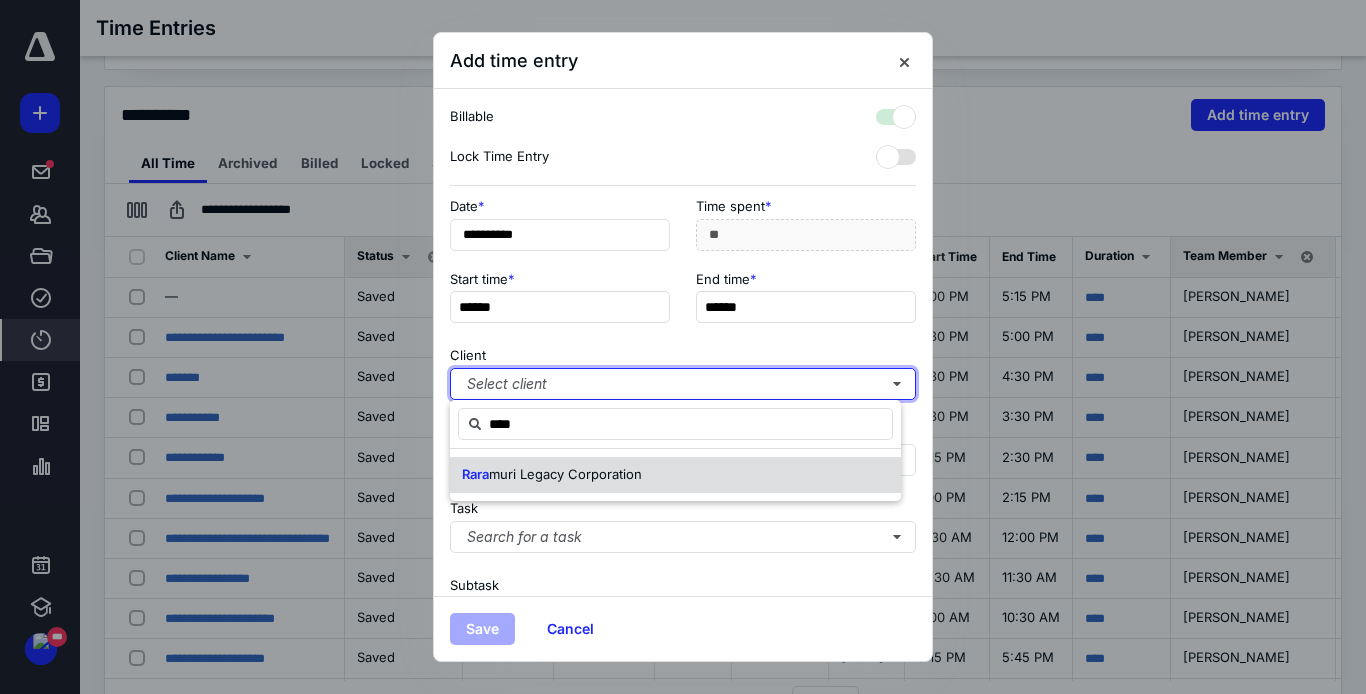 checkbox on "true" 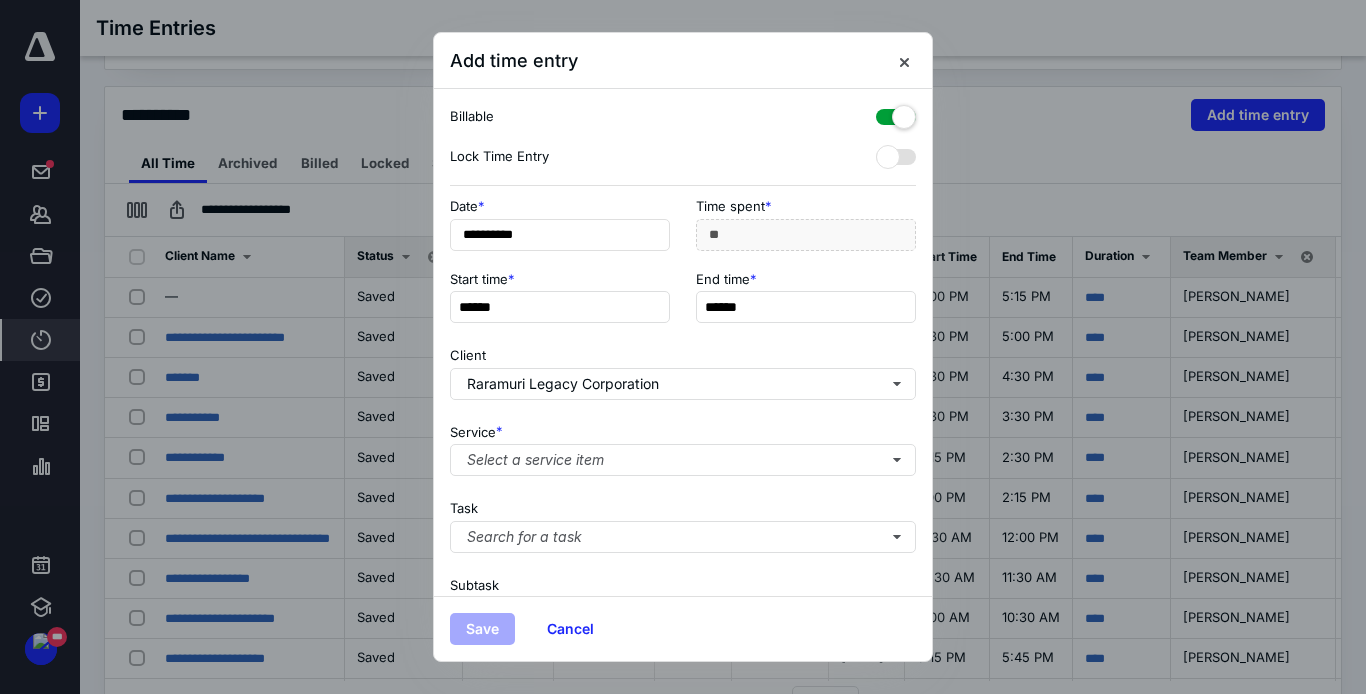 click at bounding box center [896, 113] 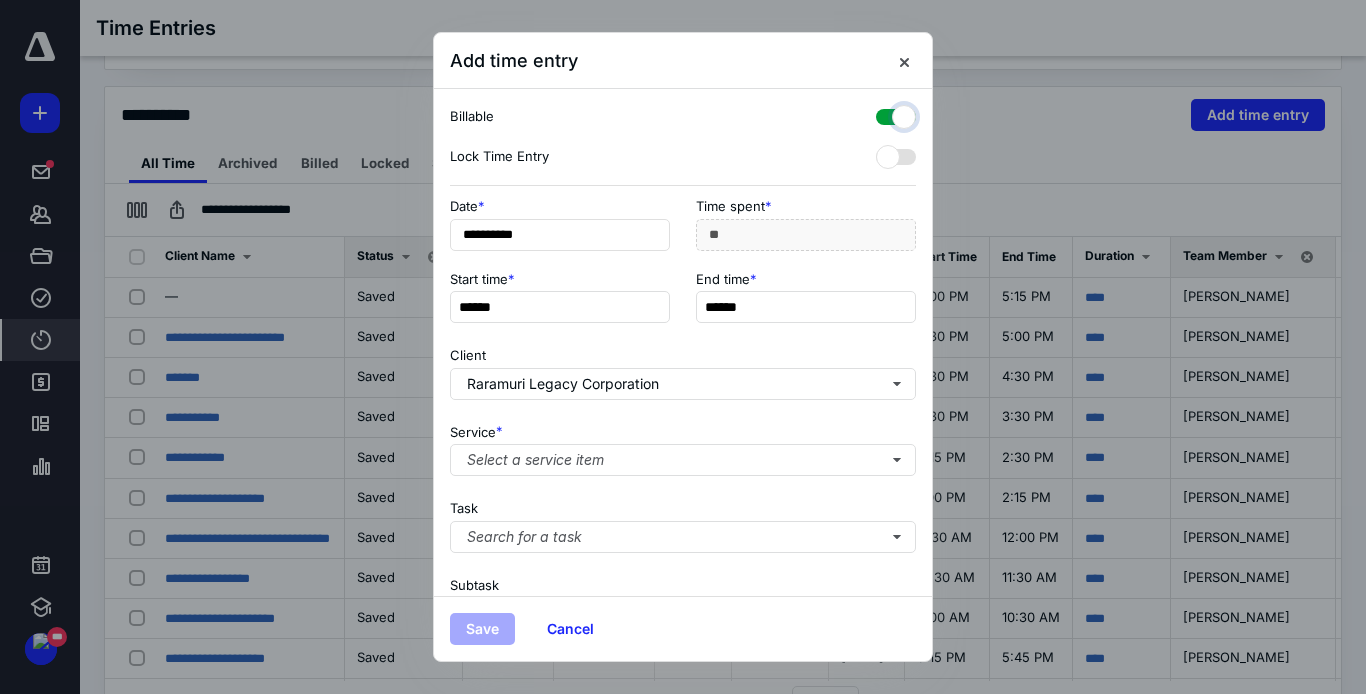 click at bounding box center [886, 114] 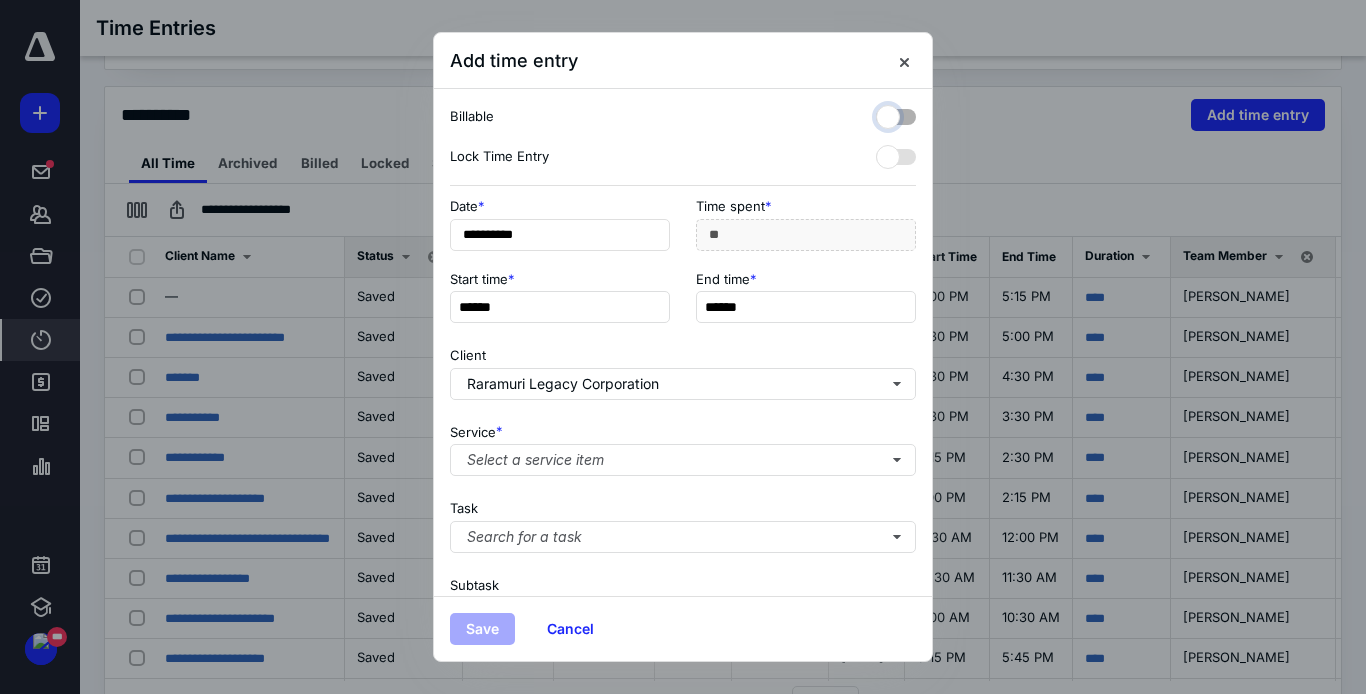 checkbox on "false" 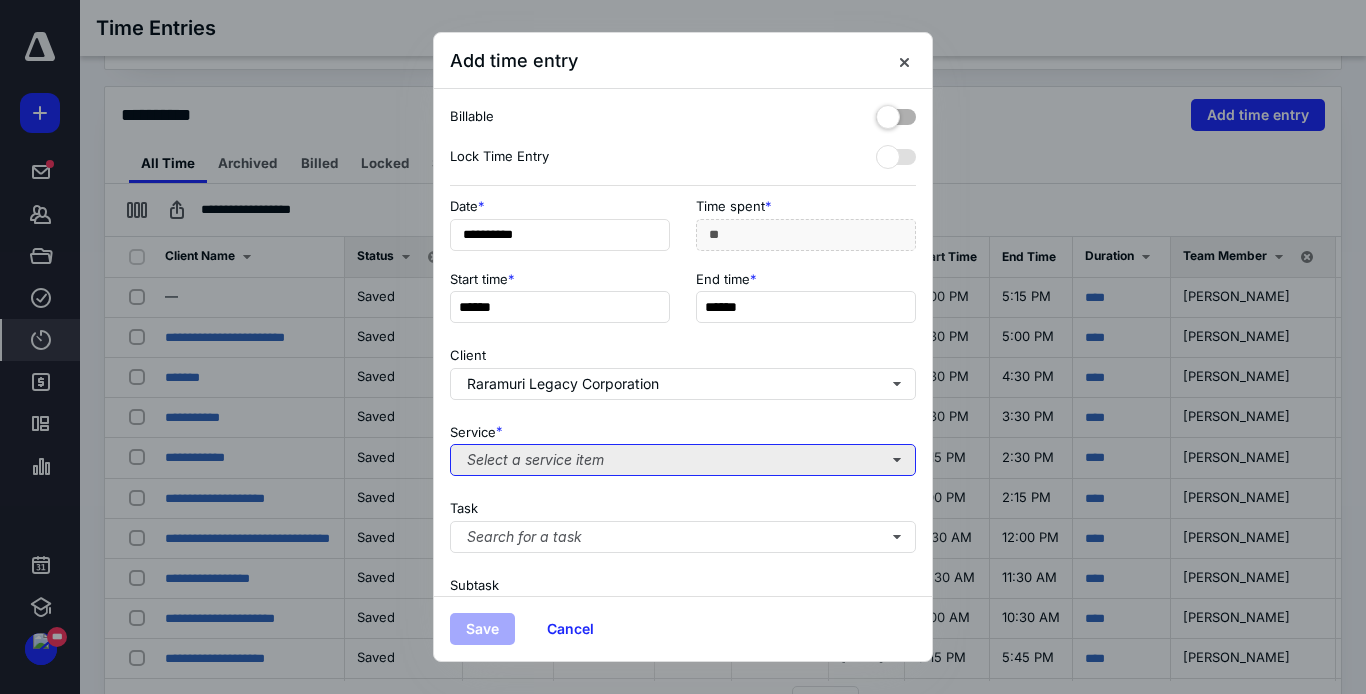 click on "Select a service item" at bounding box center (683, 460) 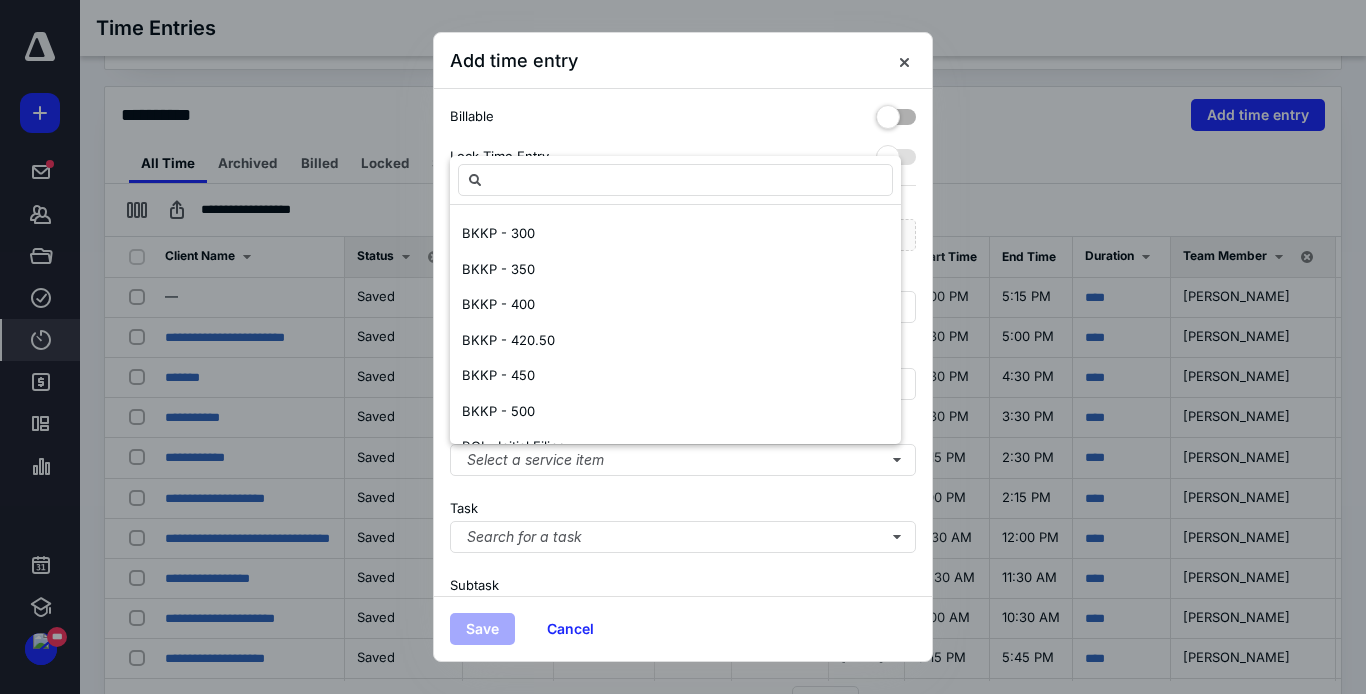 scroll, scrollTop: 0, scrollLeft: 0, axis: both 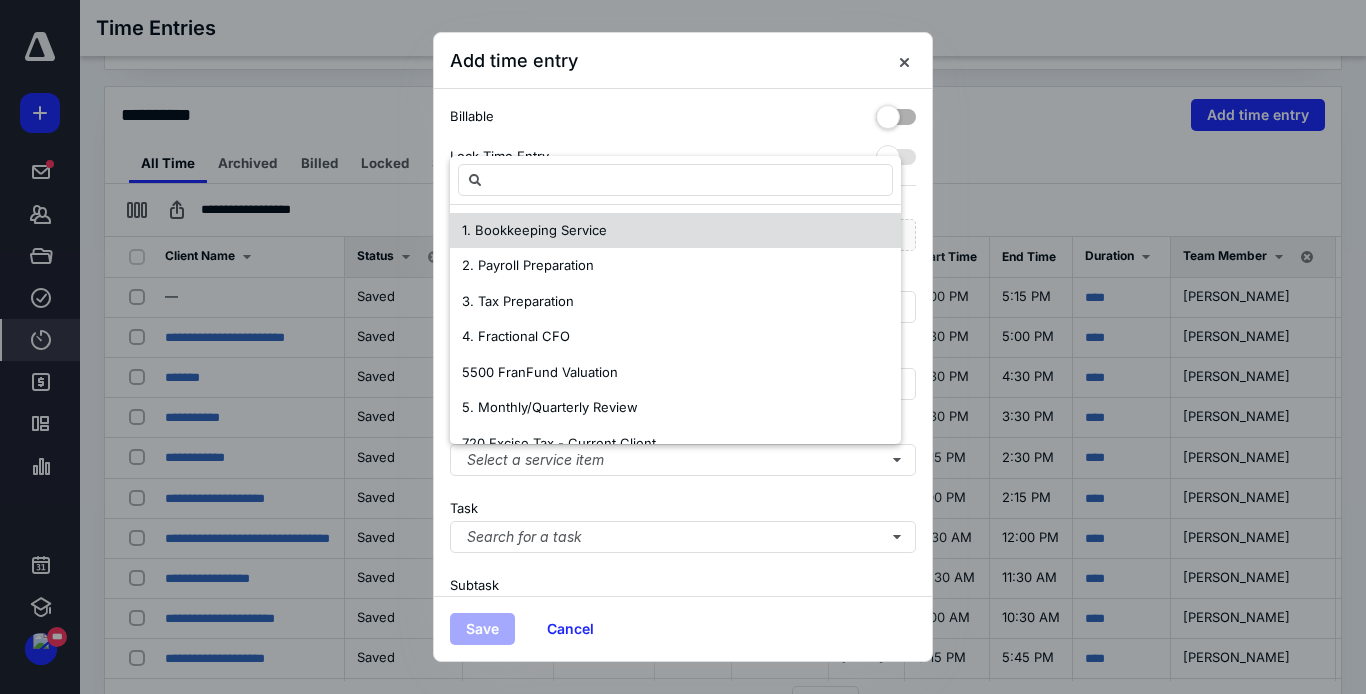 click on "1. Bookkeeping Service" at bounding box center [534, 230] 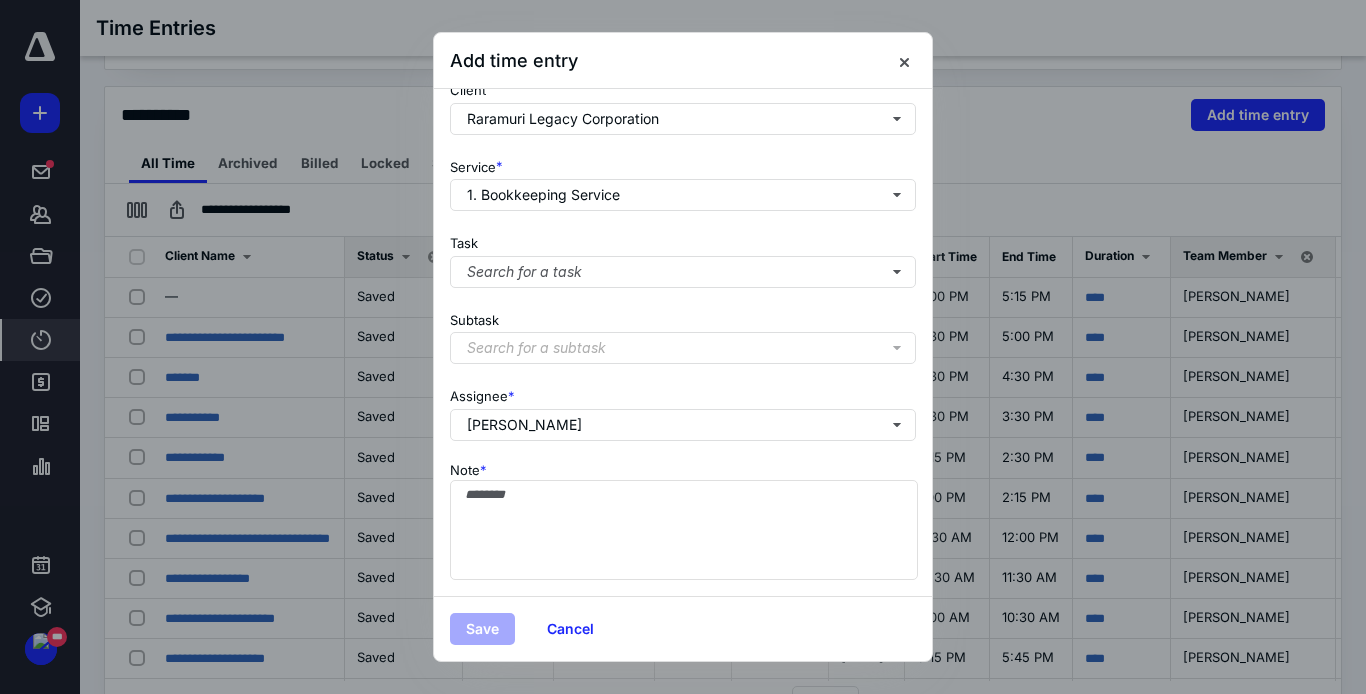 scroll, scrollTop: 280, scrollLeft: 0, axis: vertical 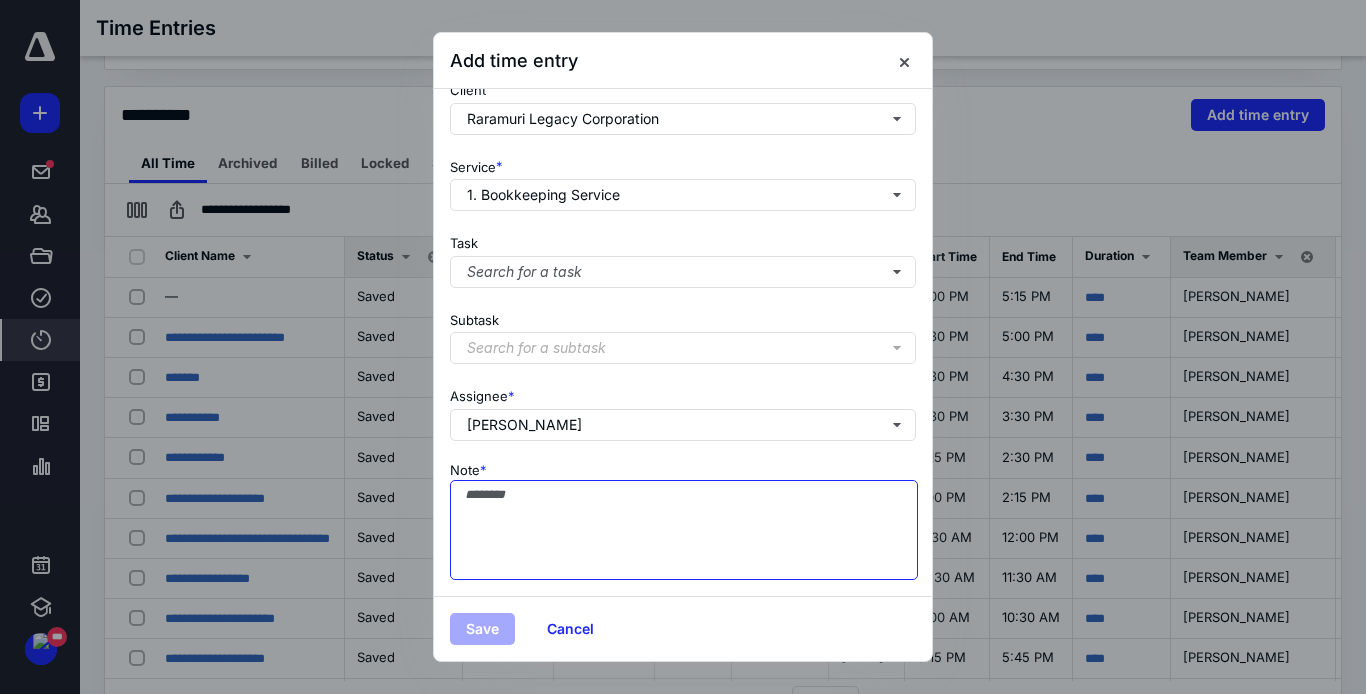 click on "Note *" at bounding box center [684, 530] 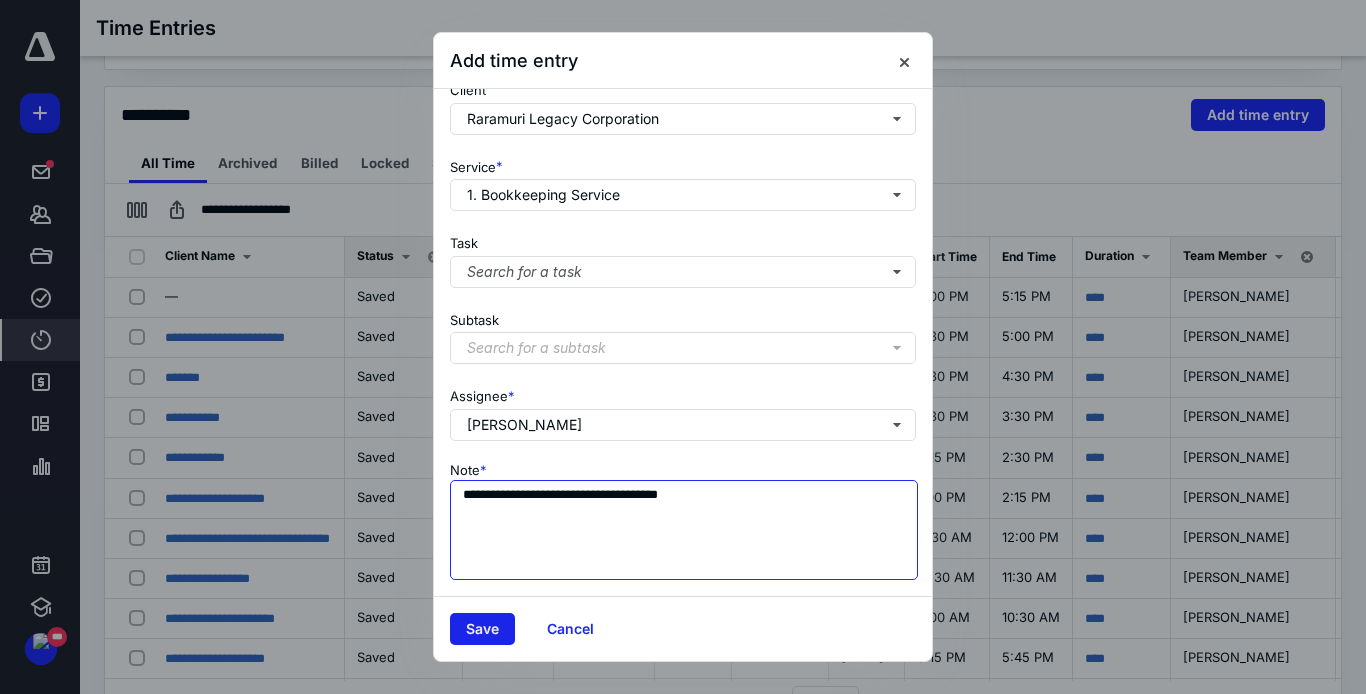 type on "**********" 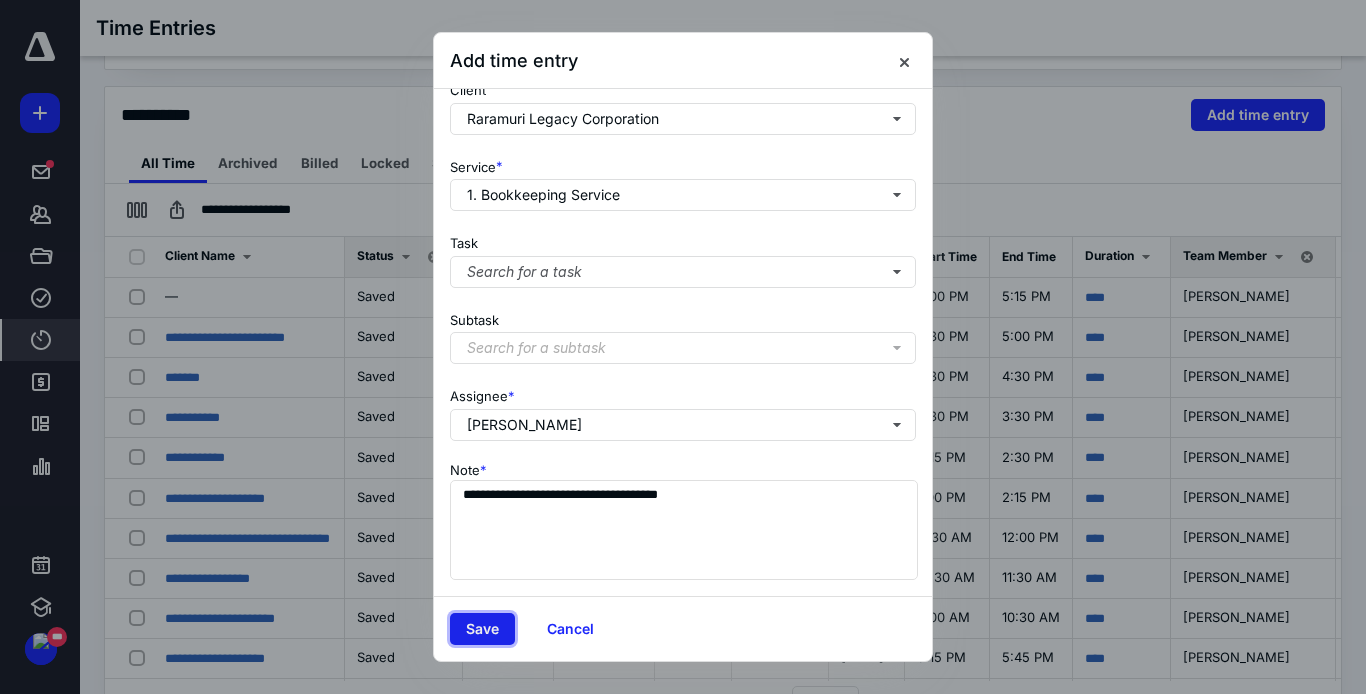 click on "Save" at bounding box center (482, 629) 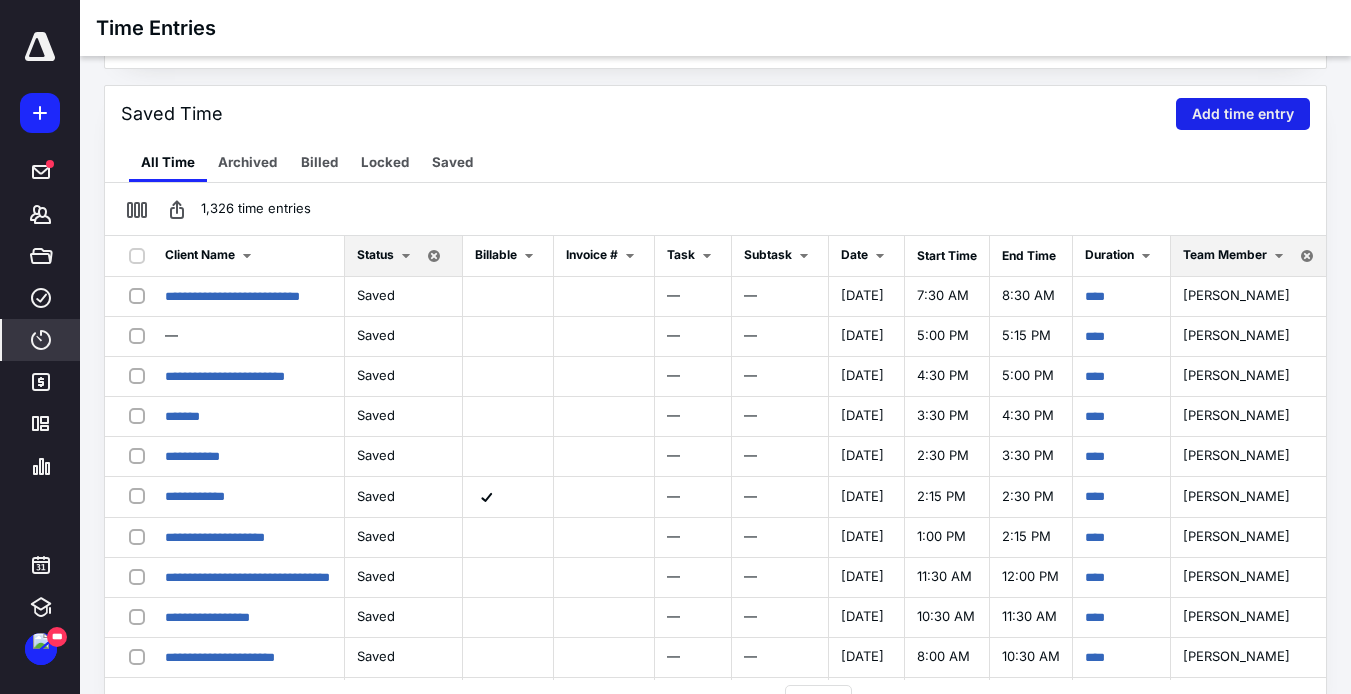 click on "Add time entry" at bounding box center [1243, 114] 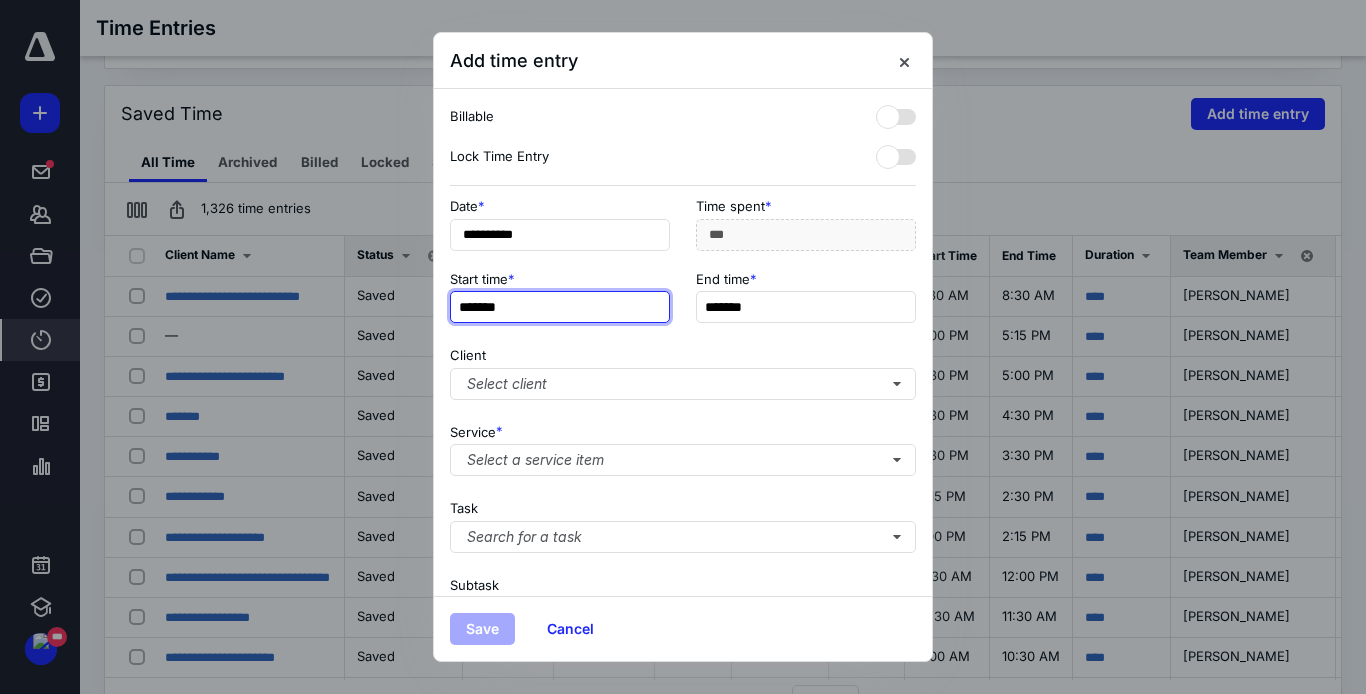 click on "*******" at bounding box center [560, 307] 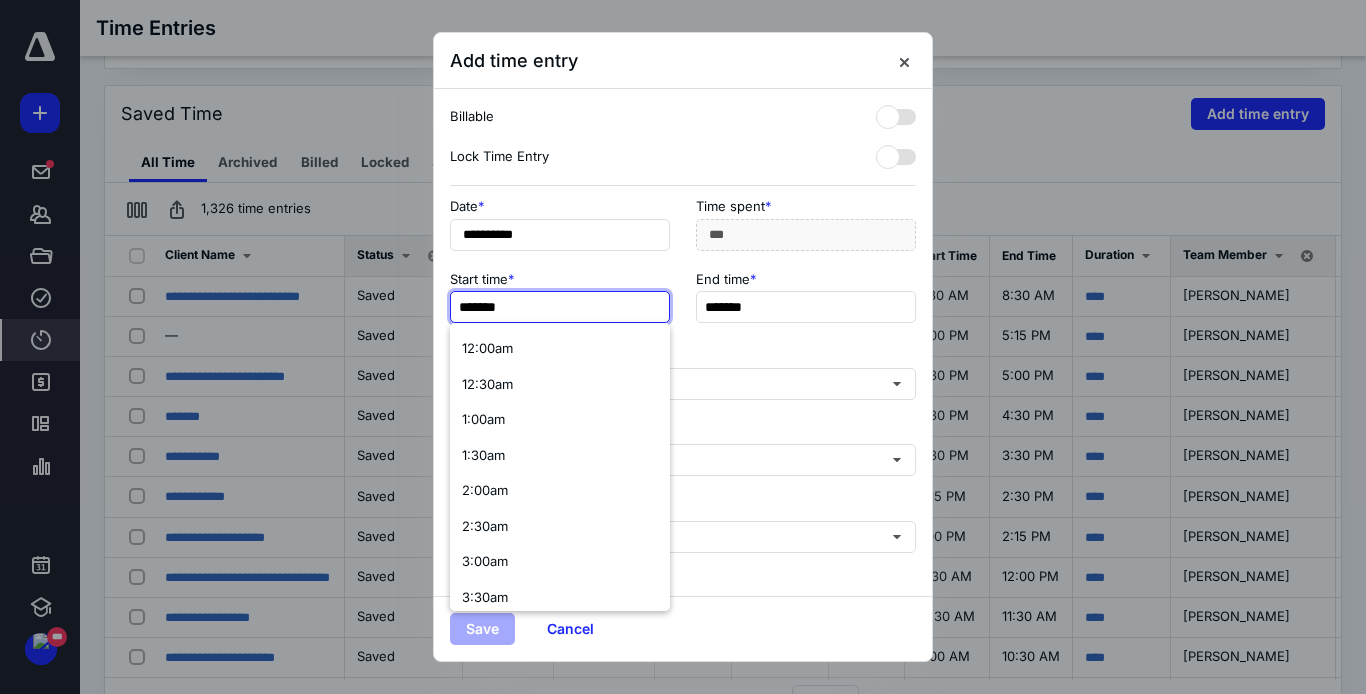 type on "*" 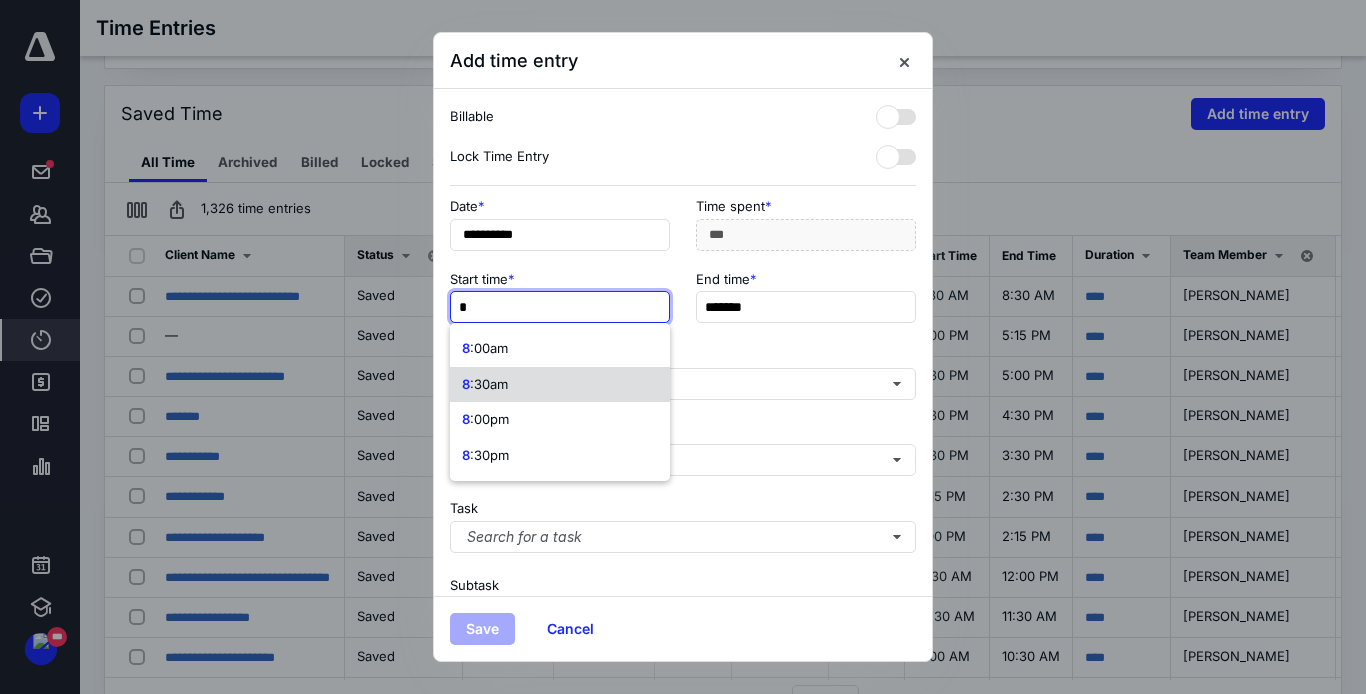 click on ":30am" at bounding box center (489, 384) 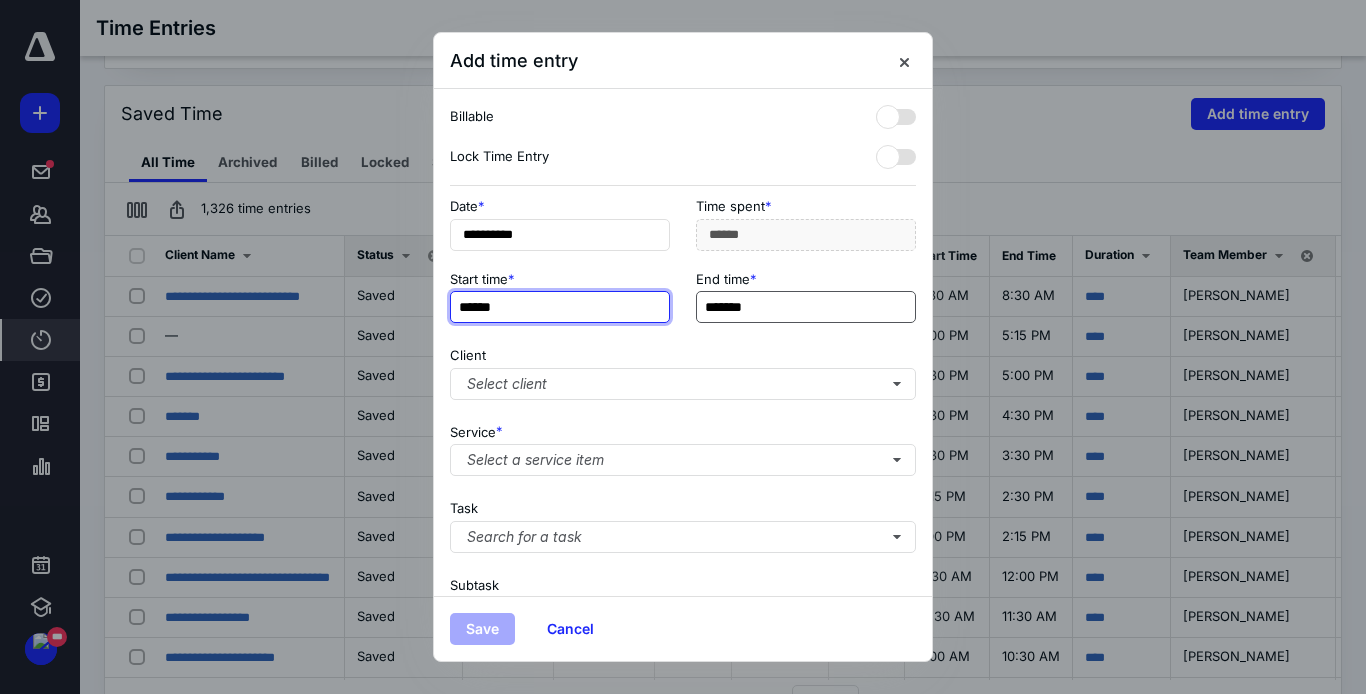 type on "******" 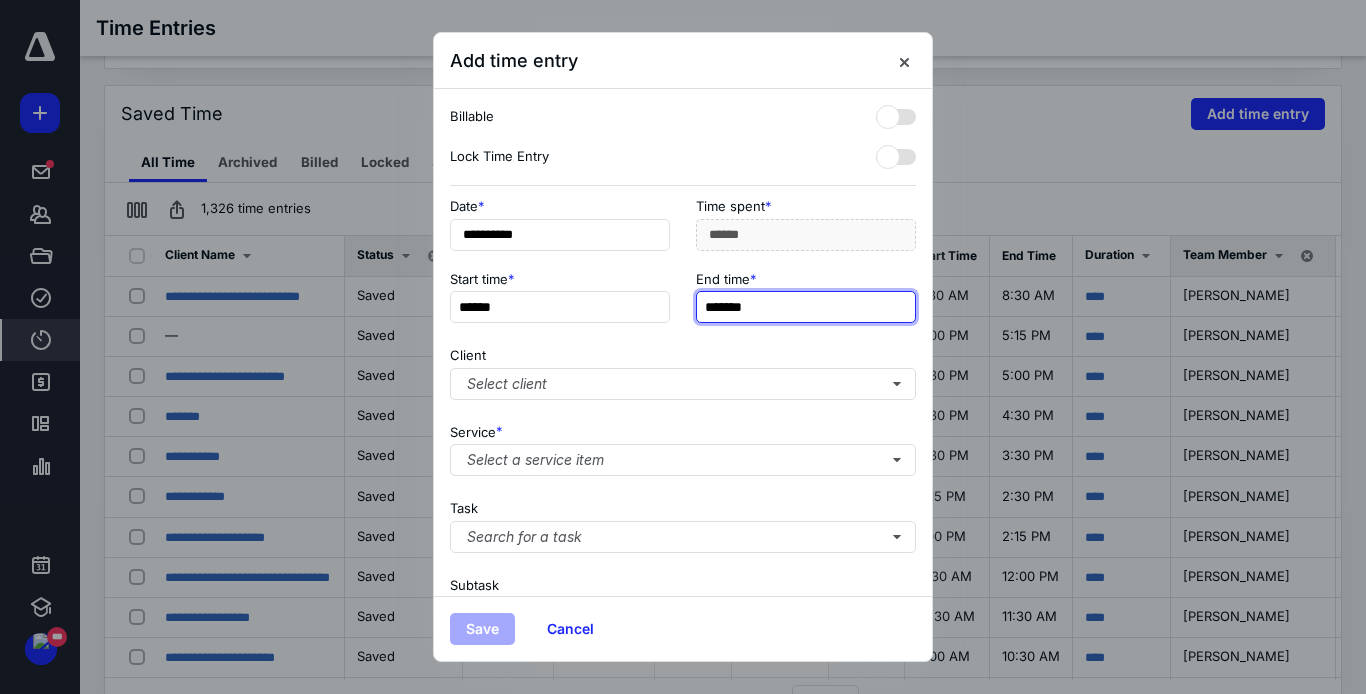 click on "*******" at bounding box center [806, 307] 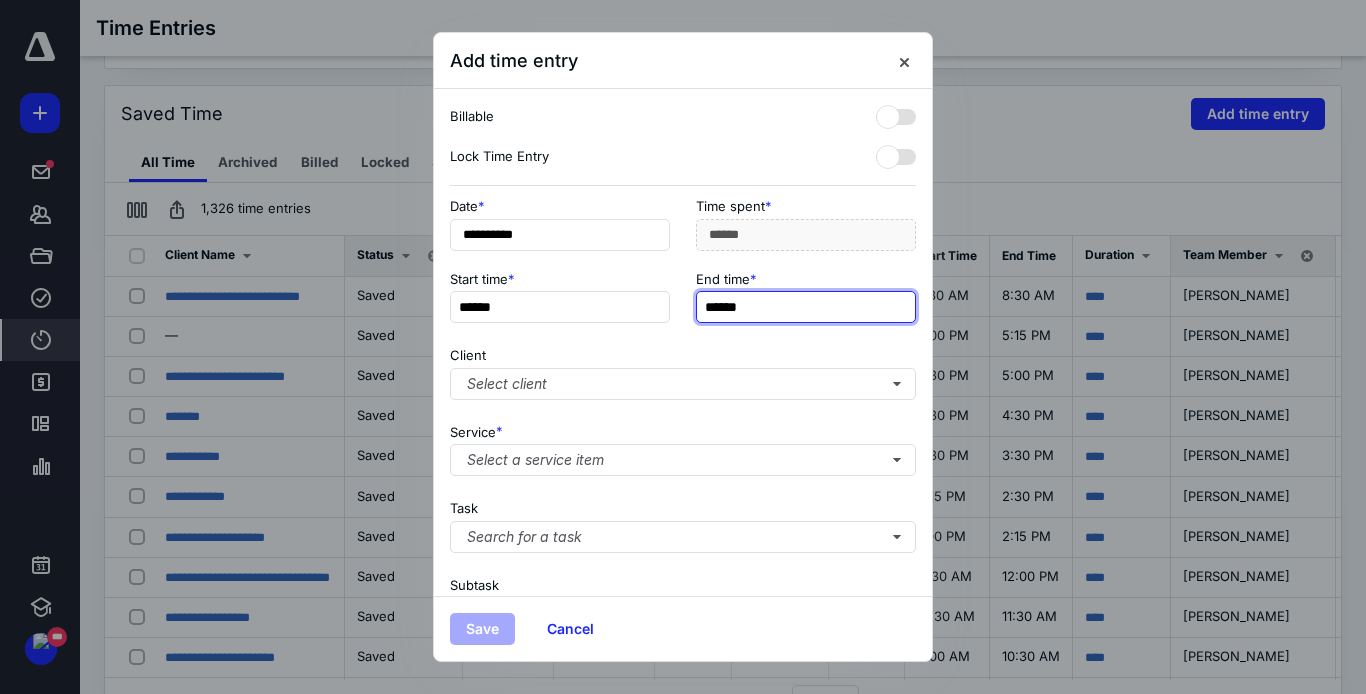 type on "******" 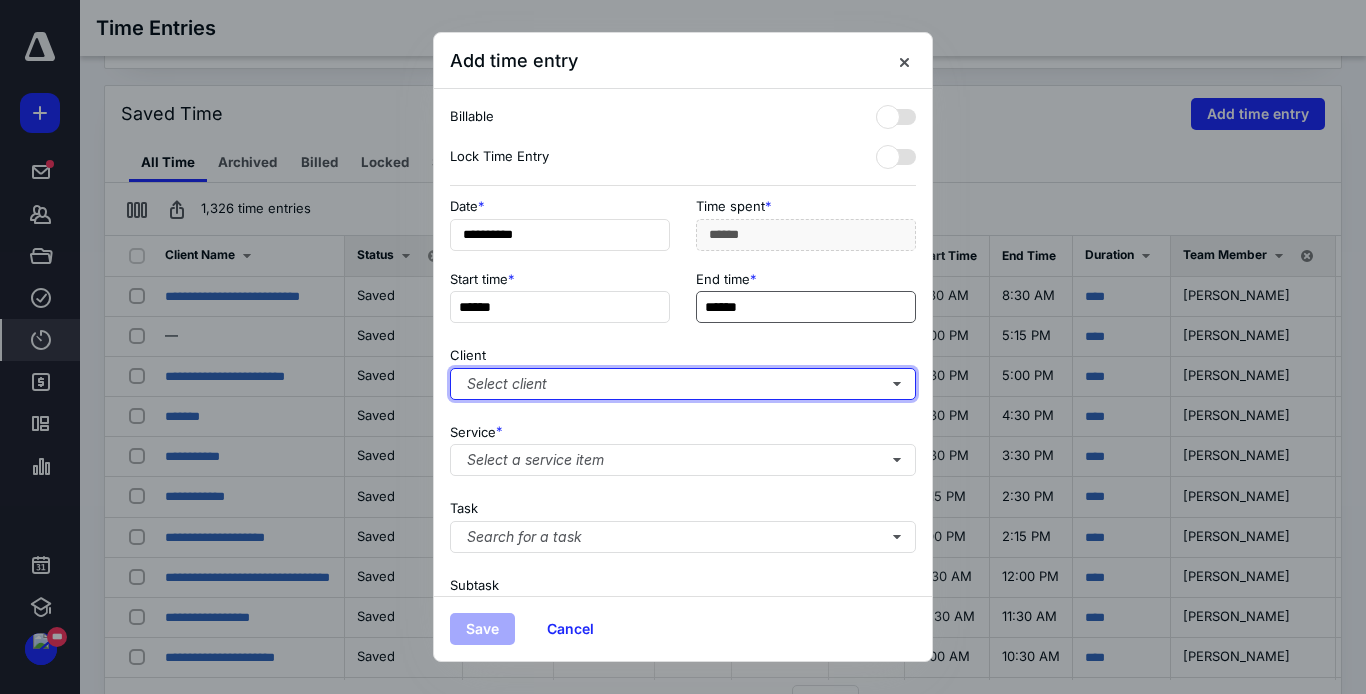 type on "***" 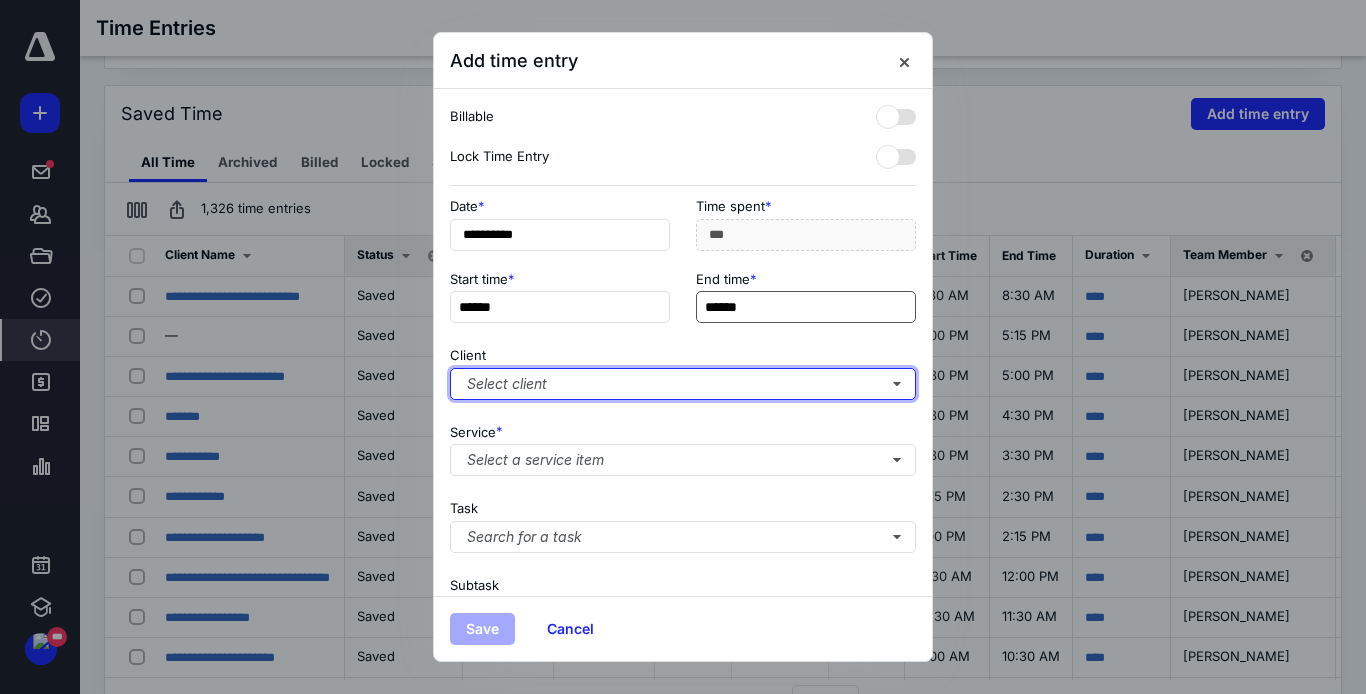 type 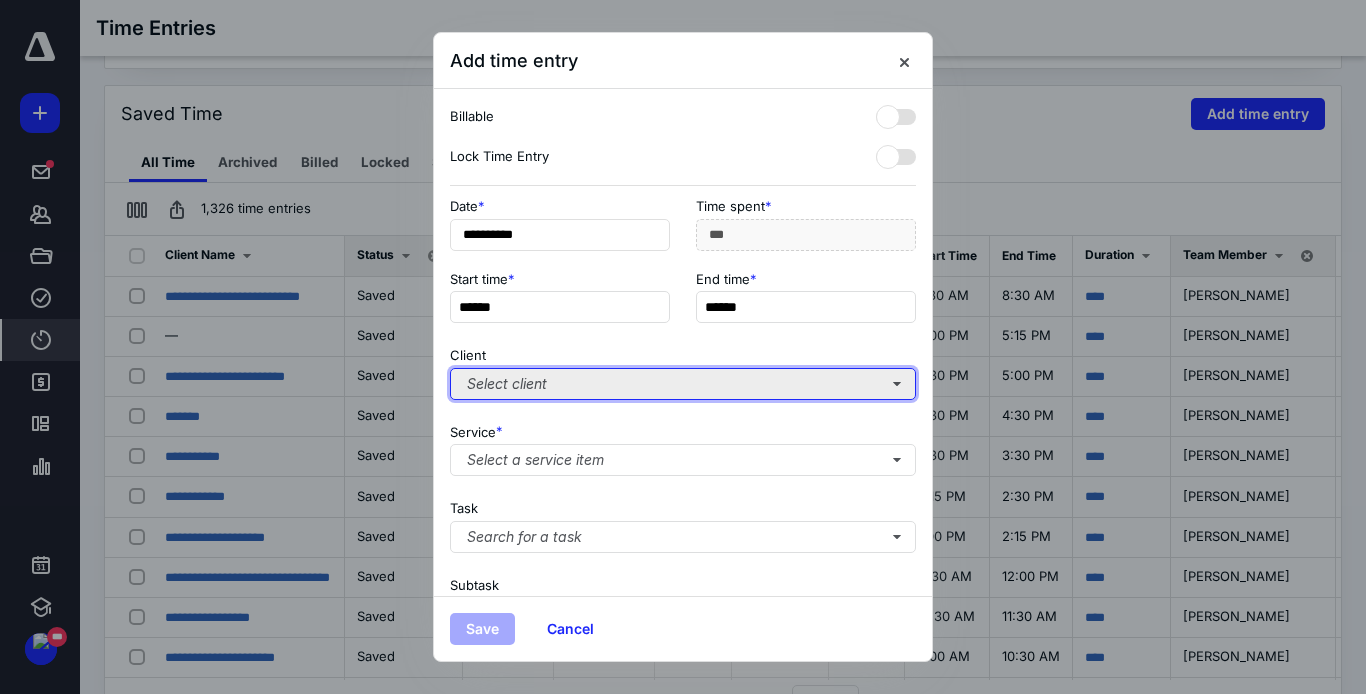 click on "Select client" at bounding box center [683, 384] 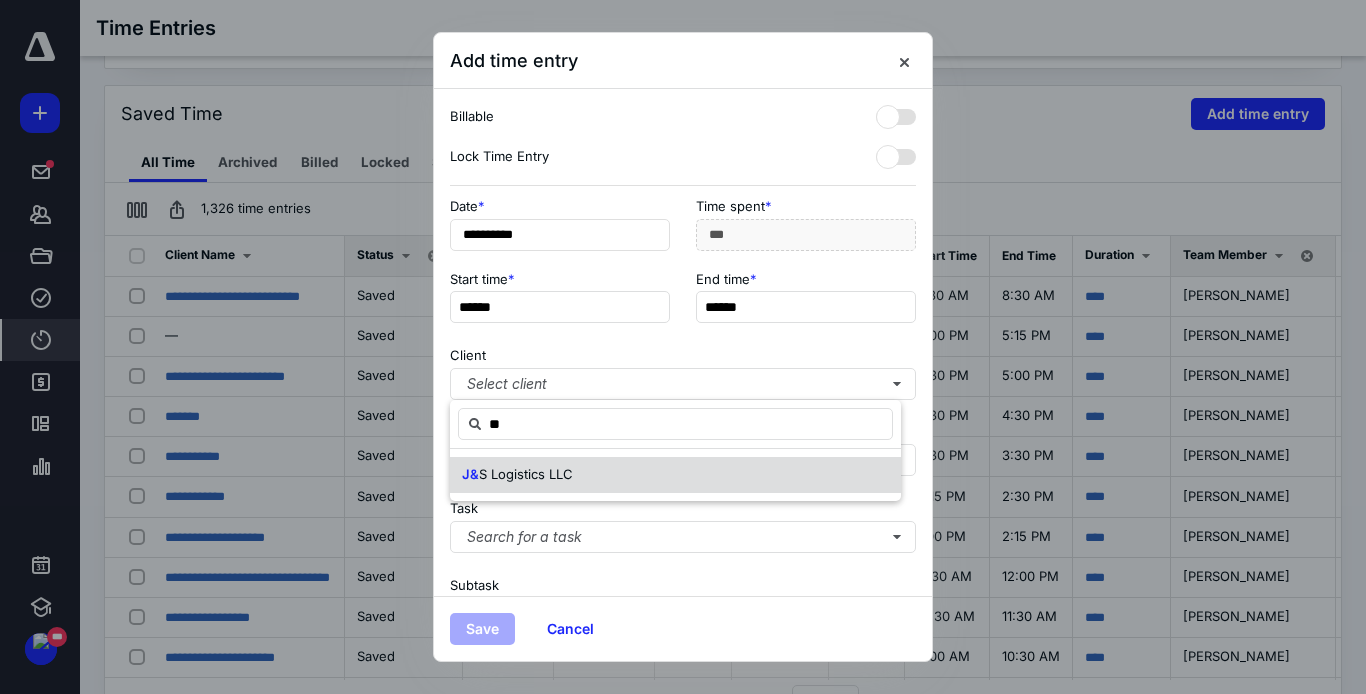 click on "S Logistics LLC" at bounding box center (526, 474) 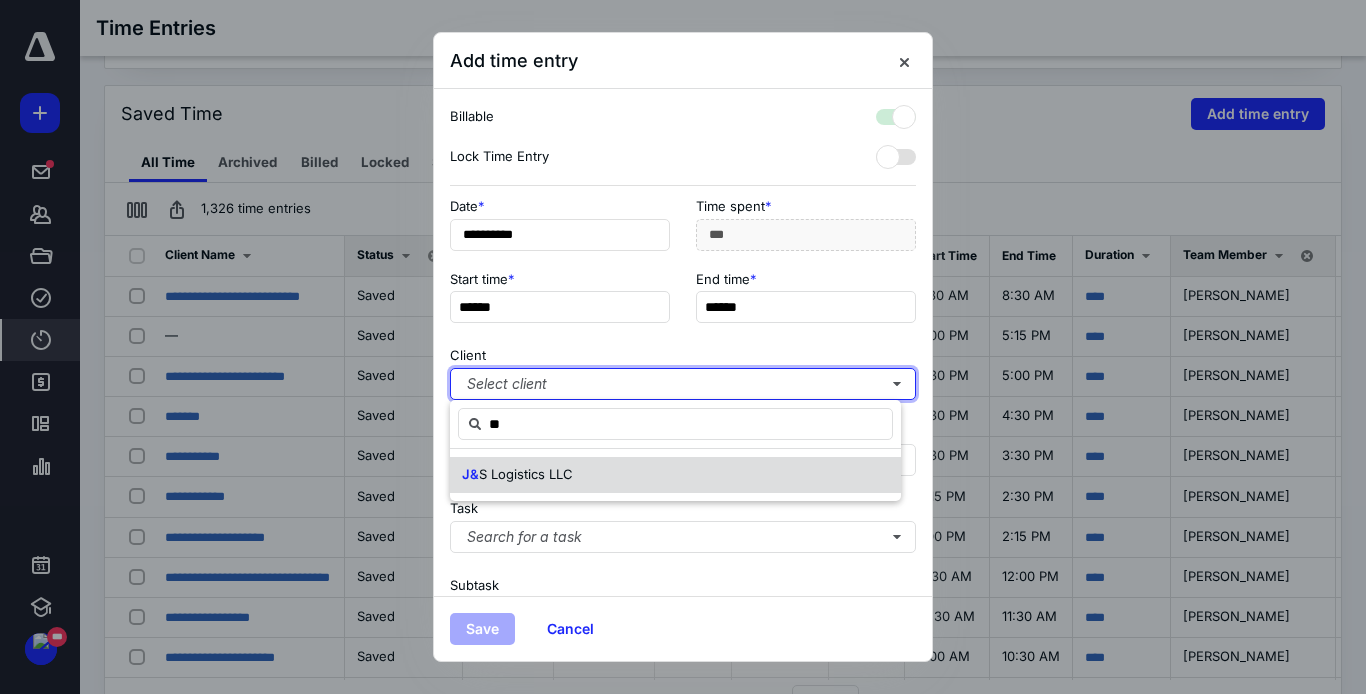 checkbox on "true" 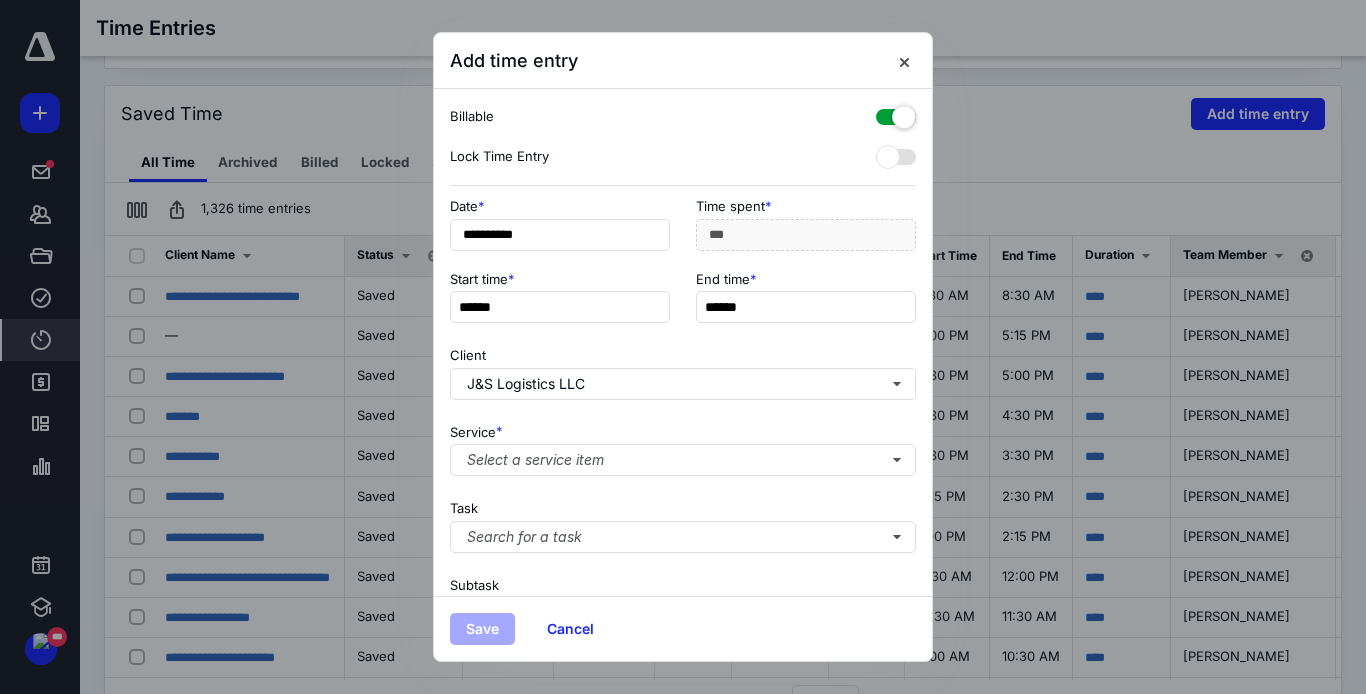 click at bounding box center (896, 113) 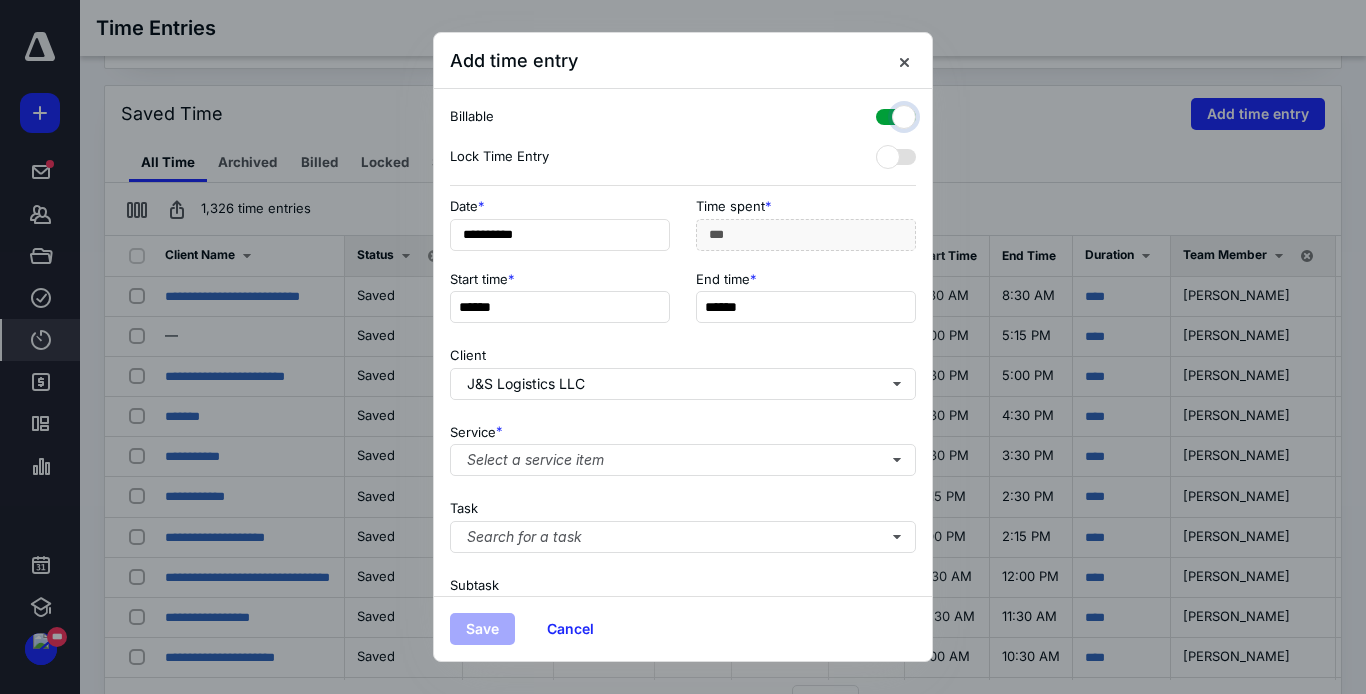 click at bounding box center [886, 114] 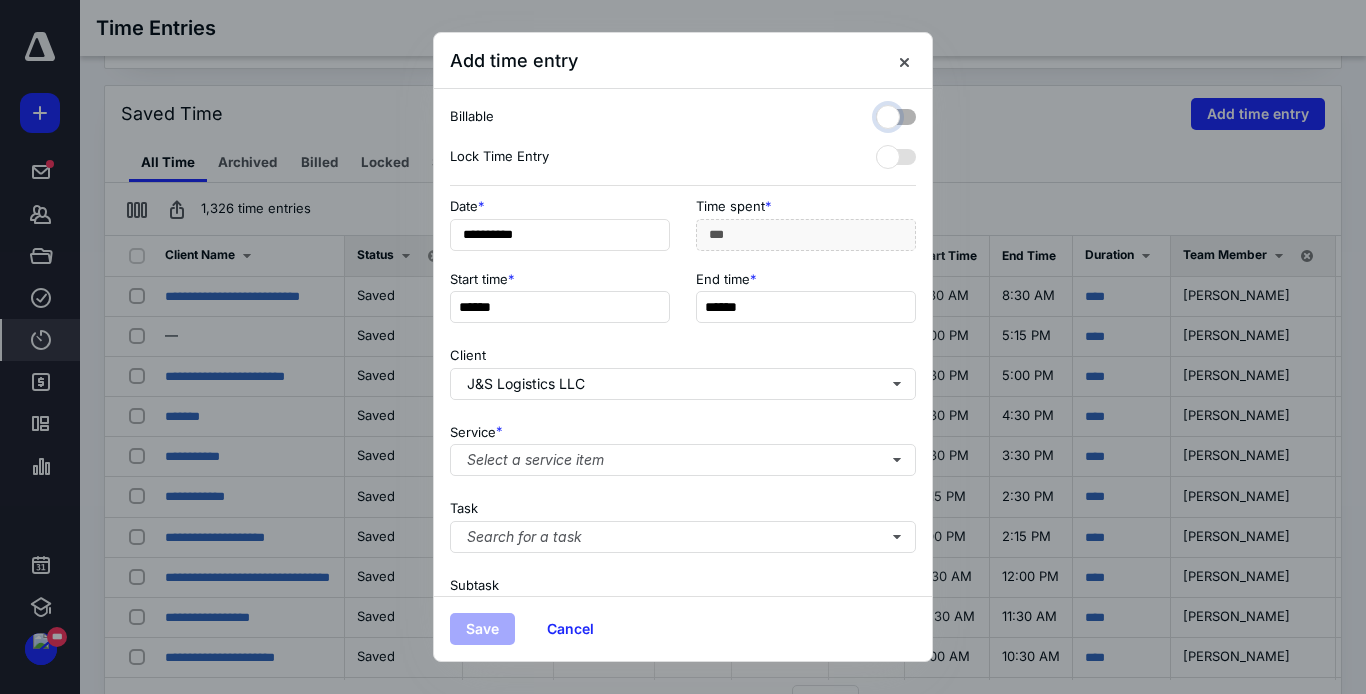 checkbox on "false" 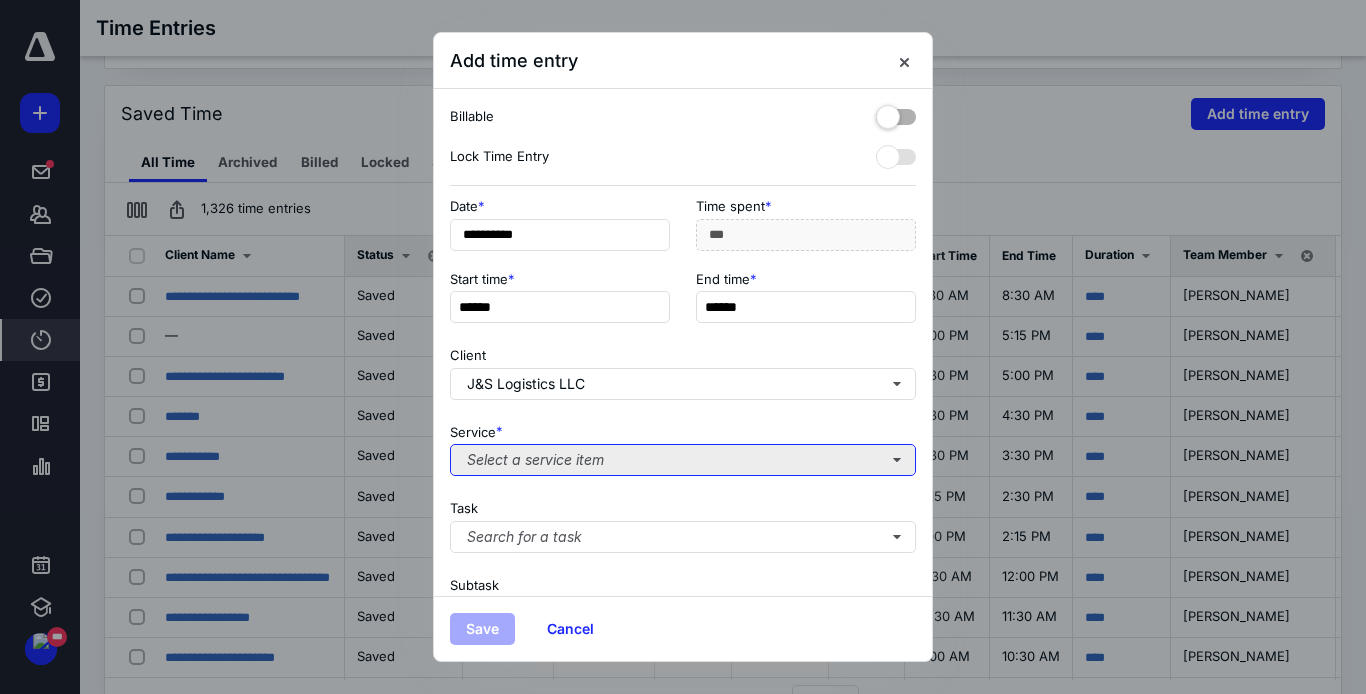 click on "Select a service item" at bounding box center [683, 460] 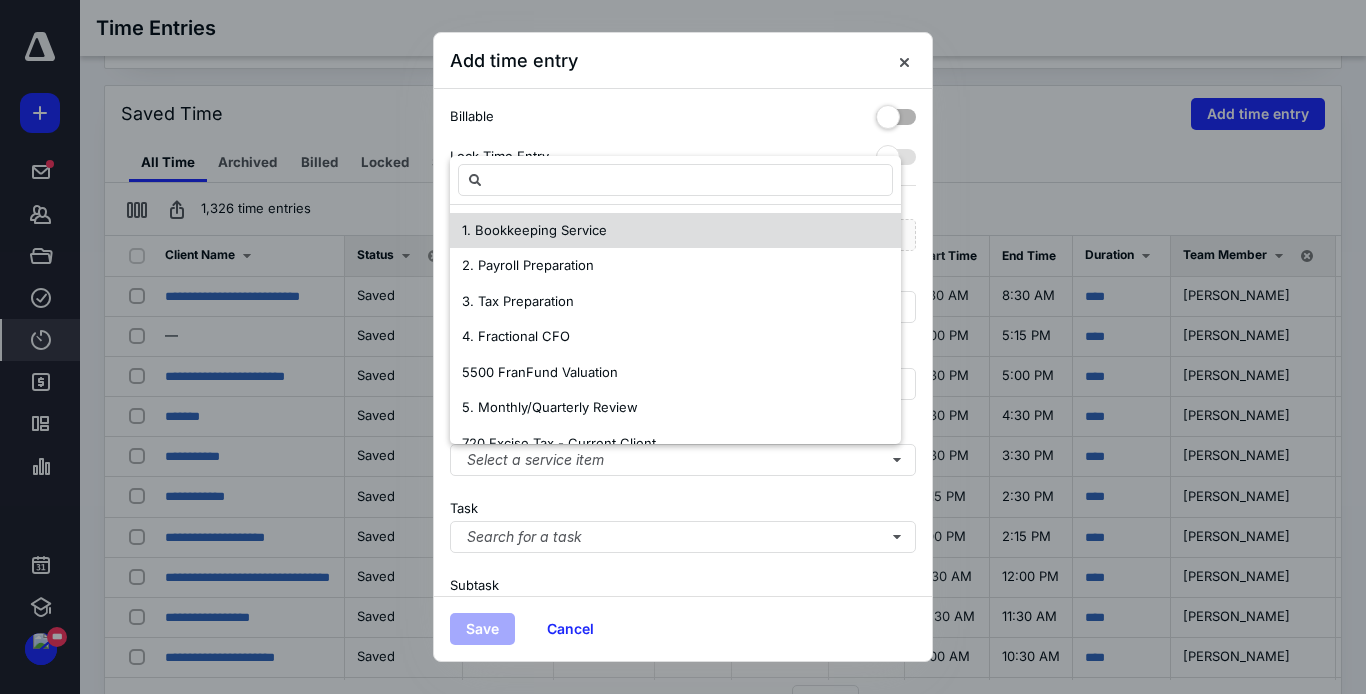 click on "1. Bookkeeping Service" at bounding box center (675, 231) 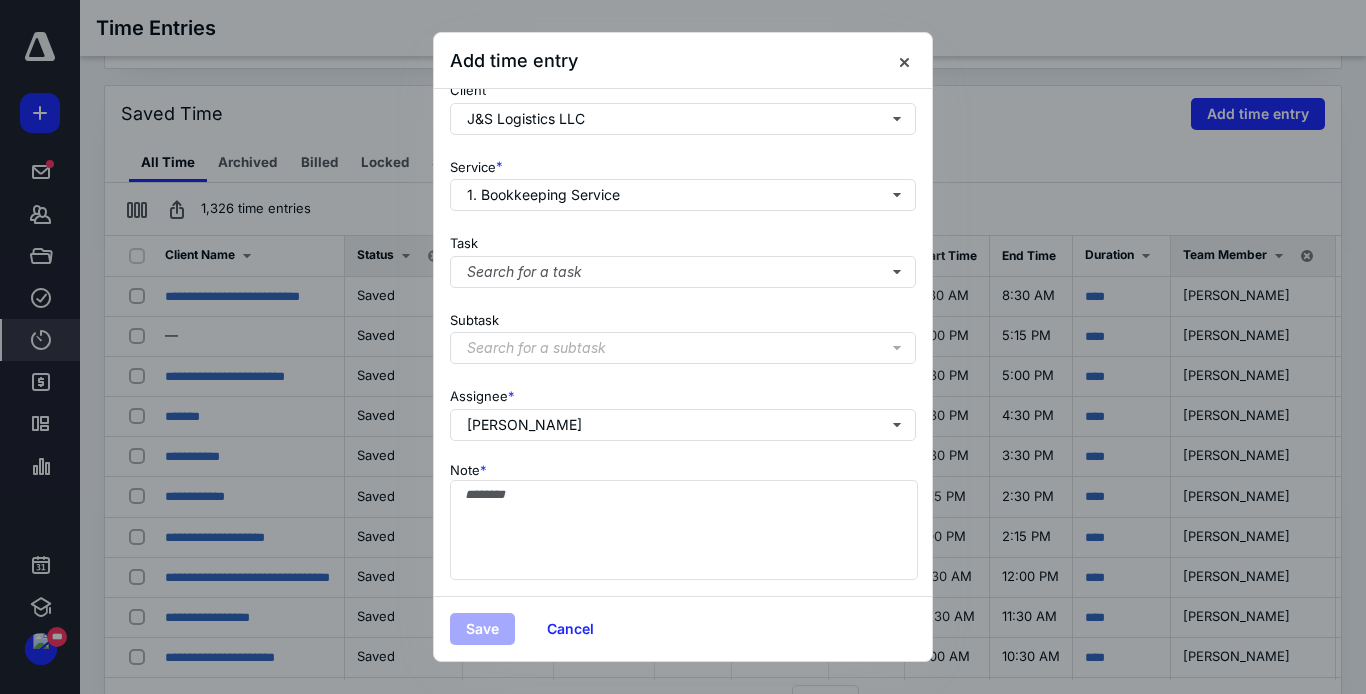 scroll, scrollTop: 275, scrollLeft: 0, axis: vertical 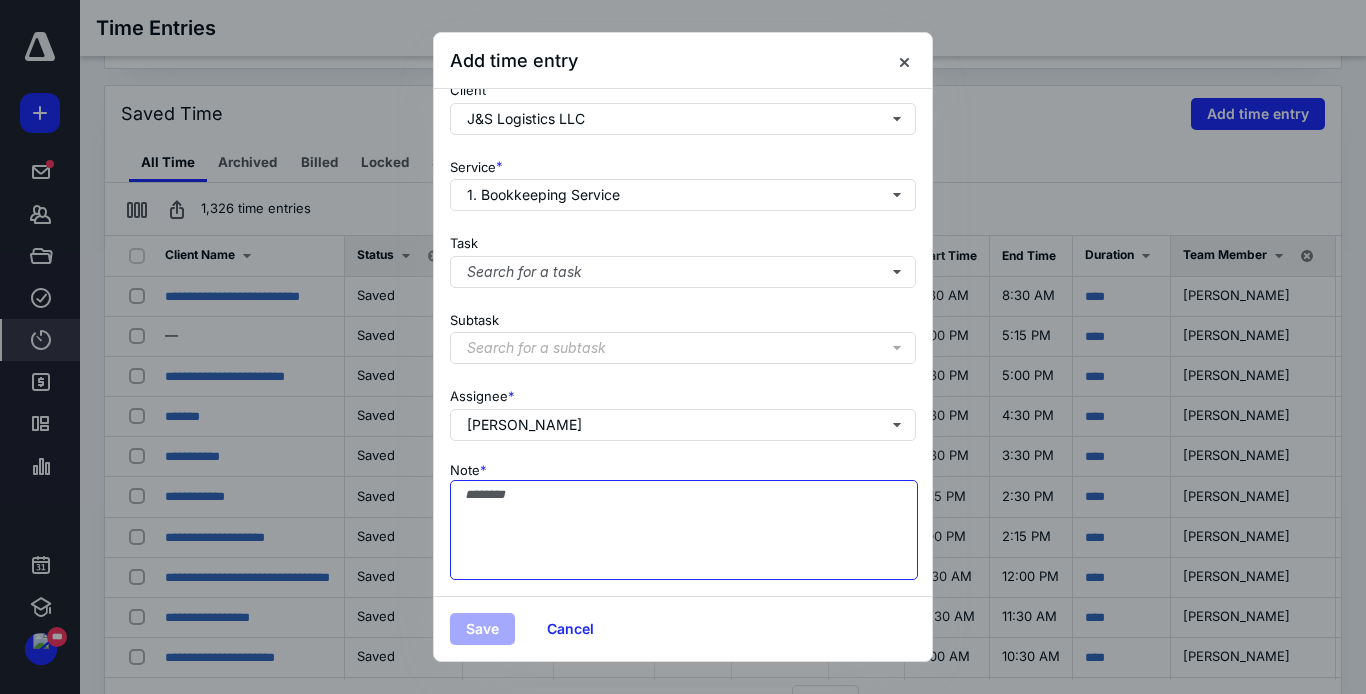 click on "Note *" at bounding box center (684, 530) 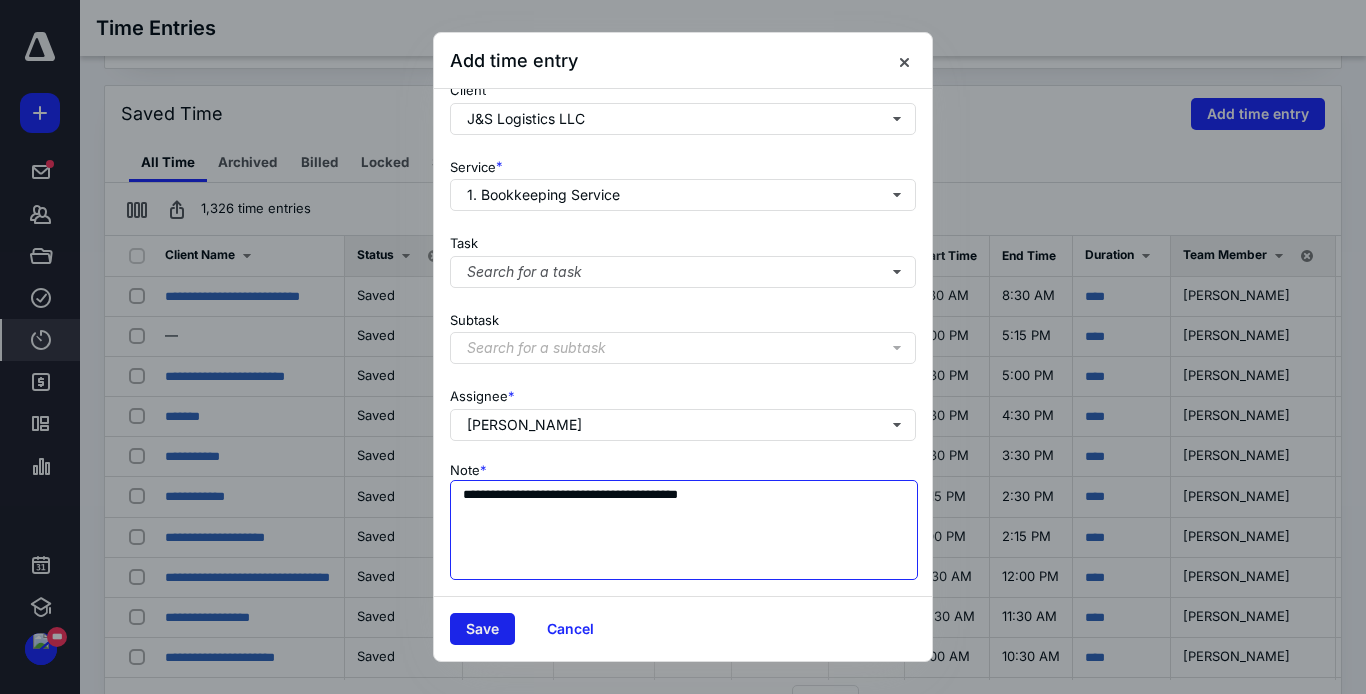 type on "**********" 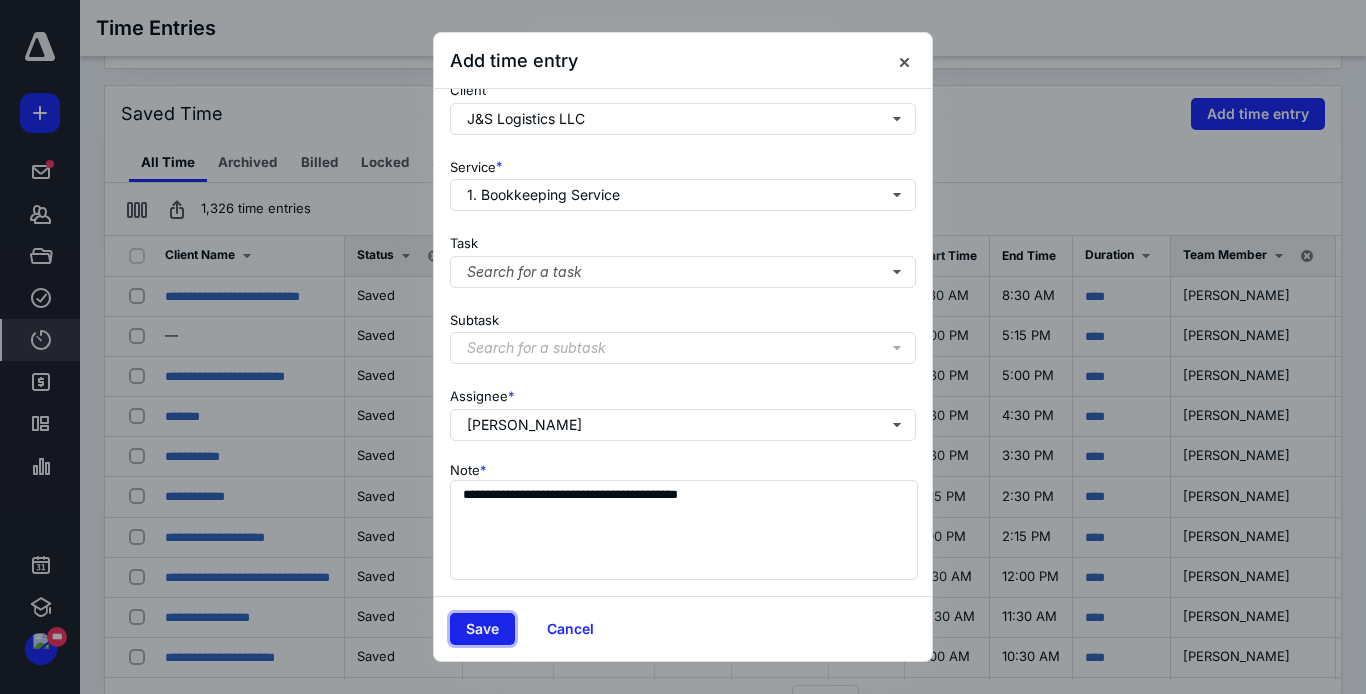 click on "Save" at bounding box center [482, 629] 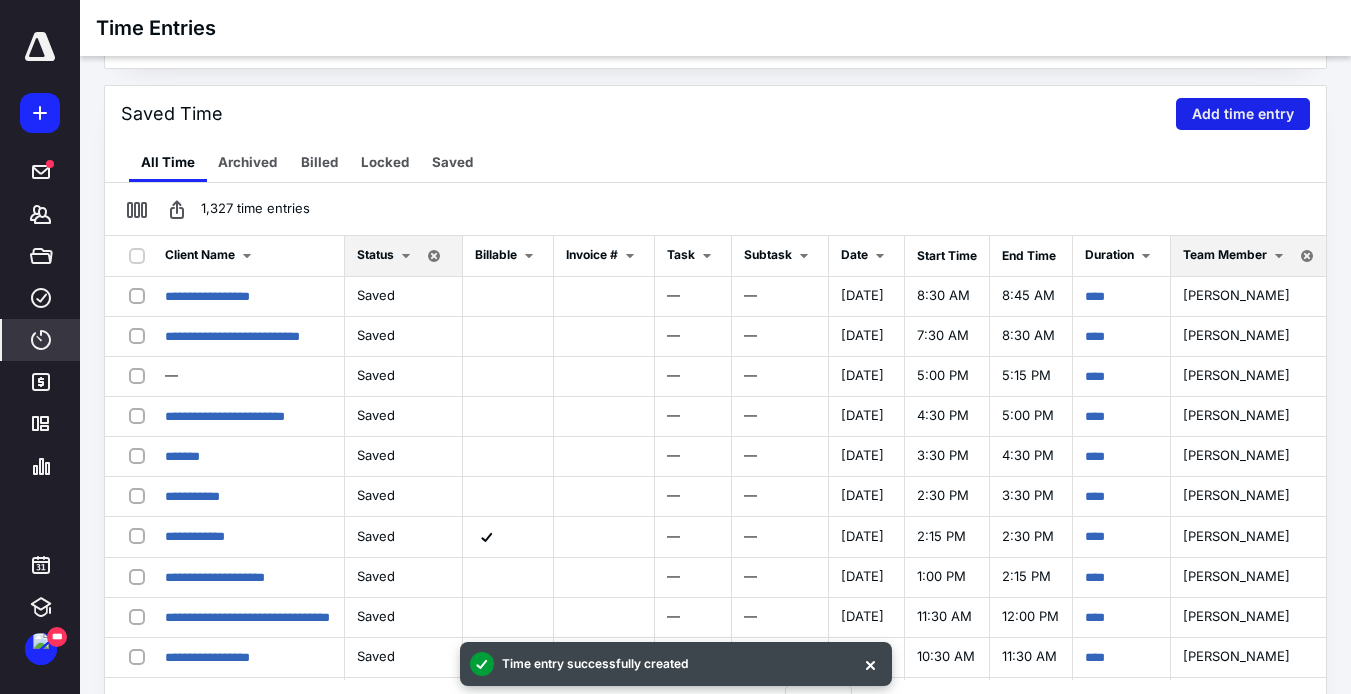 click on "Add time entry" at bounding box center (1243, 114) 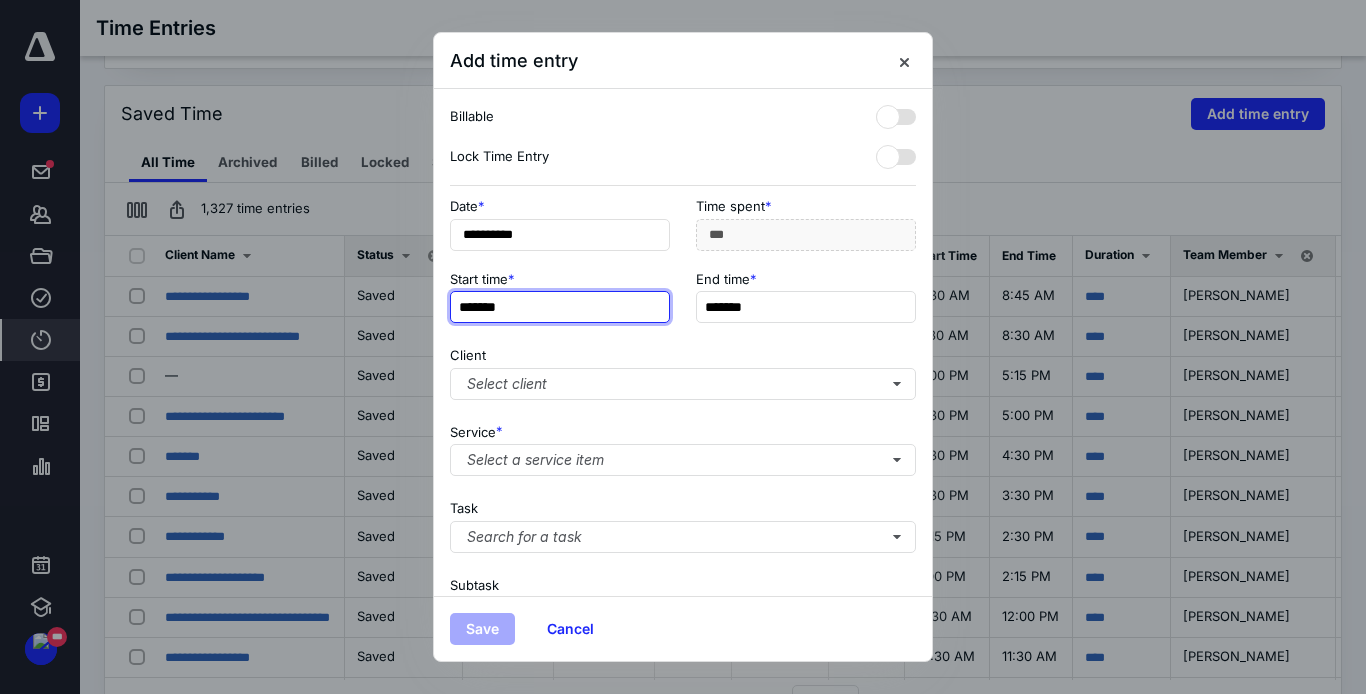 click on "*******" at bounding box center [560, 307] 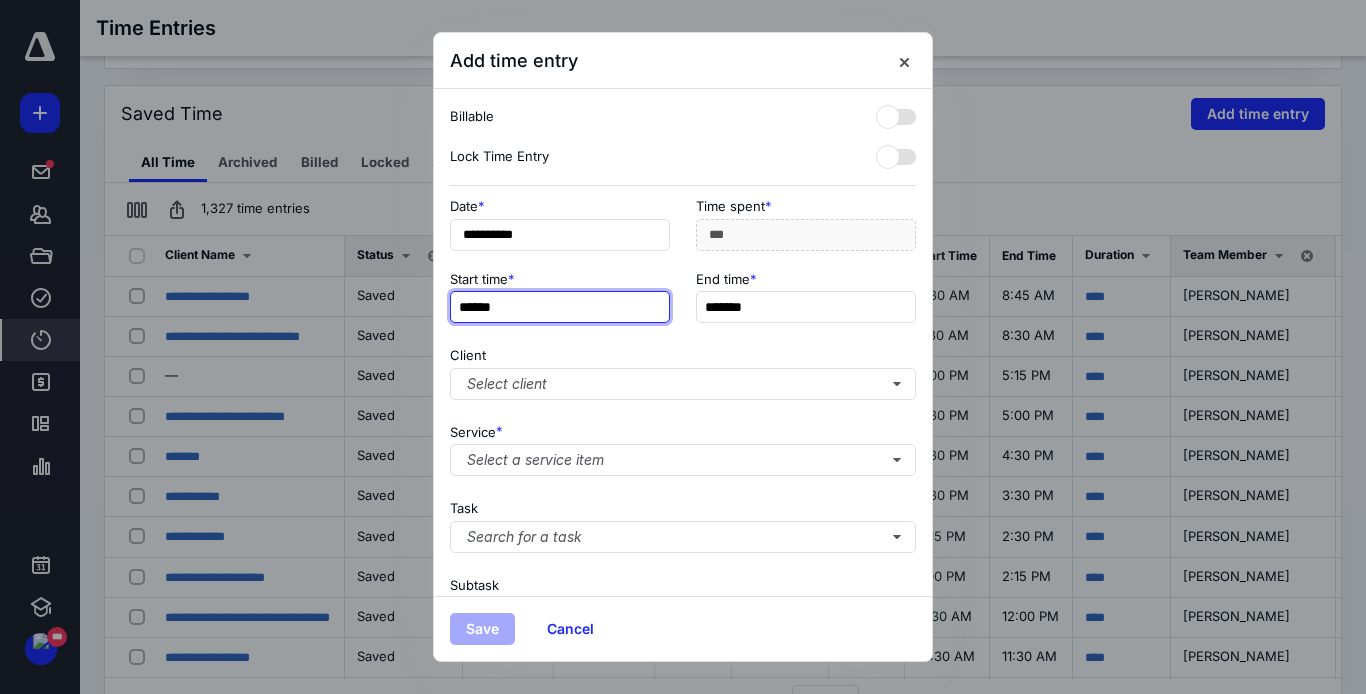 type on "******" 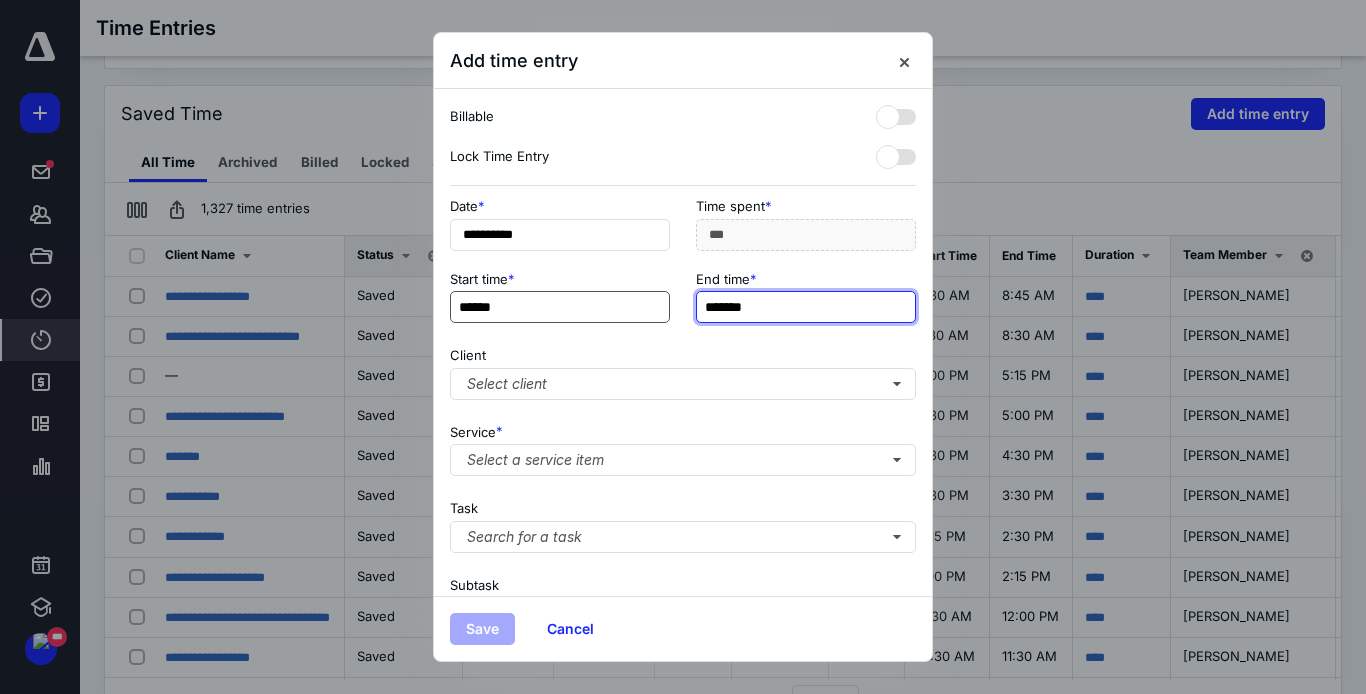 type on "*****" 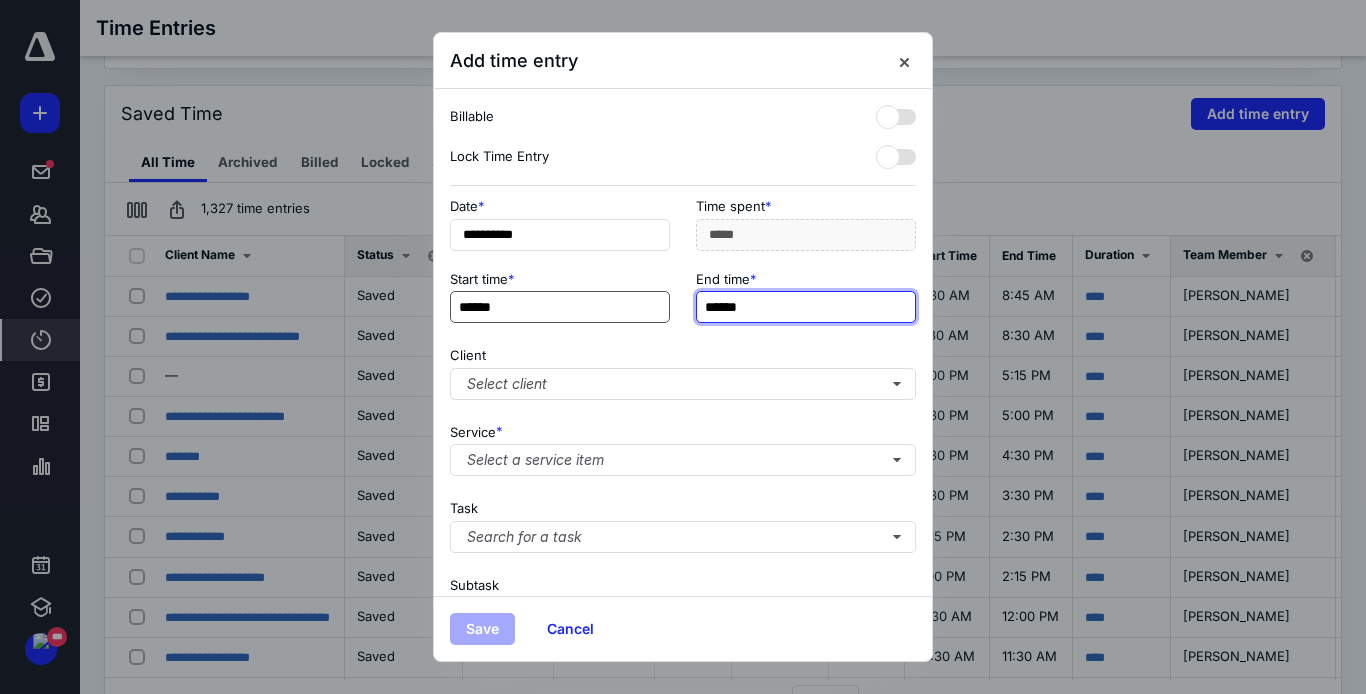 type on "******" 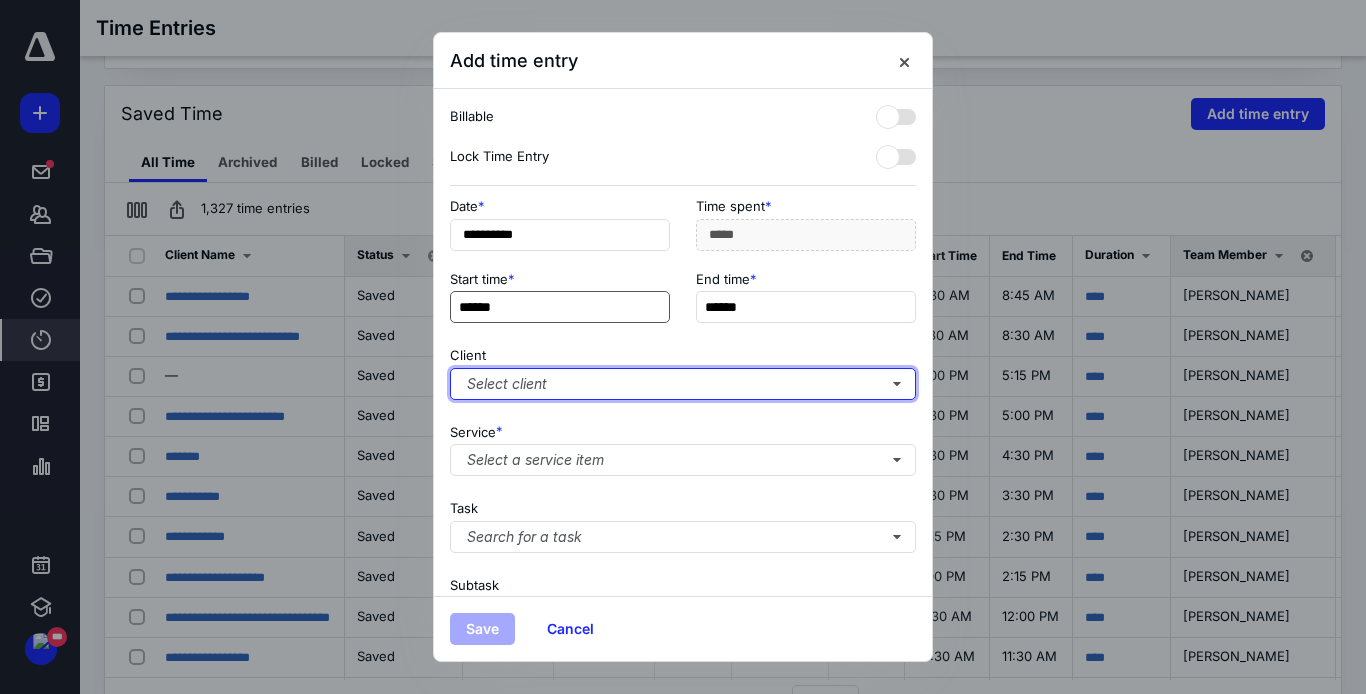 type on "***" 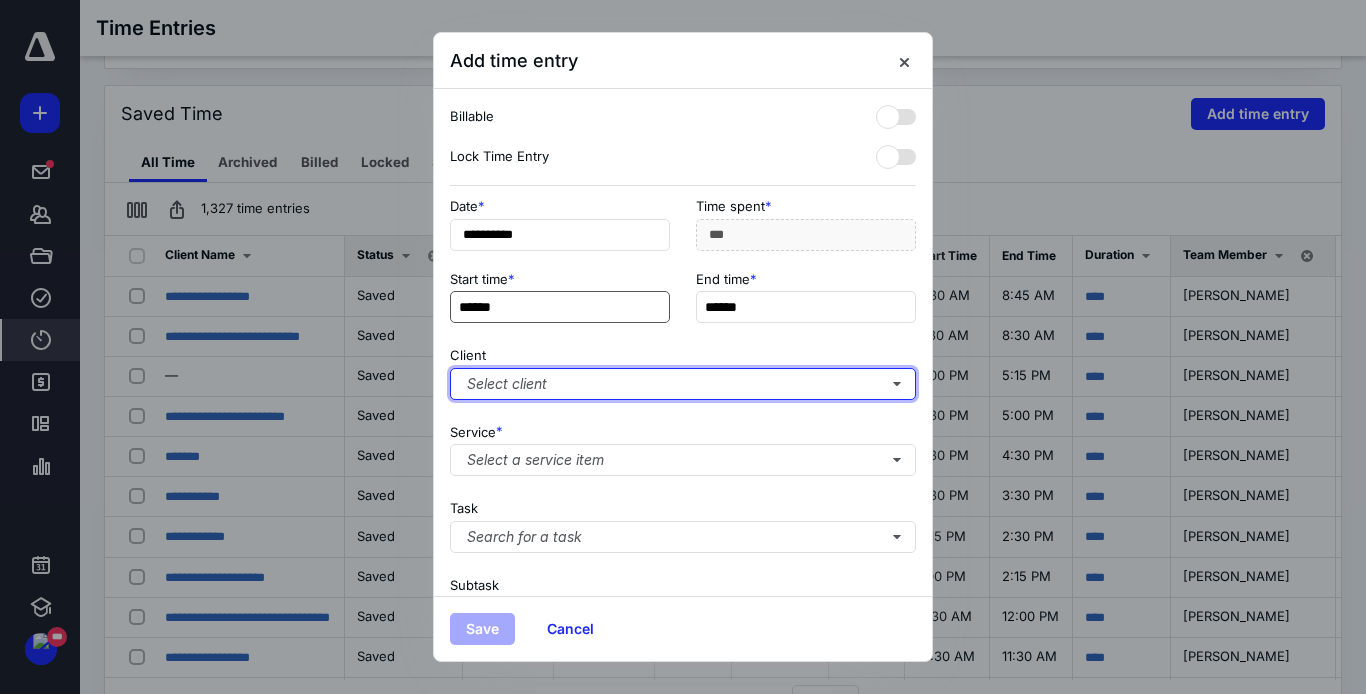type 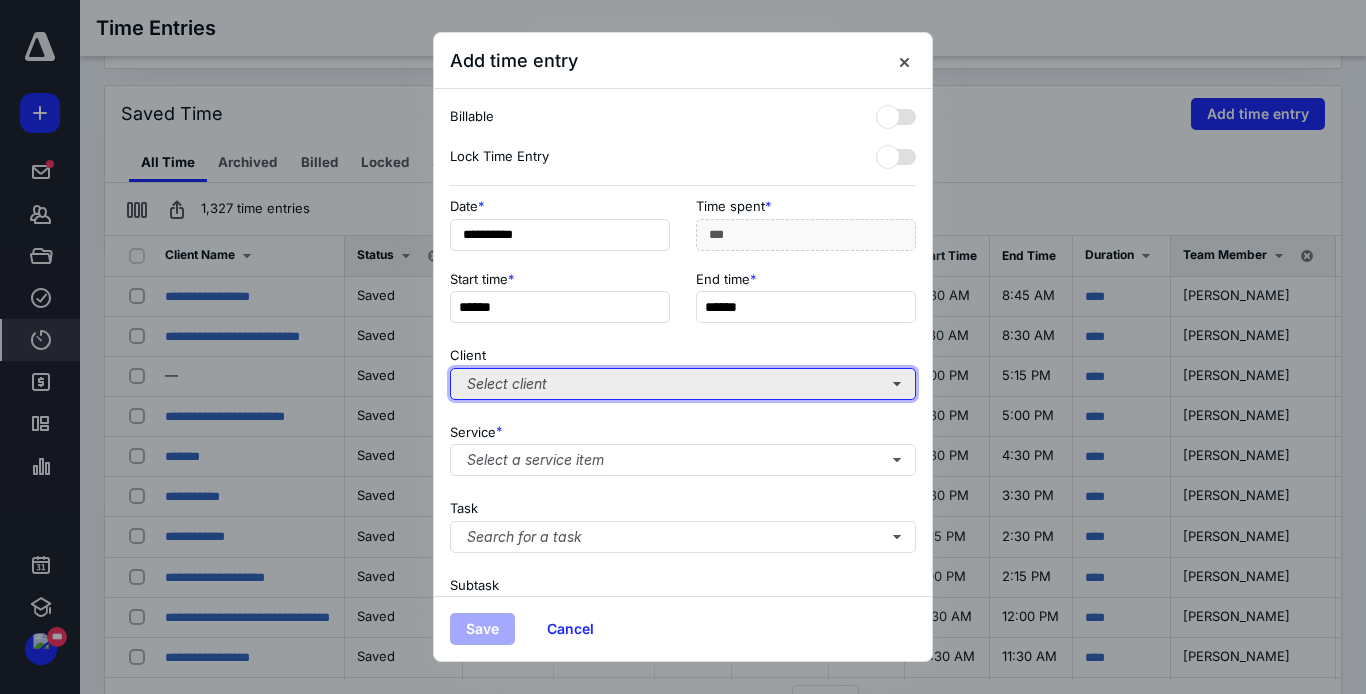 click on "Select client" at bounding box center [683, 384] 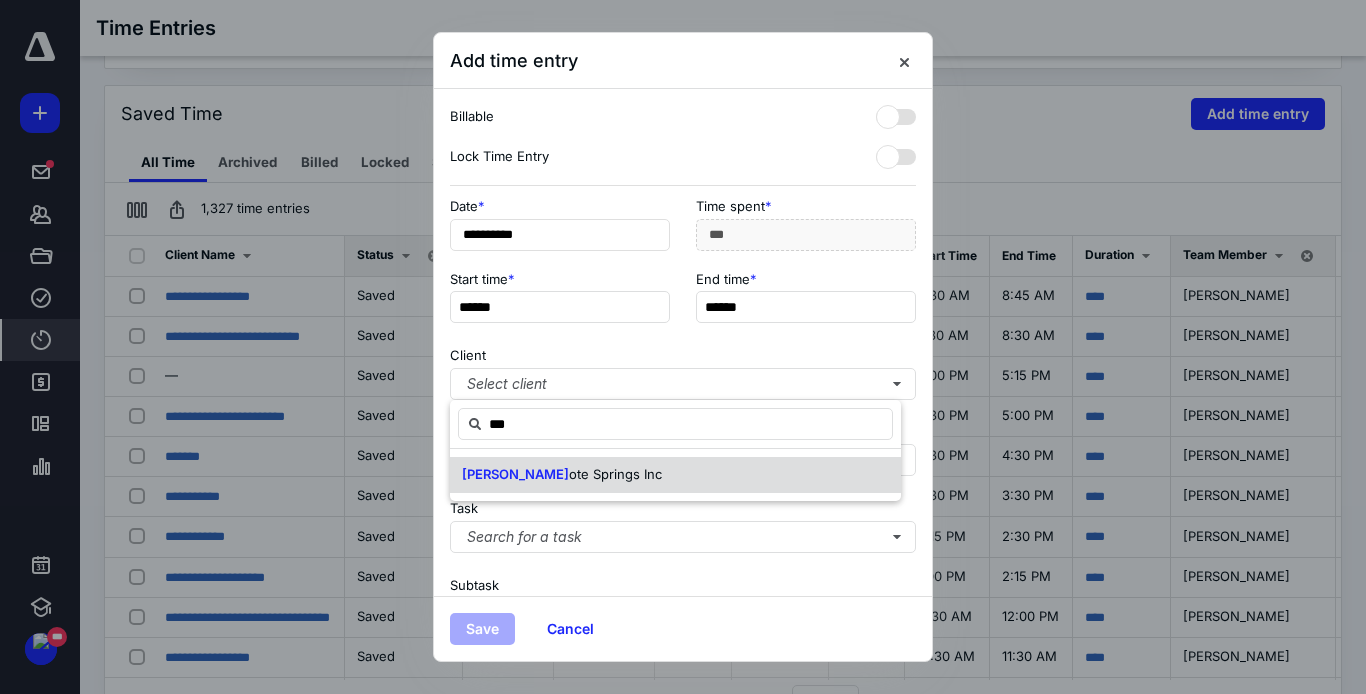 click on "ote Springs Inc" at bounding box center (615, 474) 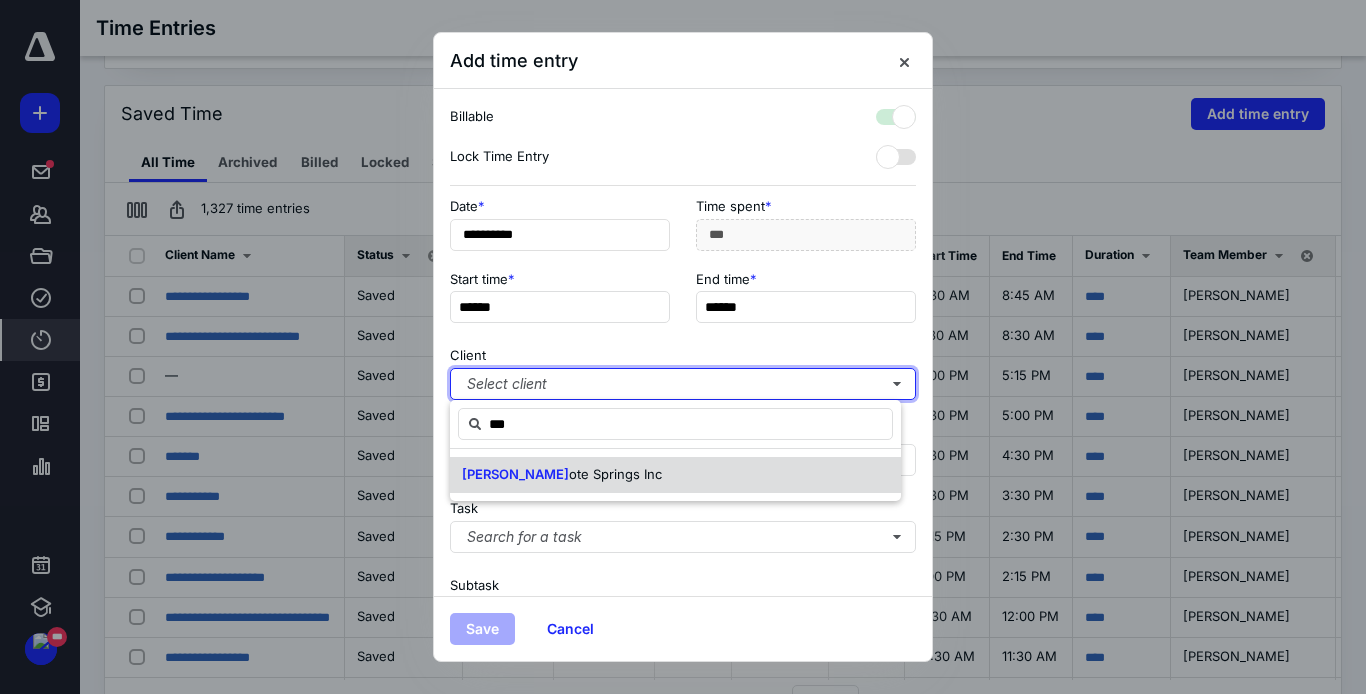 checkbox on "true" 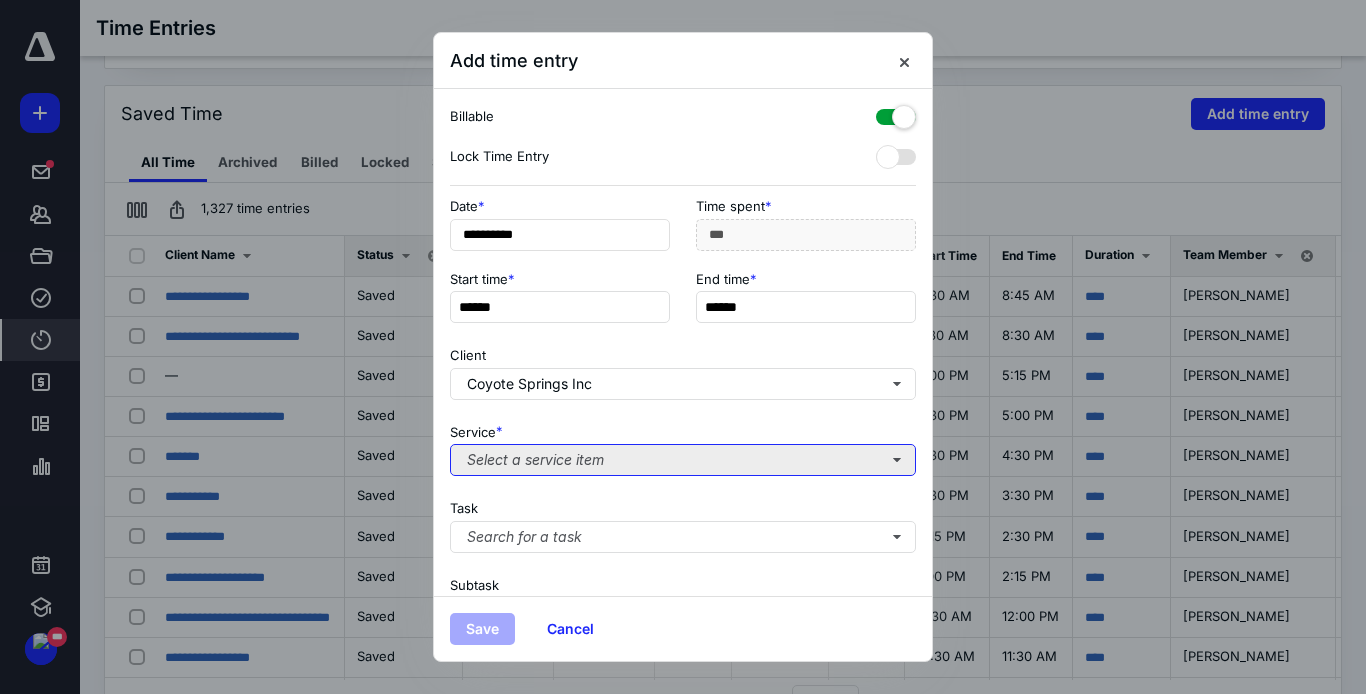 click on "Select a service item" at bounding box center [683, 460] 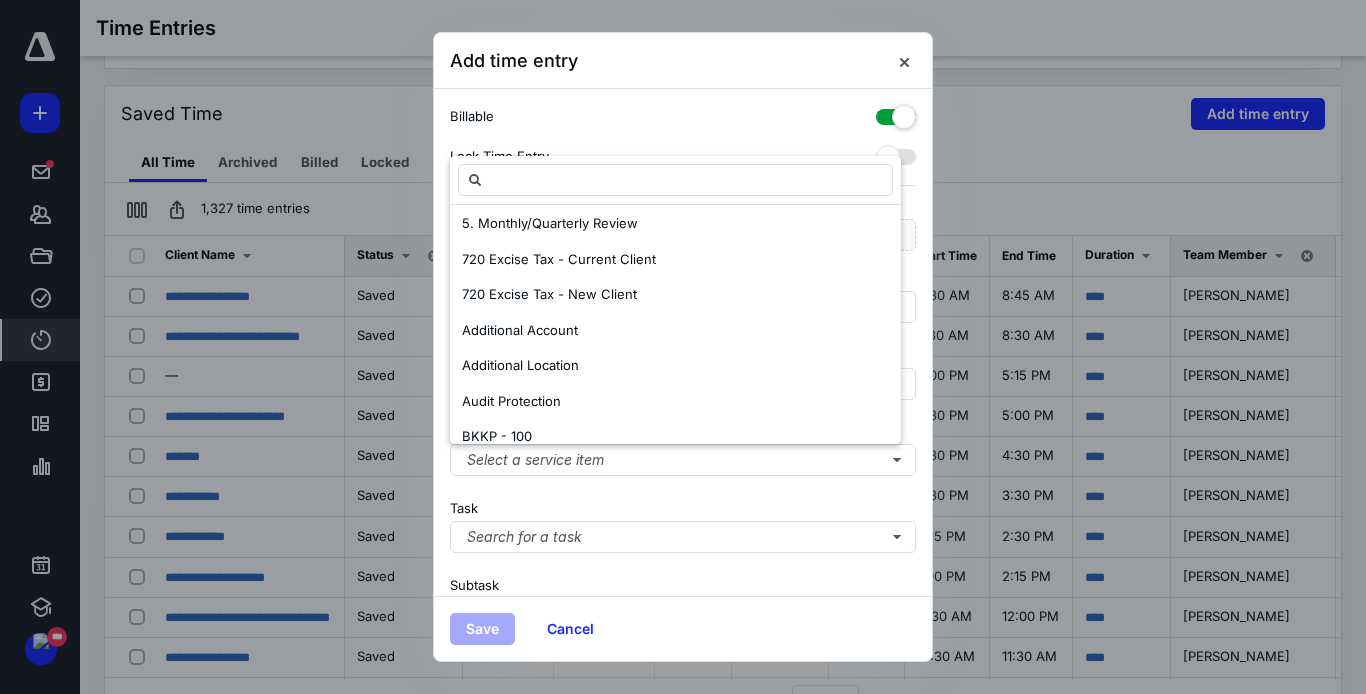 scroll, scrollTop: 200, scrollLeft: 0, axis: vertical 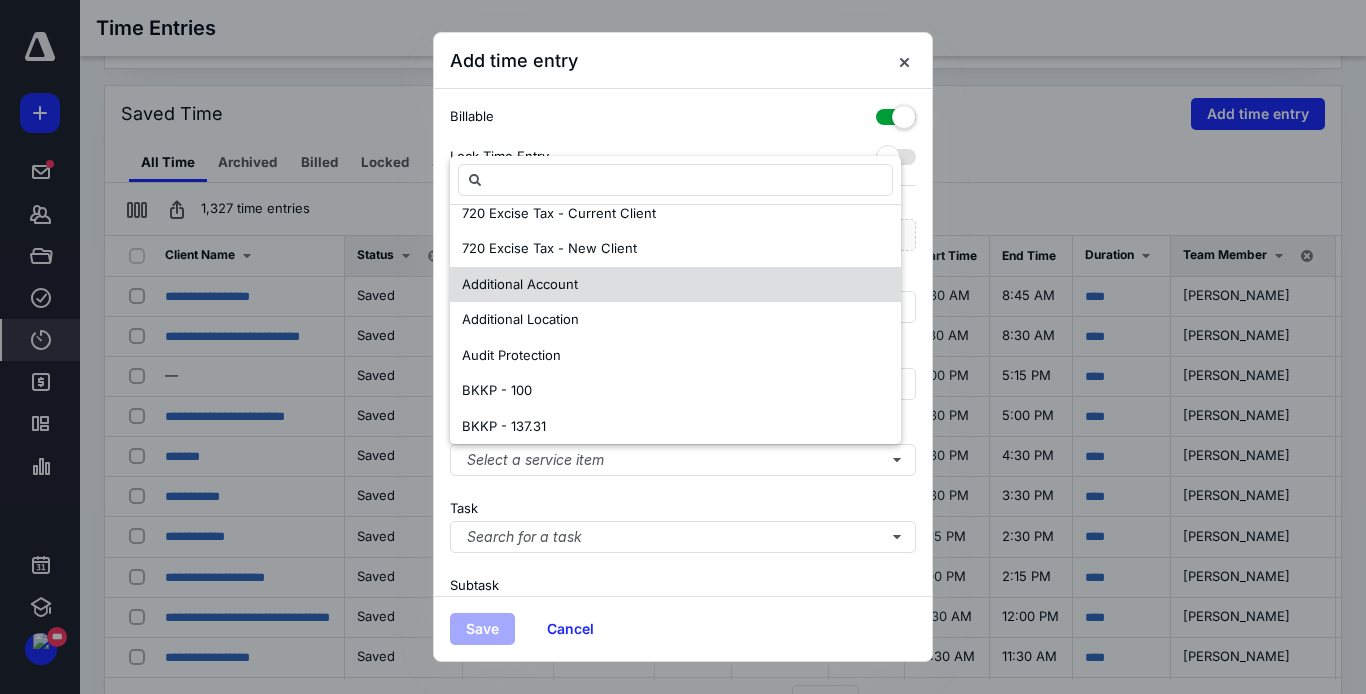 click on "Additional Account" at bounding box center (675, 285) 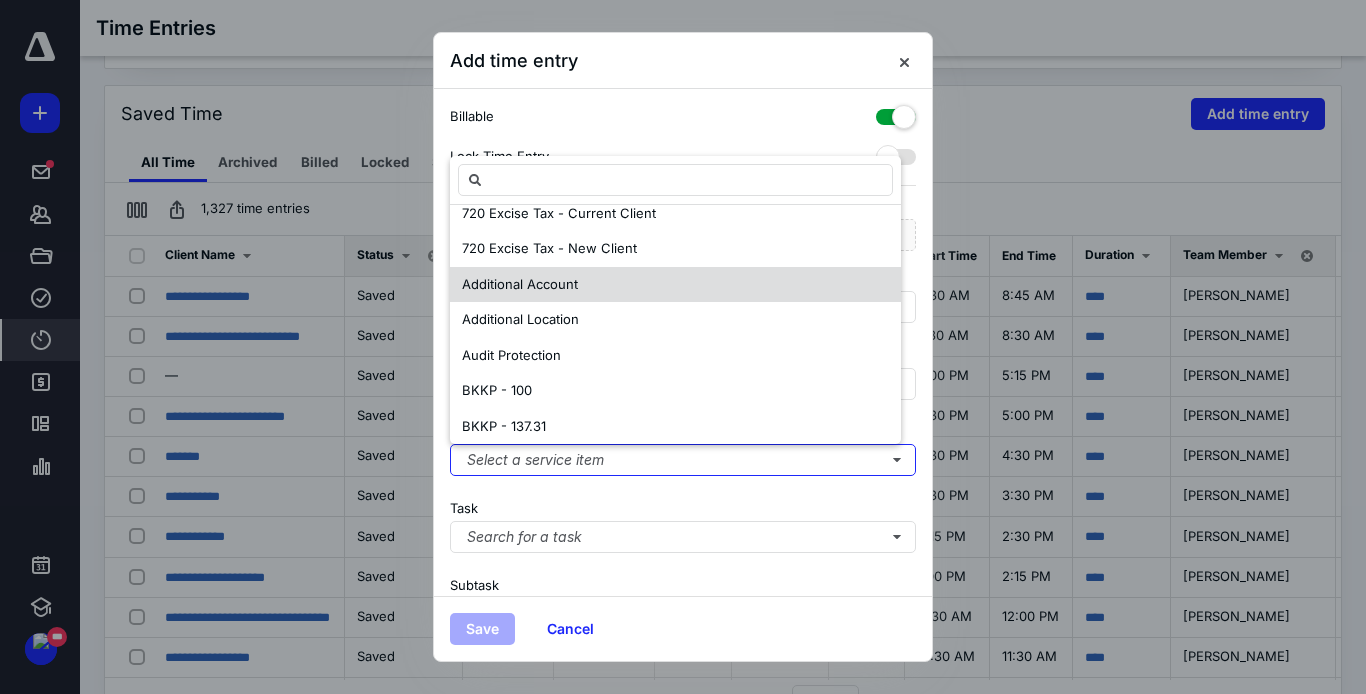 scroll, scrollTop: 0, scrollLeft: 0, axis: both 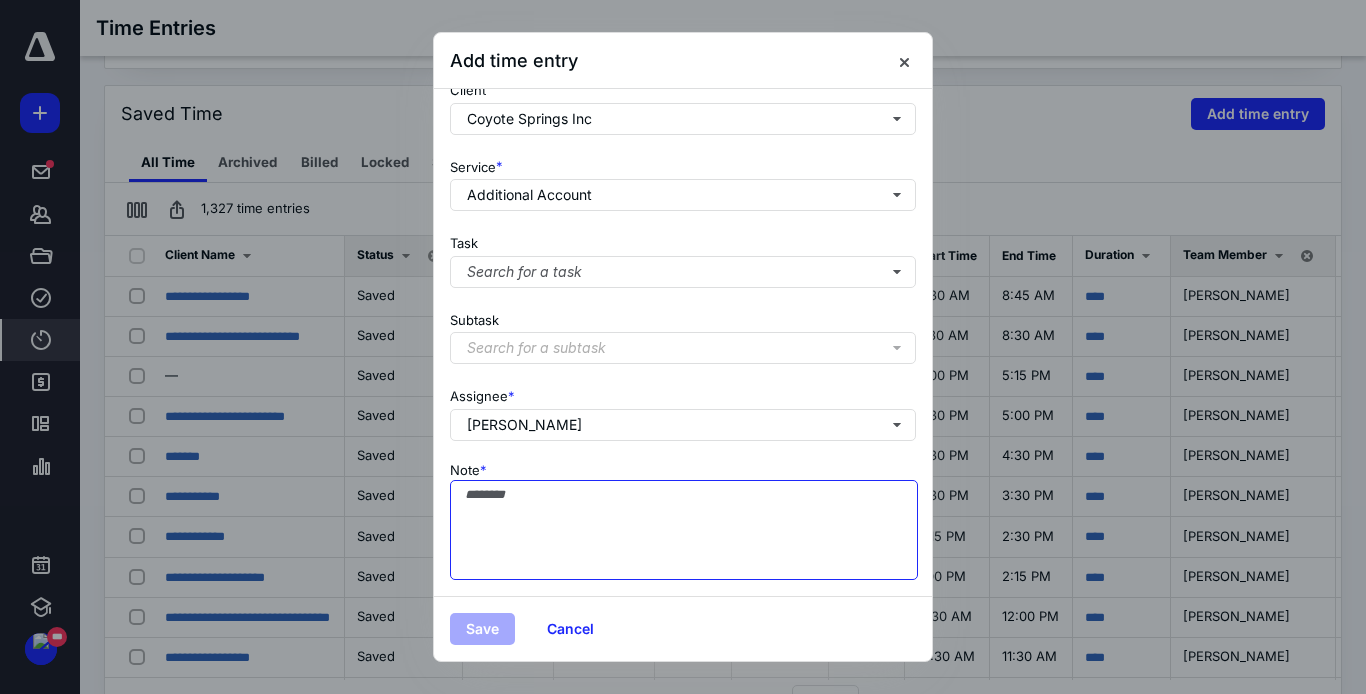 click on "Note *" at bounding box center (684, 530) 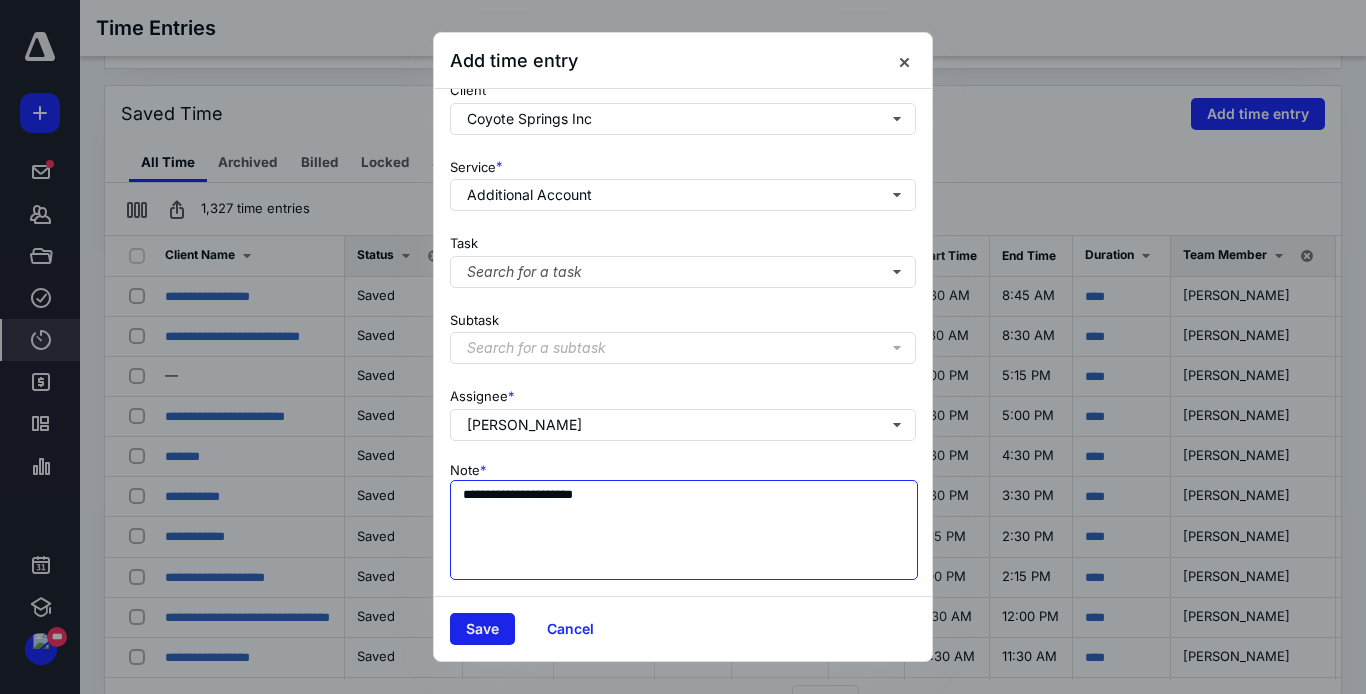type on "**********" 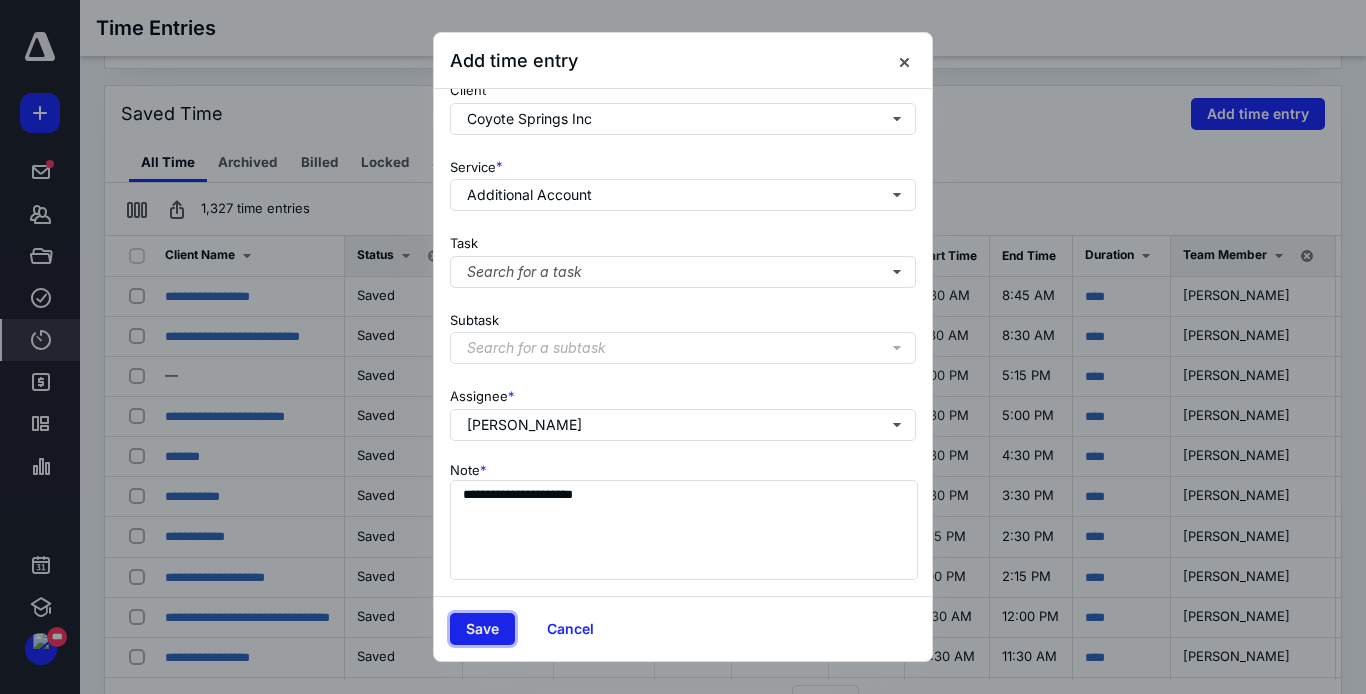 click on "Save" at bounding box center [482, 629] 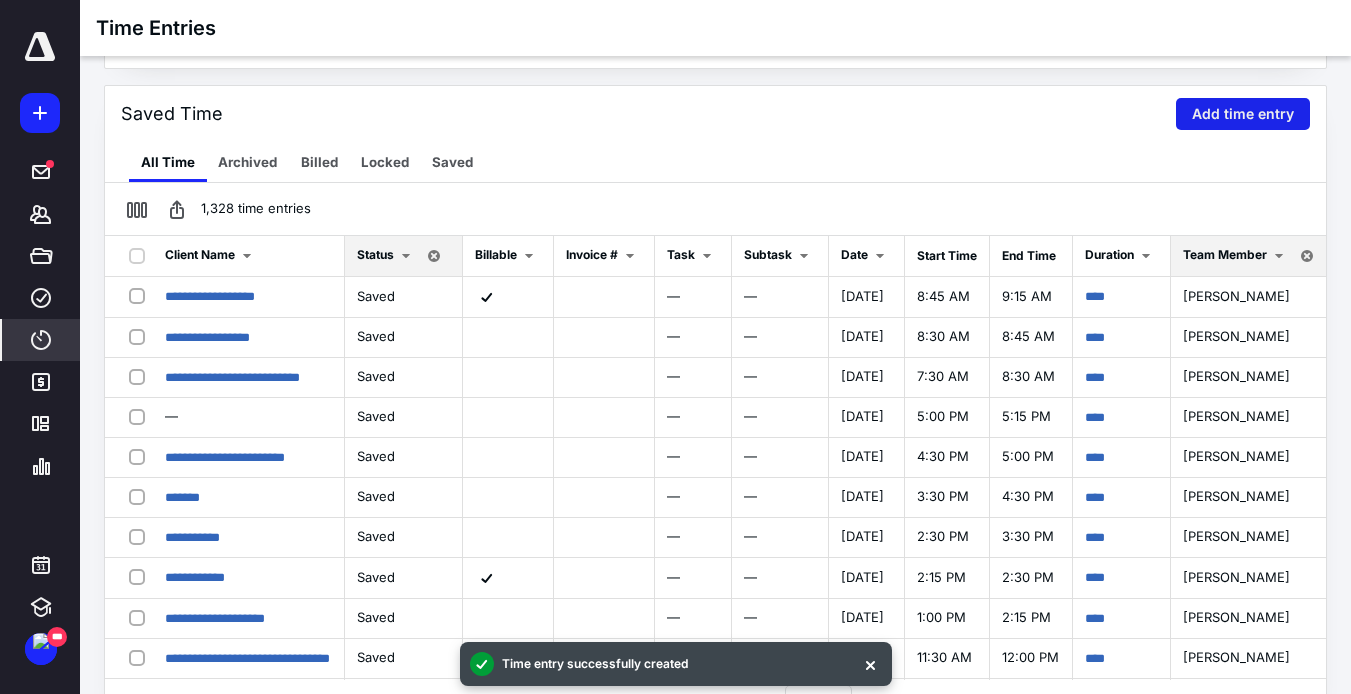 click on "Add time entry" at bounding box center (1243, 114) 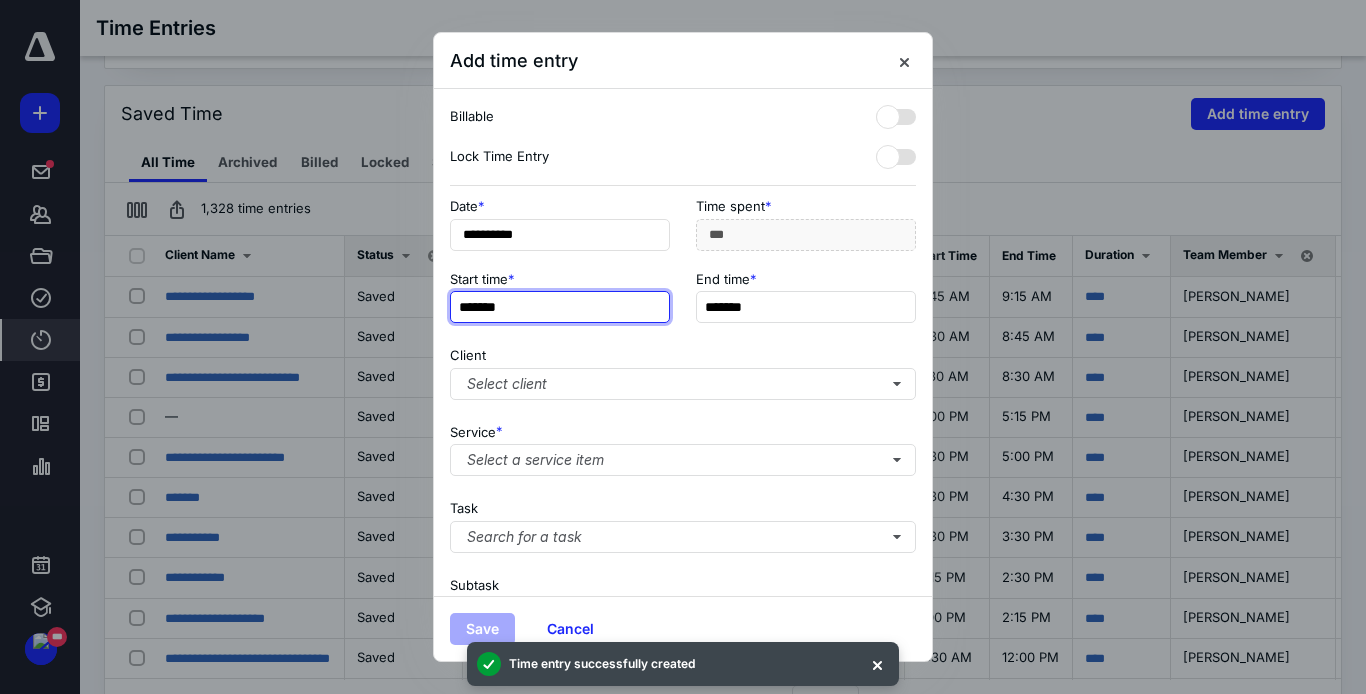click on "*******" at bounding box center (560, 307) 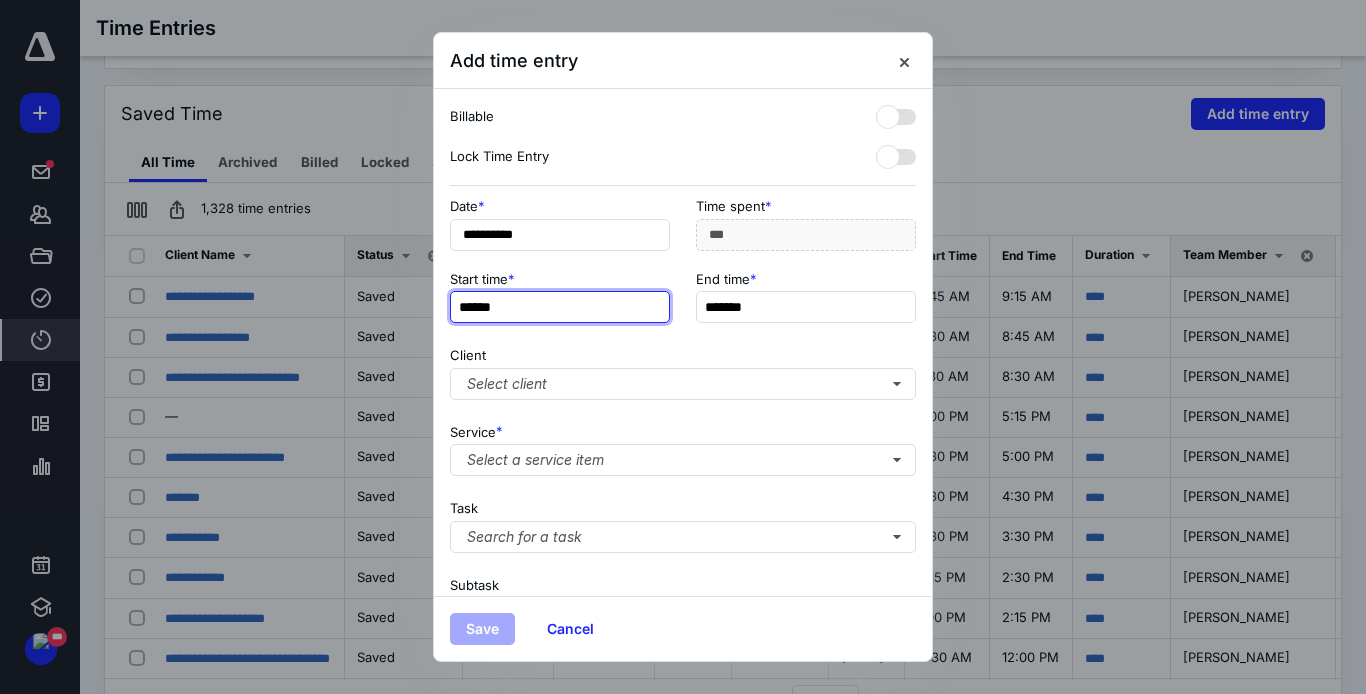 type on "******" 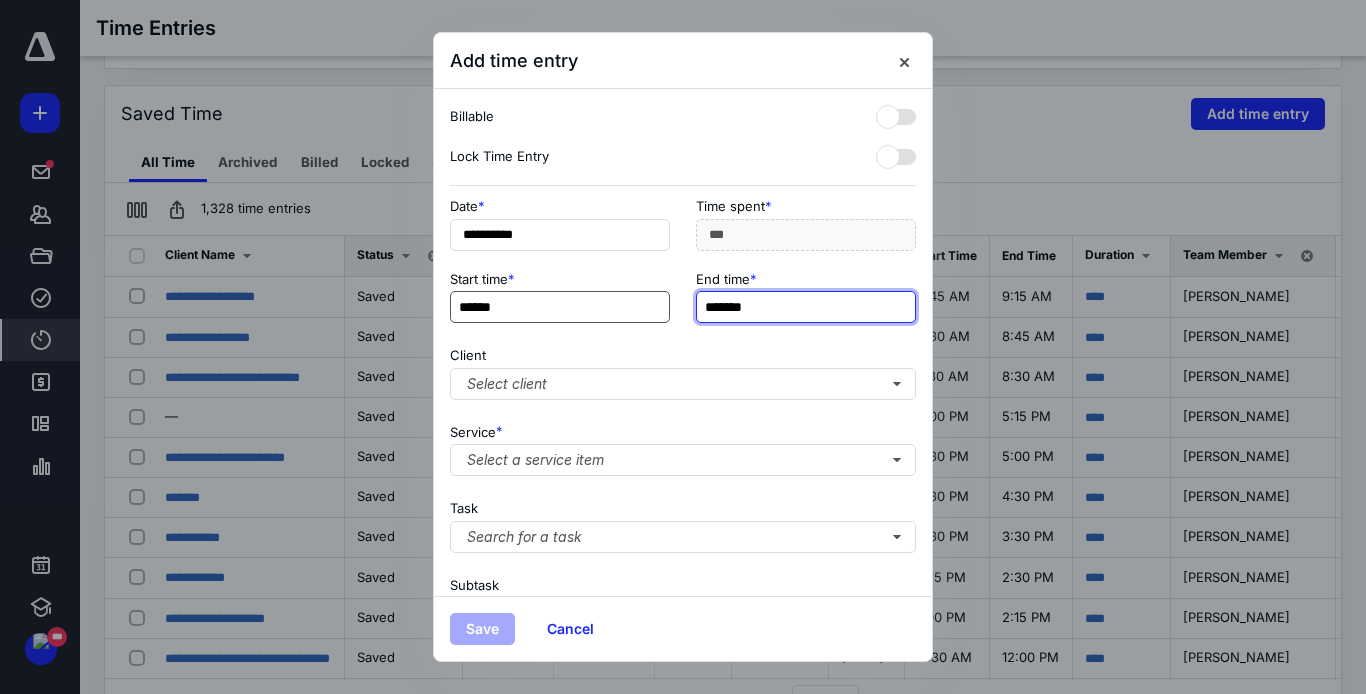 type on "******" 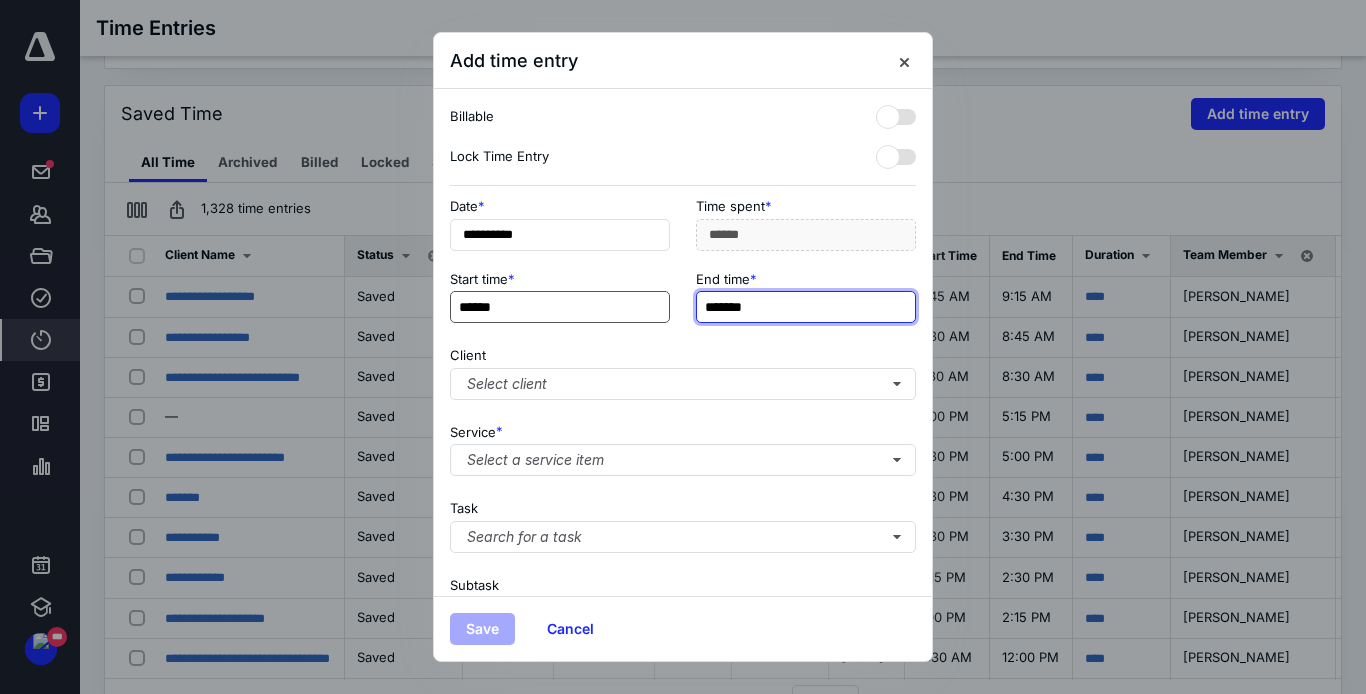 type on "*******" 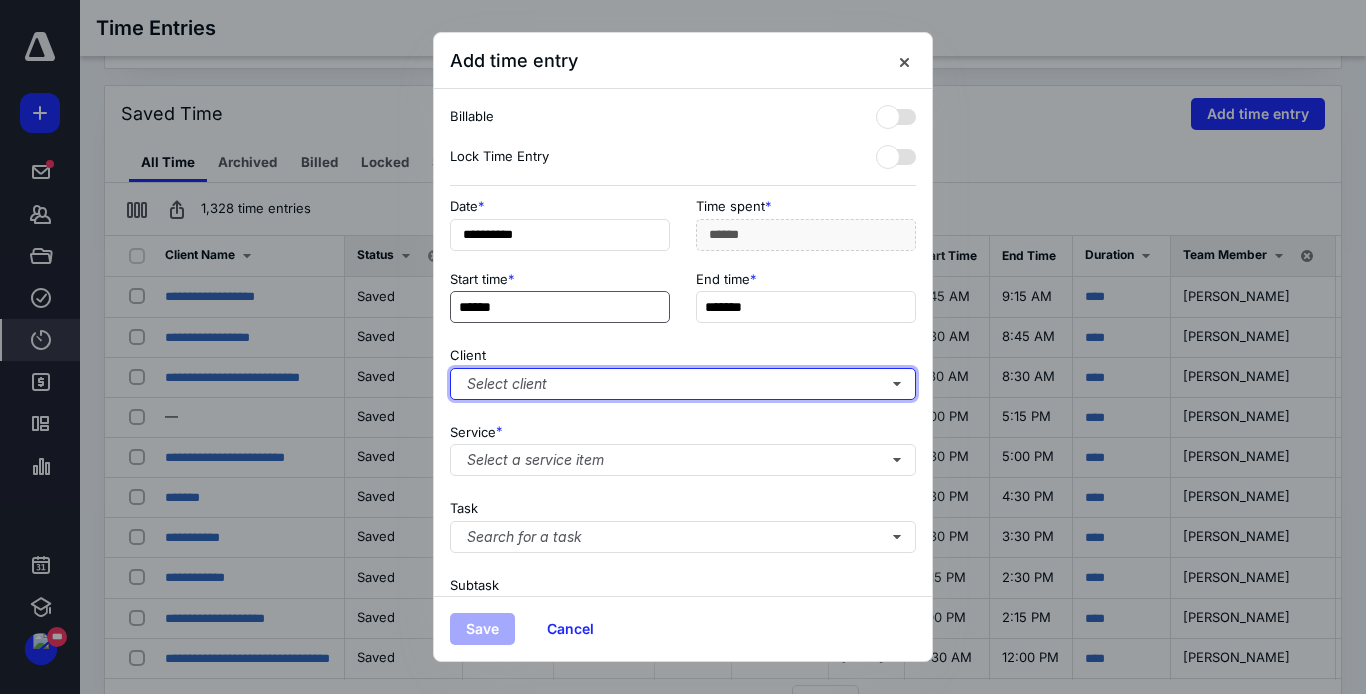type on "******" 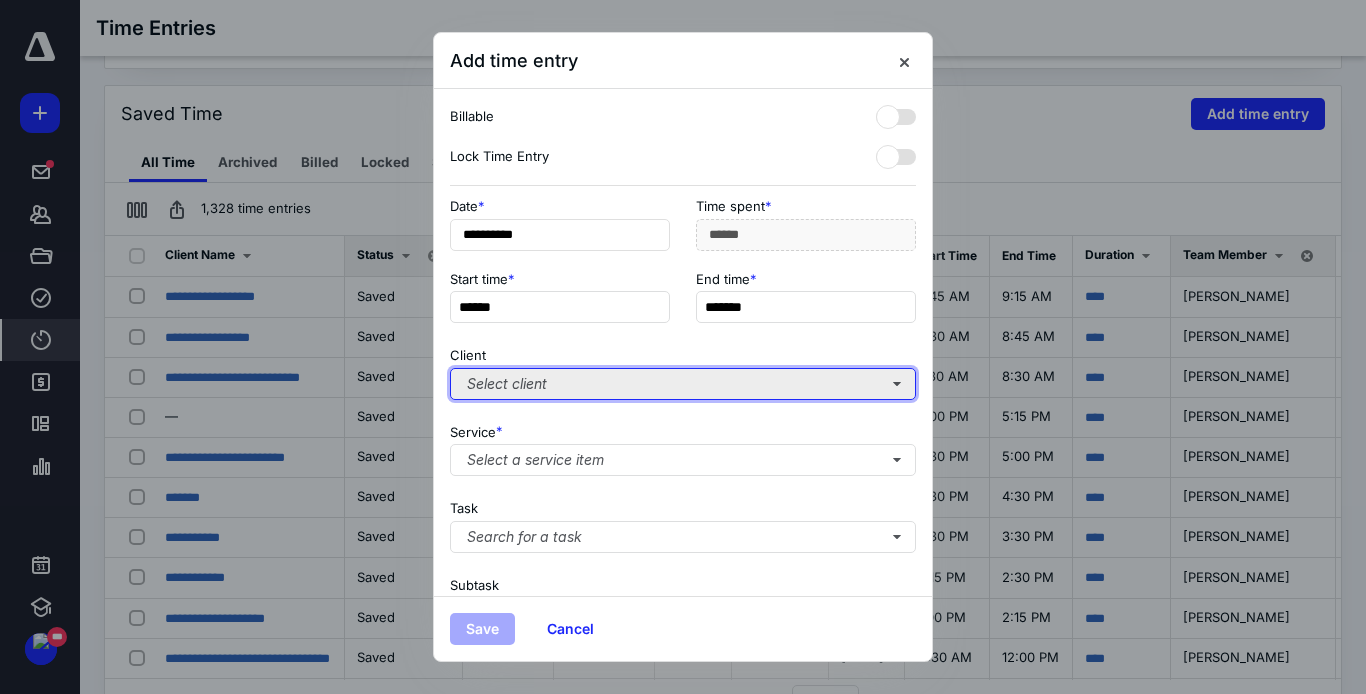 click on "Select client" at bounding box center [683, 384] 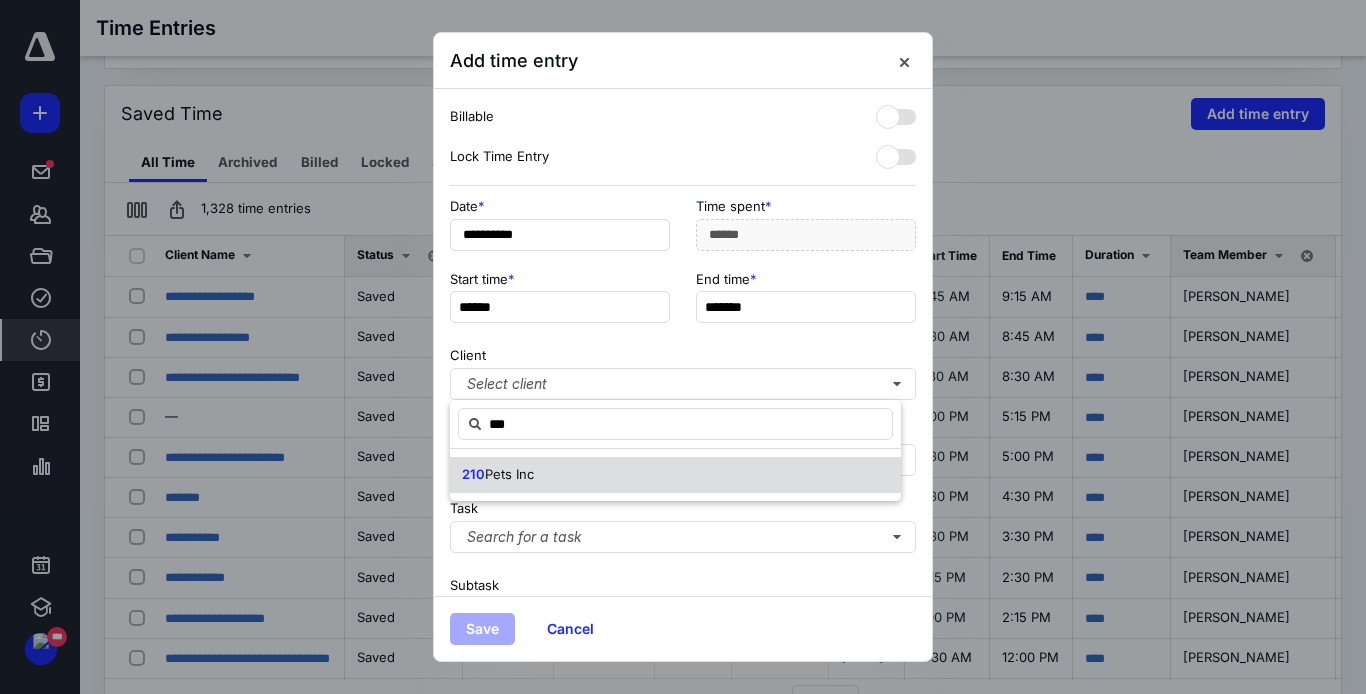 click on "Pets Inc" at bounding box center (509, 474) 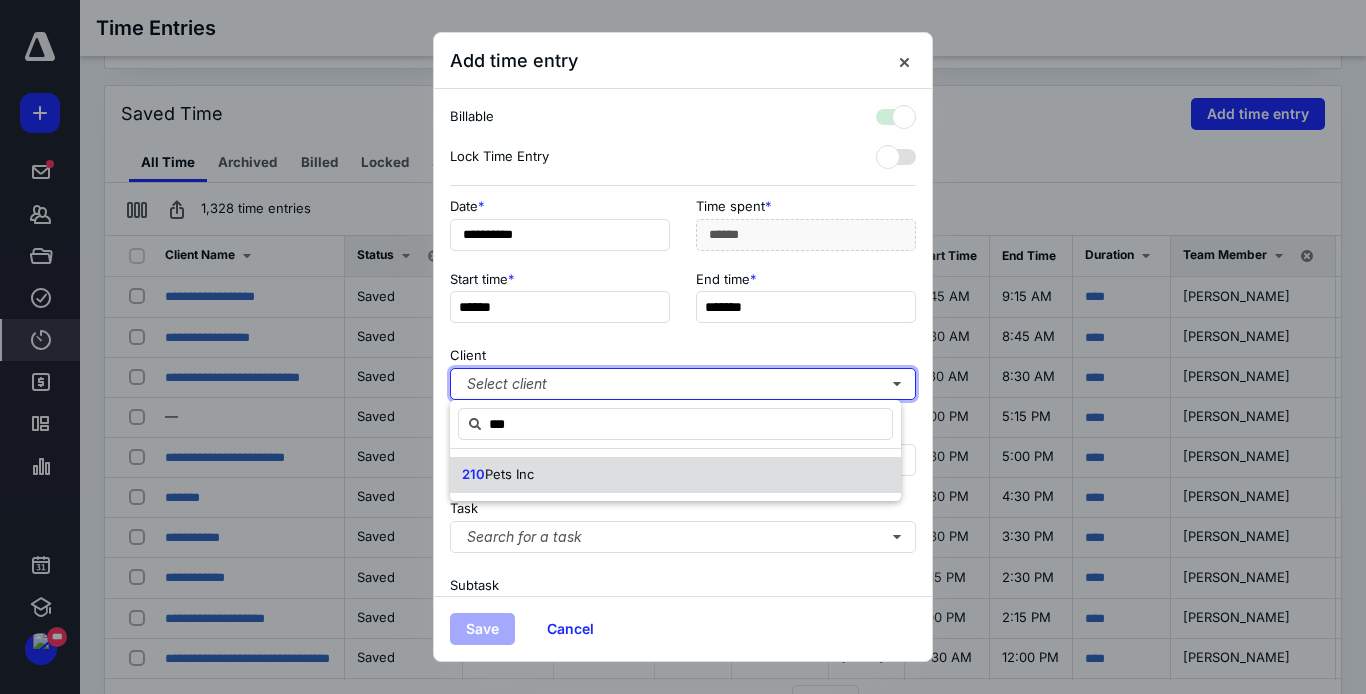 checkbox on "true" 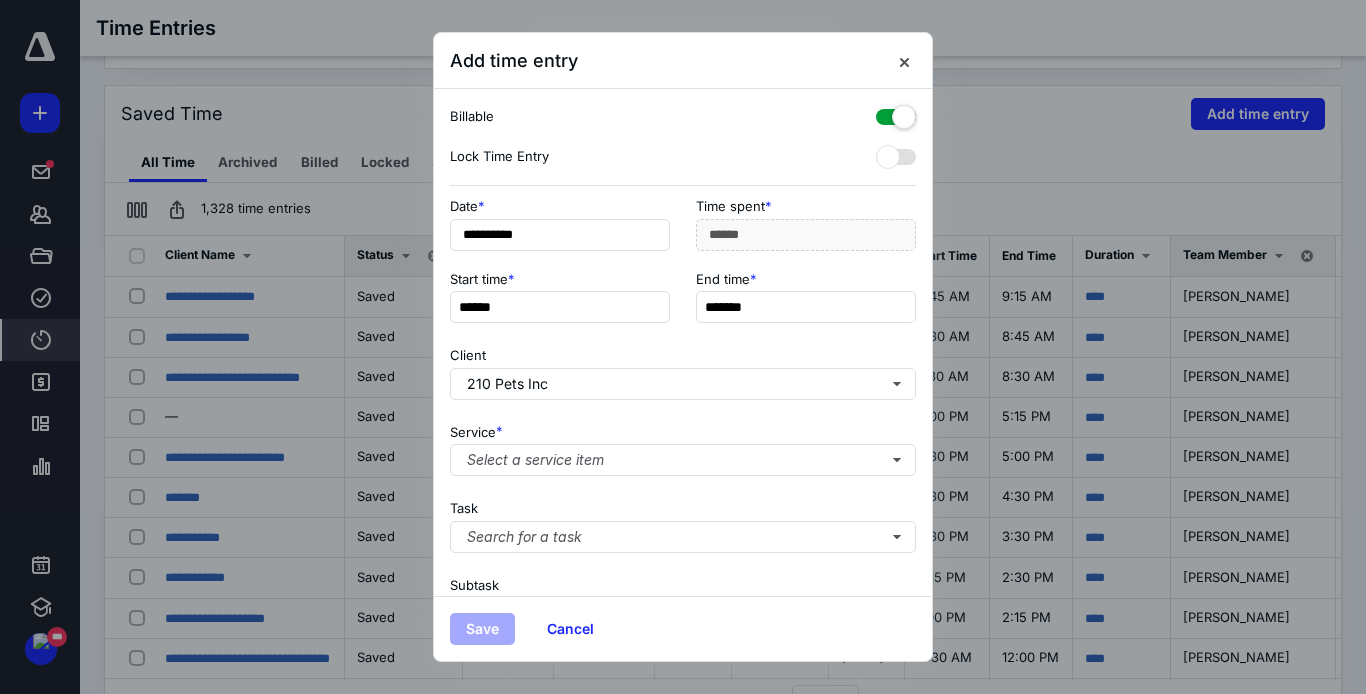 click at bounding box center (896, 113) 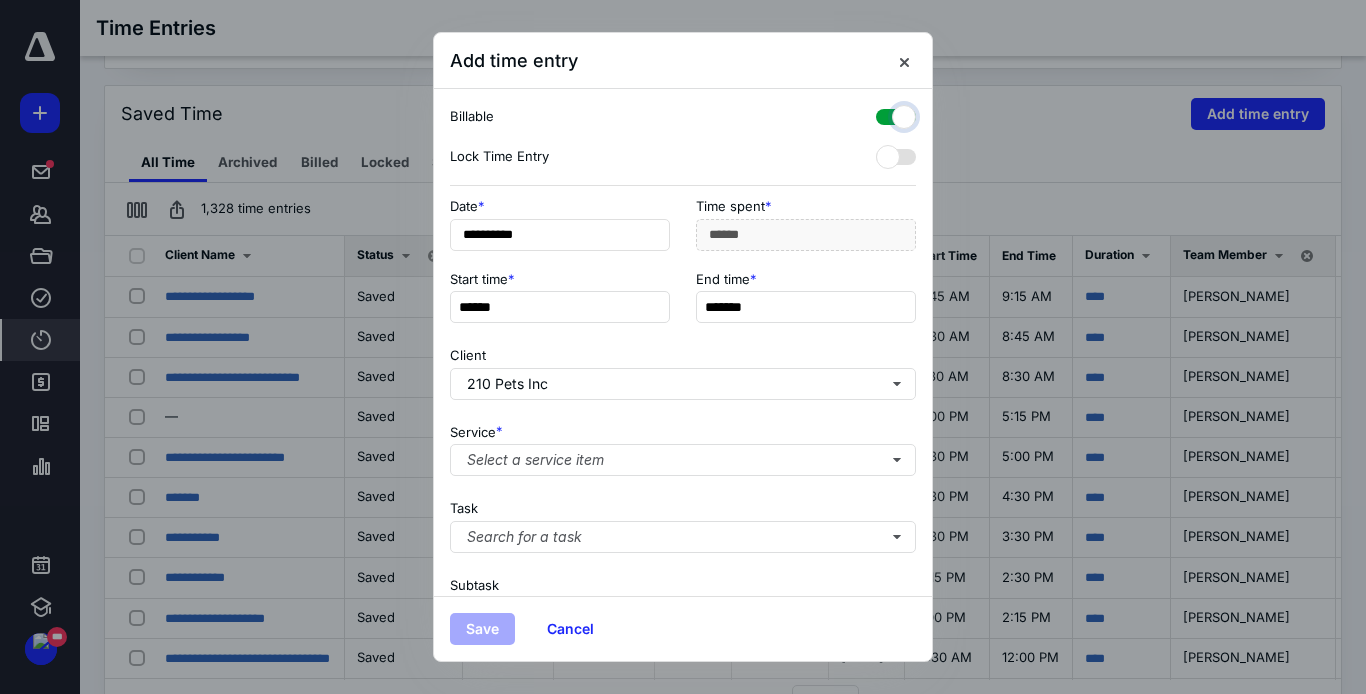 click at bounding box center [886, 114] 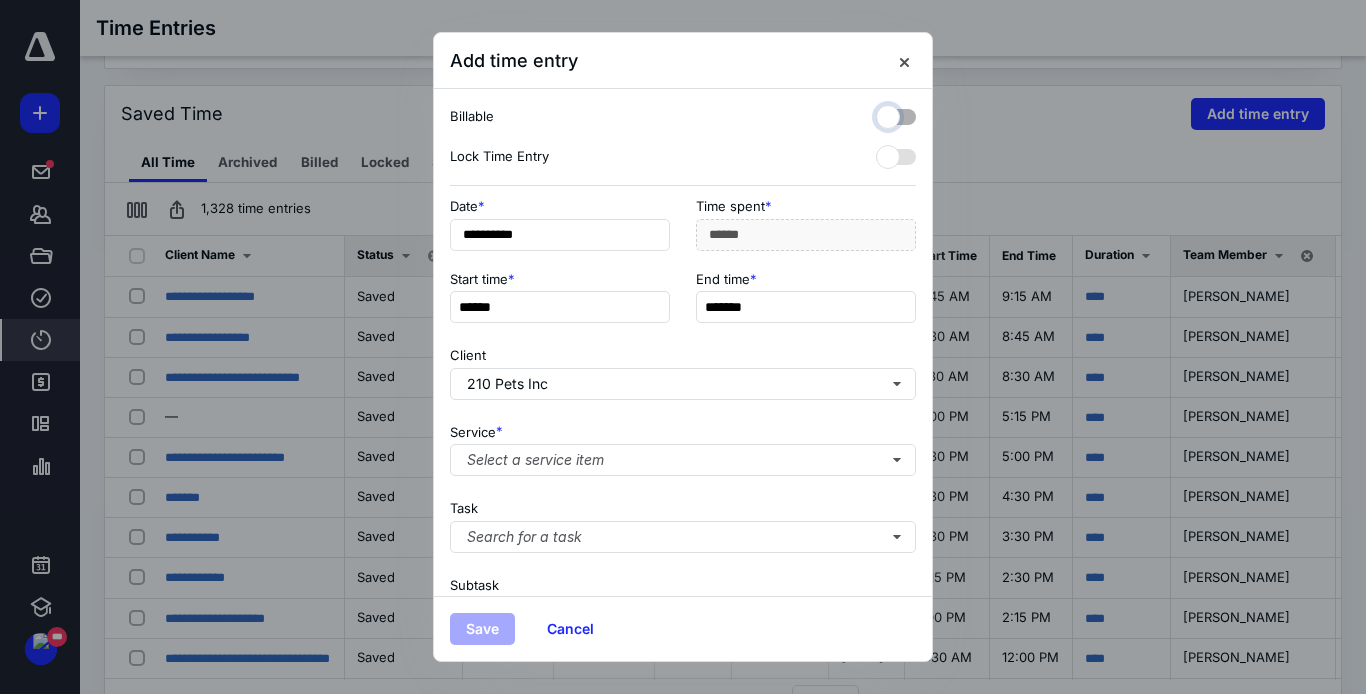 checkbox on "false" 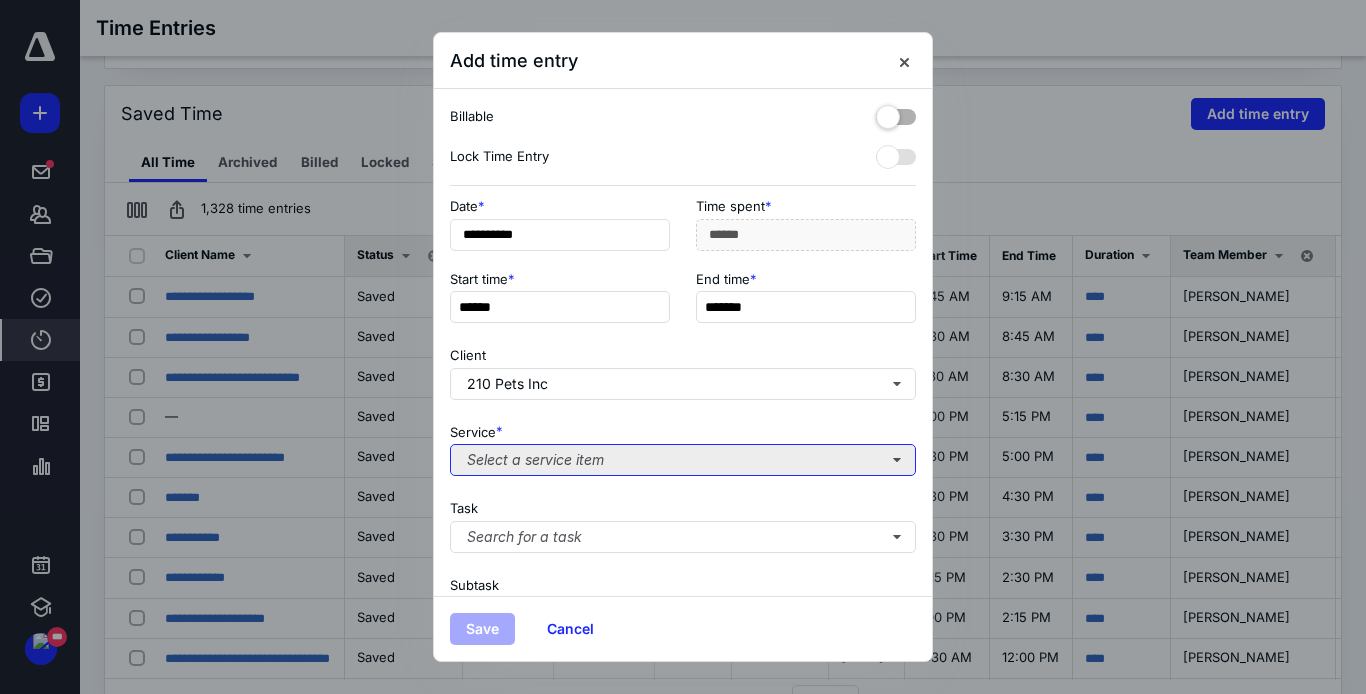 click on "Select a service item" at bounding box center [683, 460] 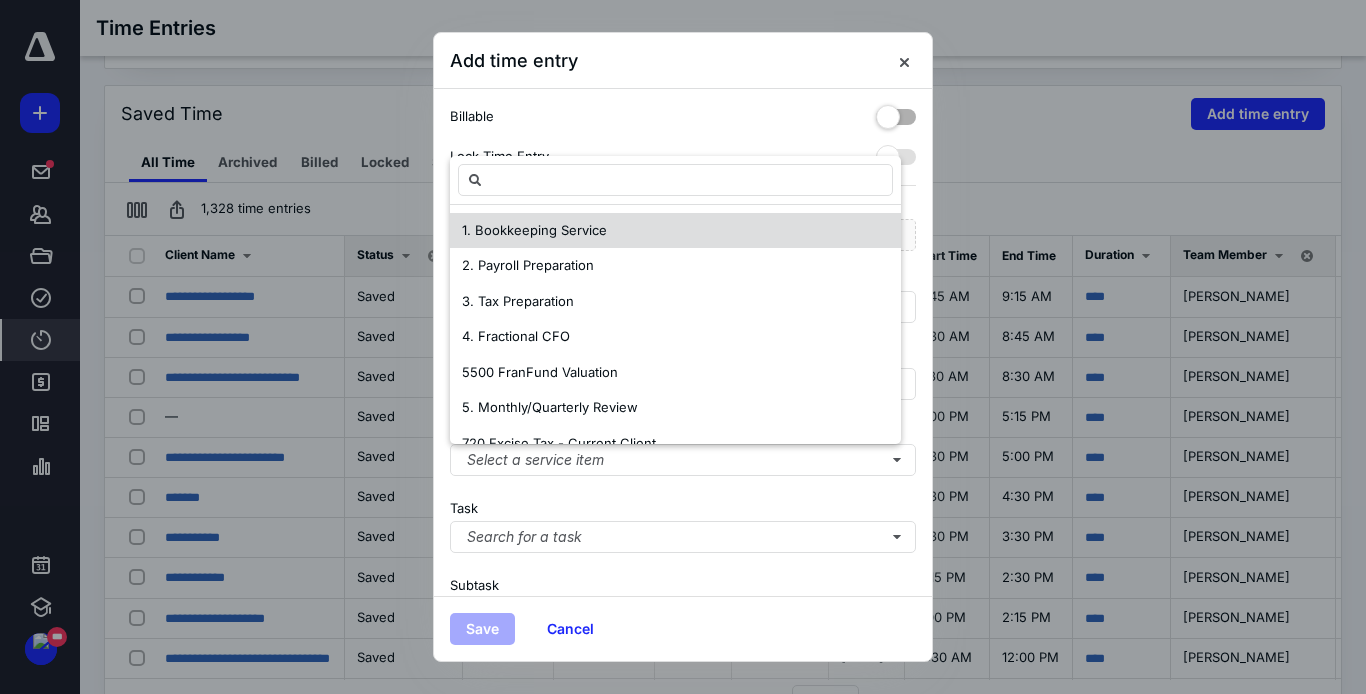 click on "1. Bookkeeping Service" at bounding box center [675, 231] 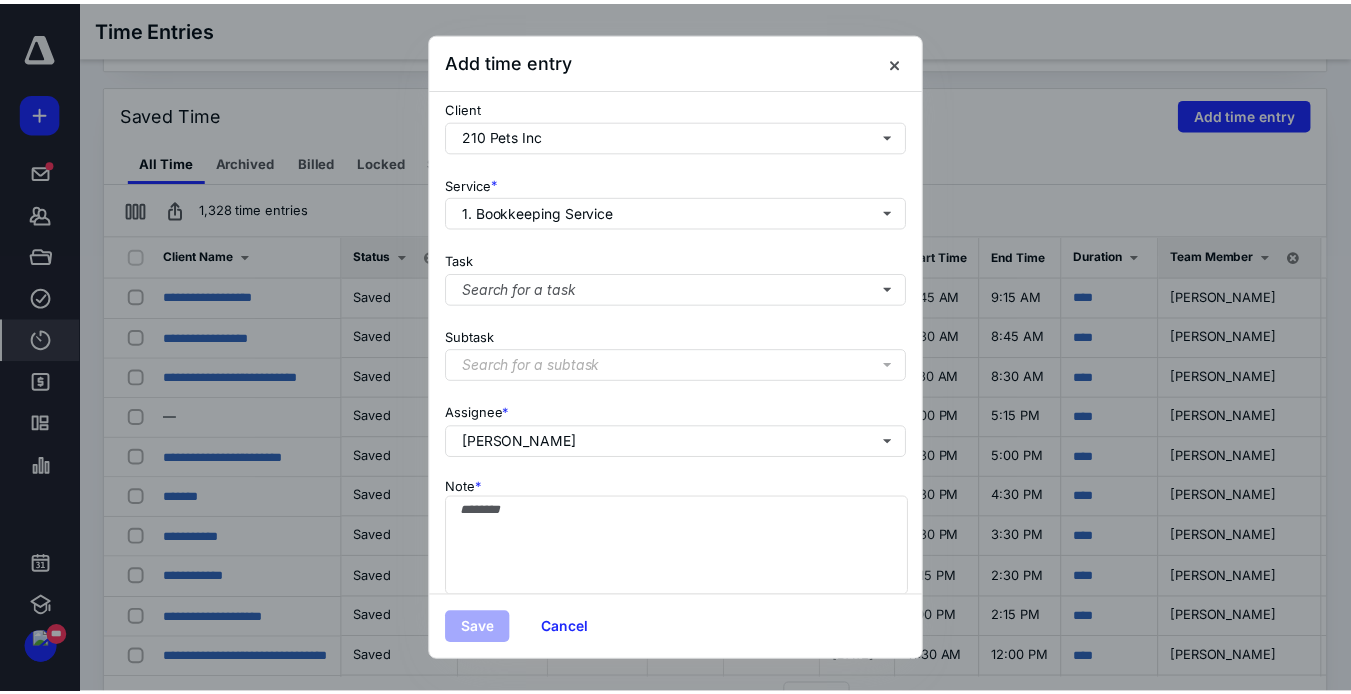 scroll, scrollTop: 253, scrollLeft: 0, axis: vertical 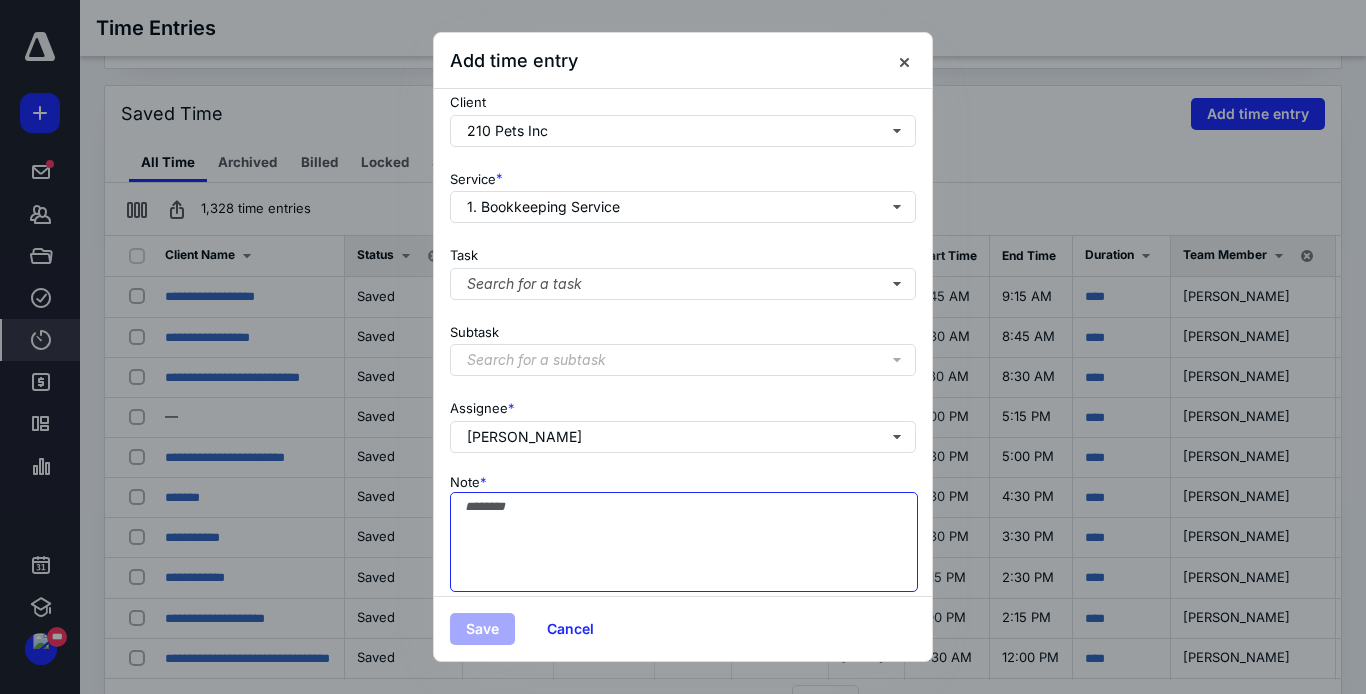 click on "Note *" at bounding box center [684, 542] 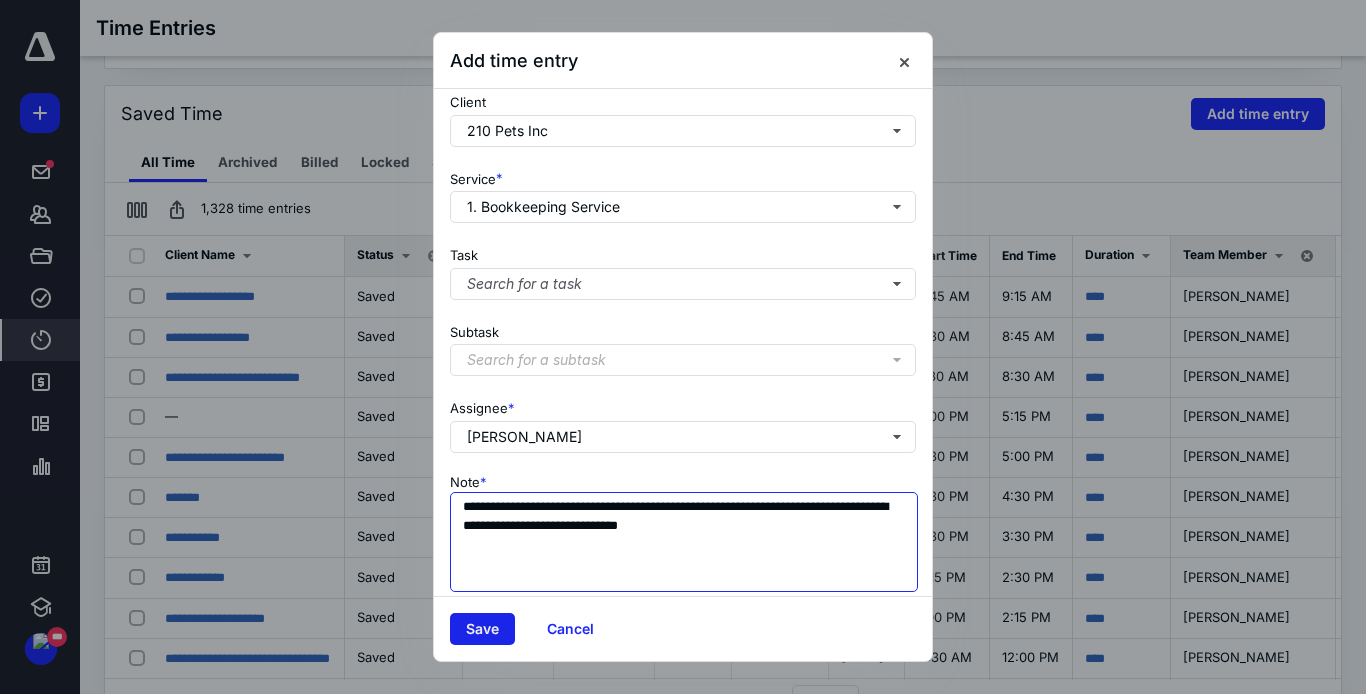 type on "**********" 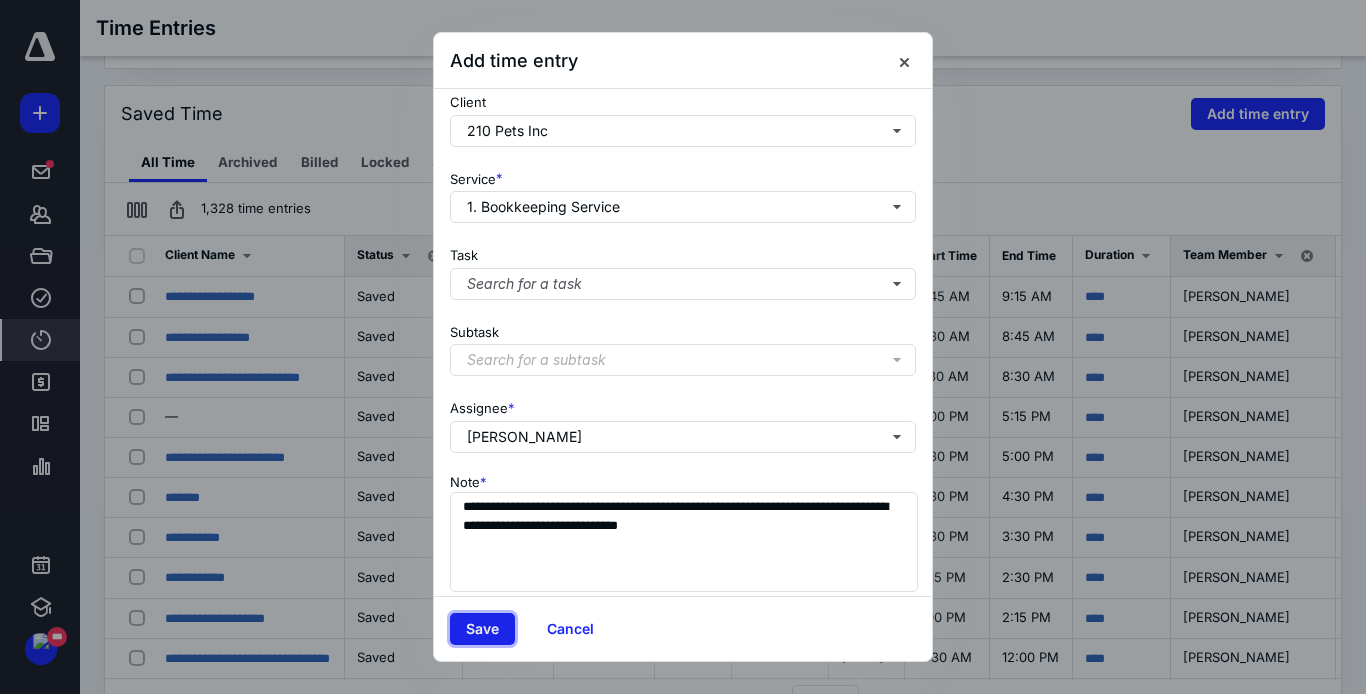 click on "Save" at bounding box center (482, 629) 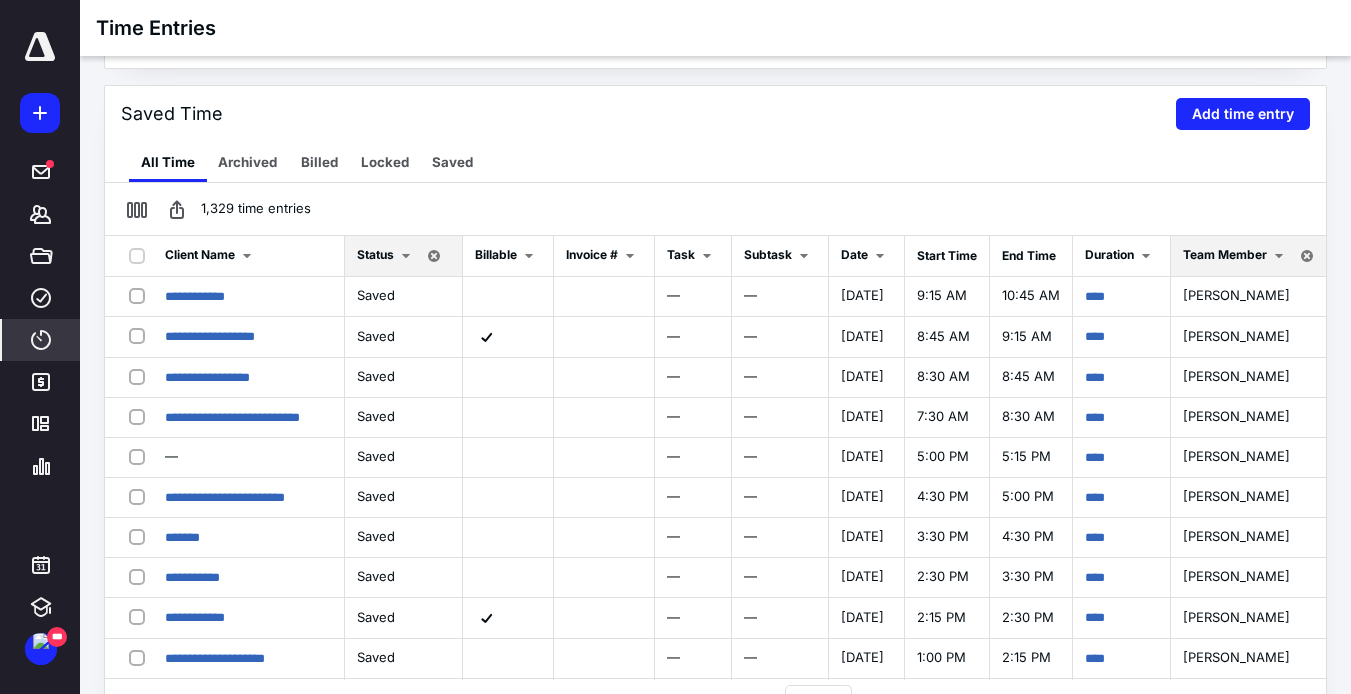 click at bounding box center [40, 47] 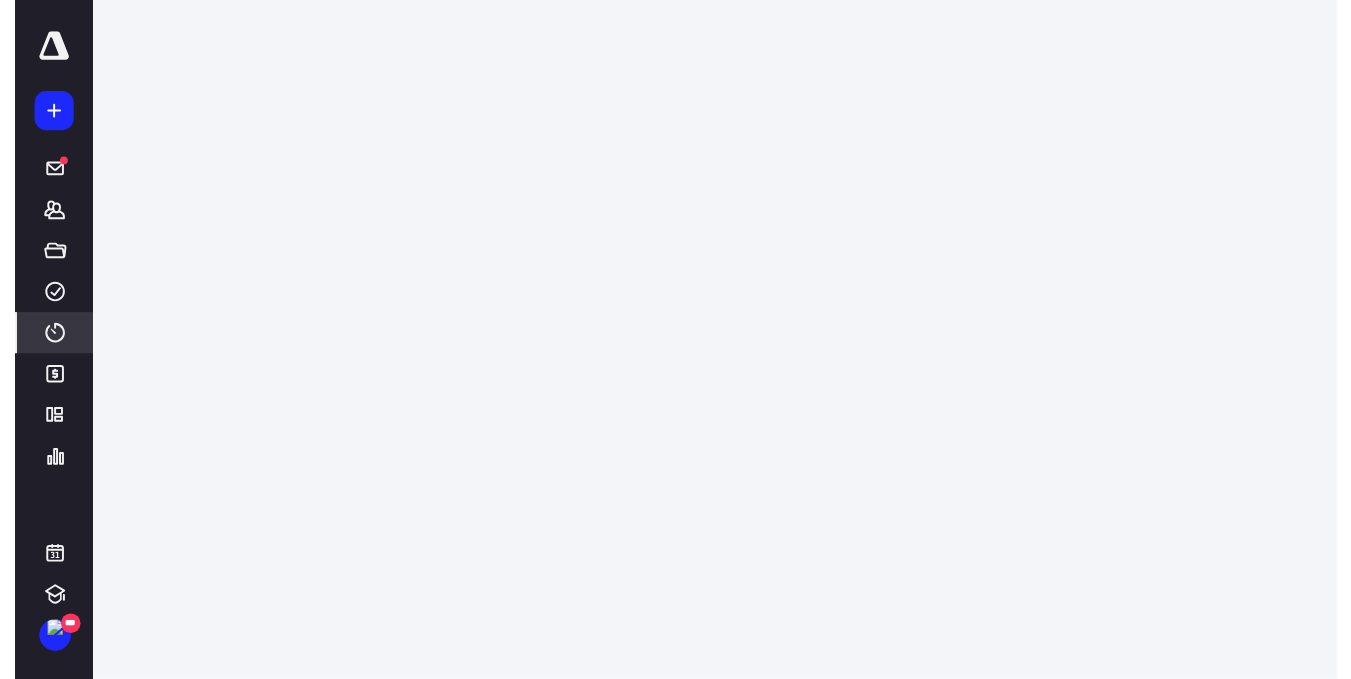 scroll, scrollTop: 0, scrollLeft: 0, axis: both 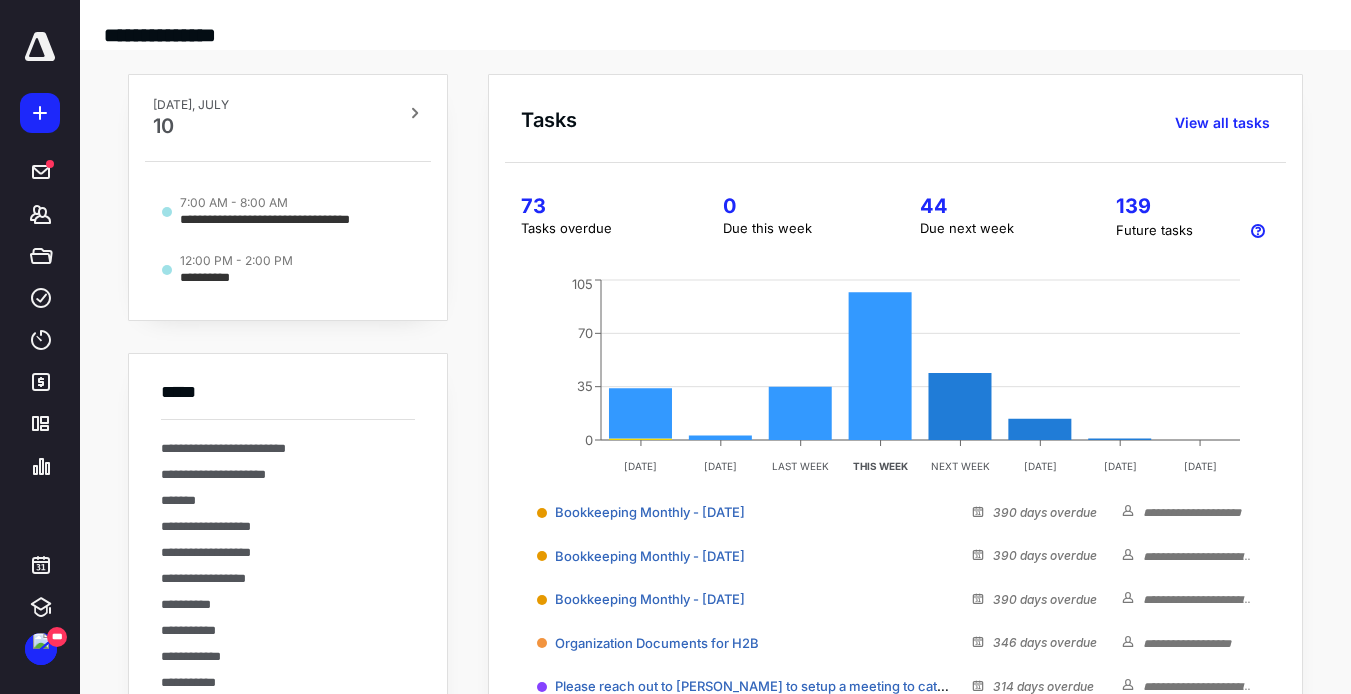 click on "44" at bounding box center (994, 206) 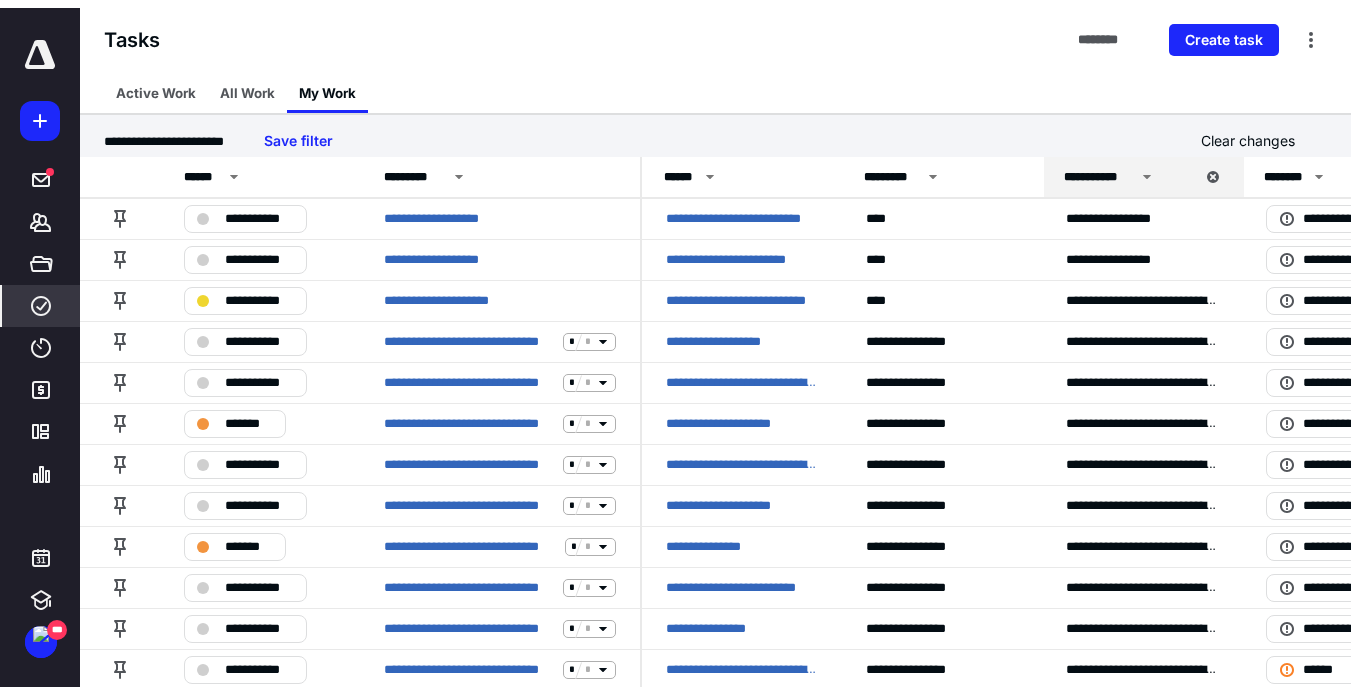 scroll, scrollTop: 0, scrollLeft: 0, axis: both 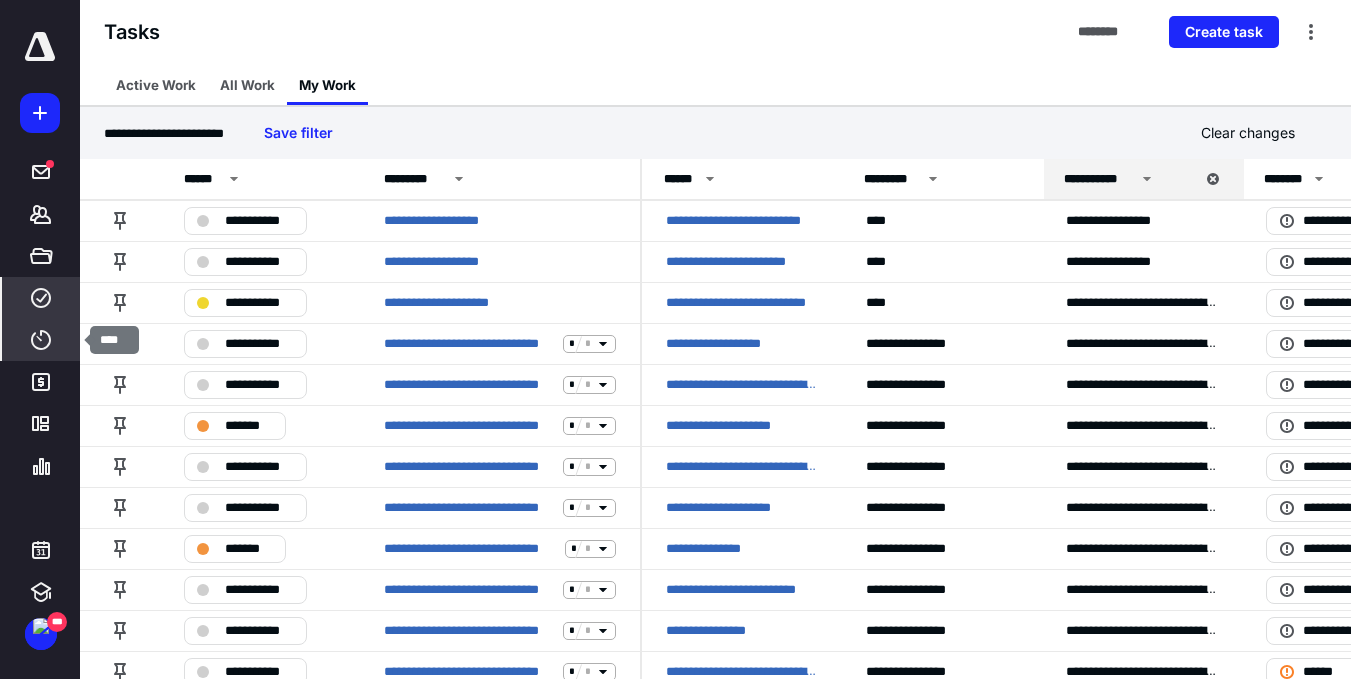 click 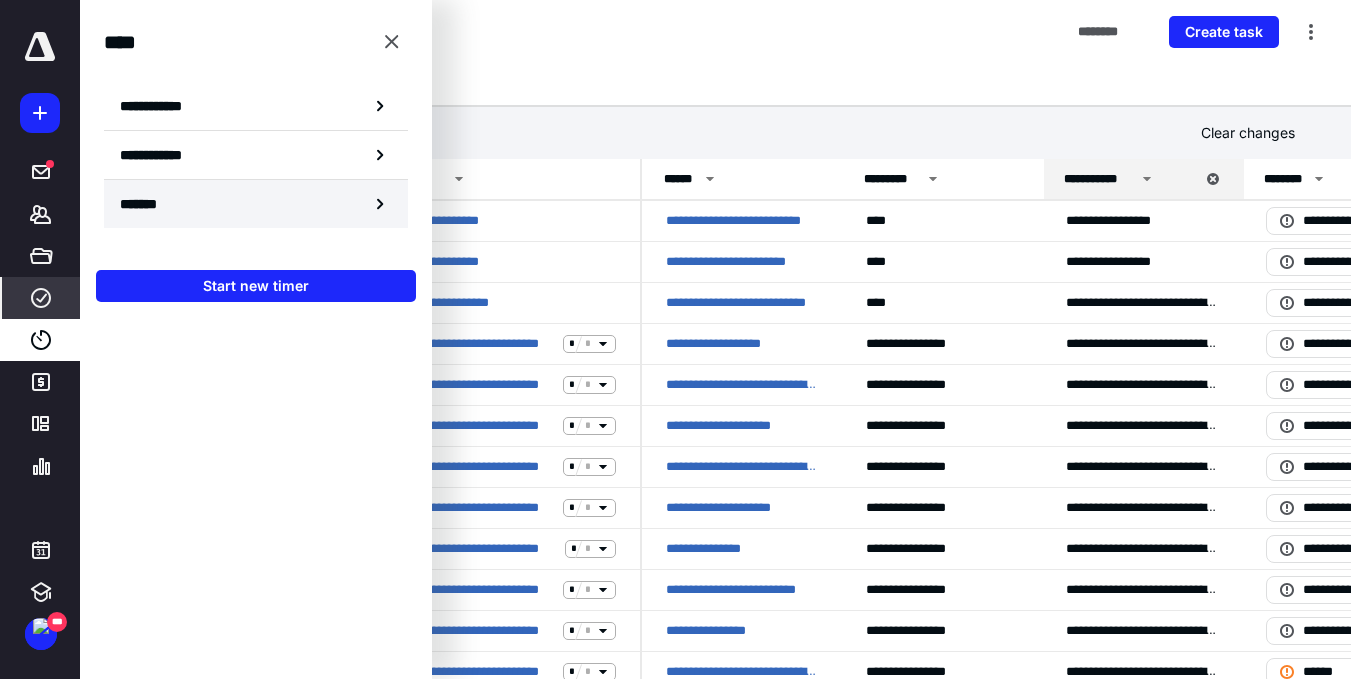 click 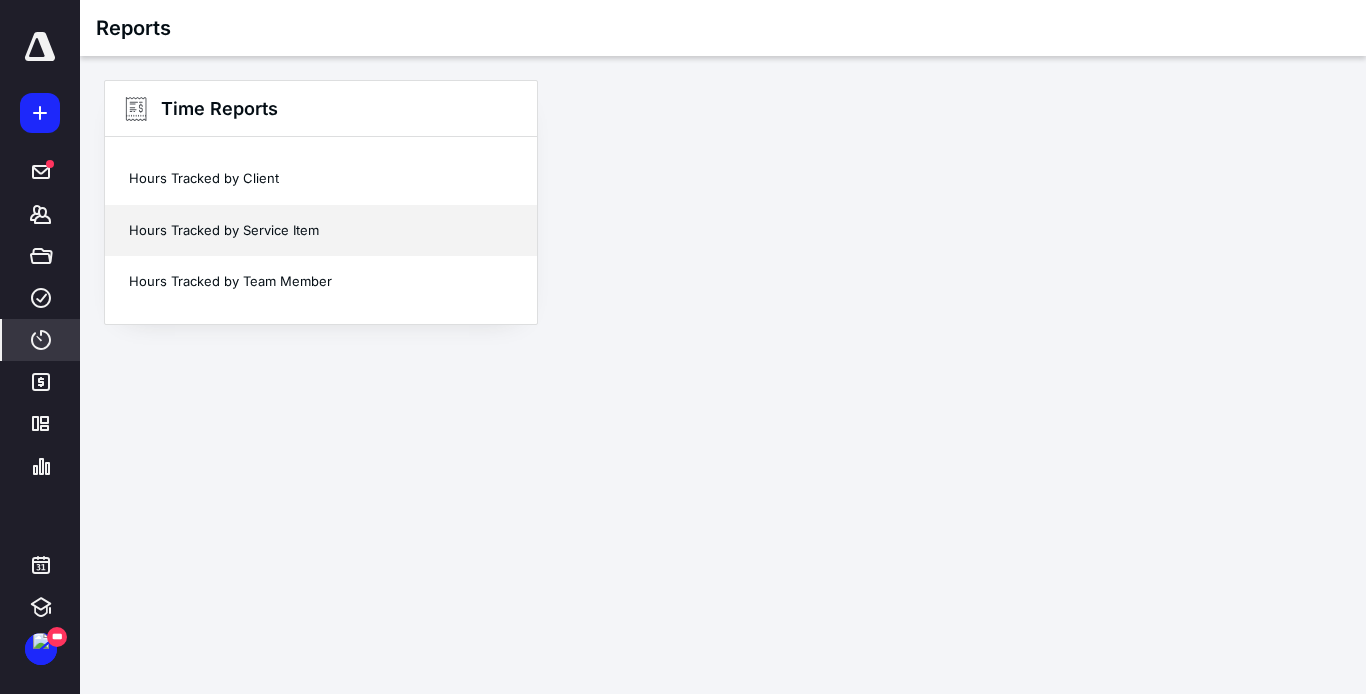 click on "Hours Tracked by Service Item" at bounding box center [321, 231] 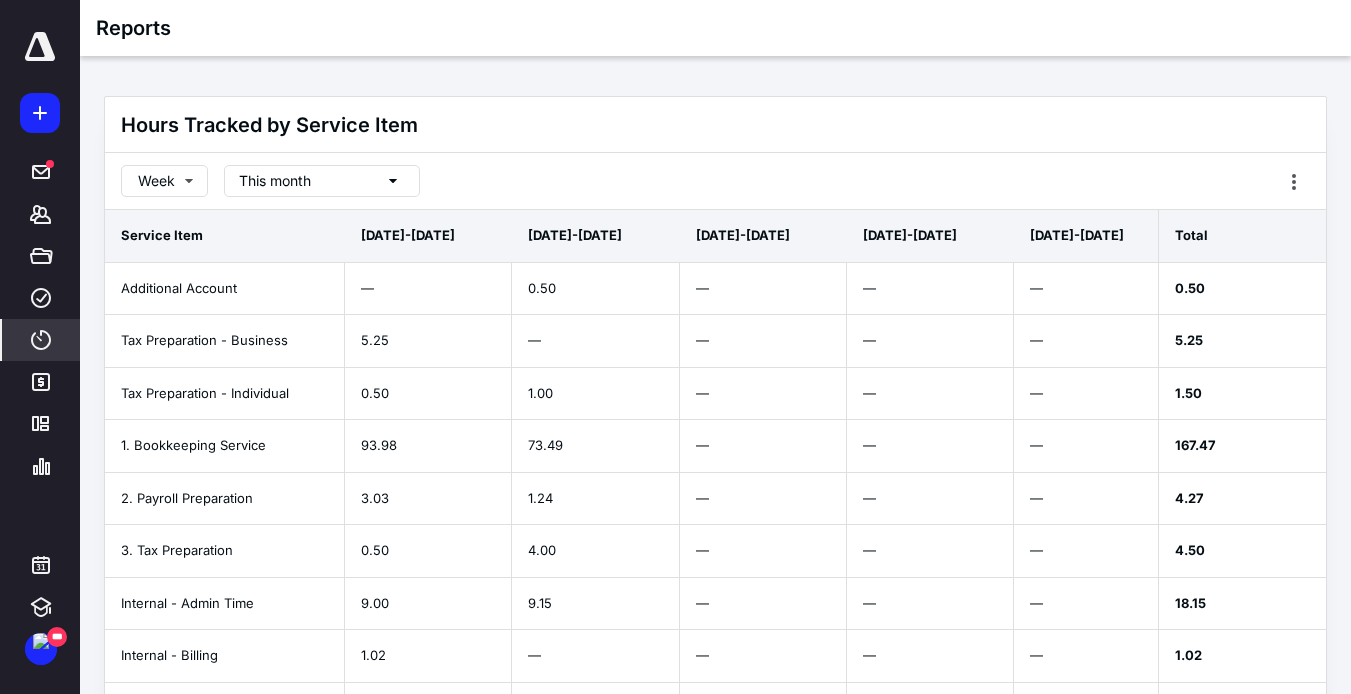 click 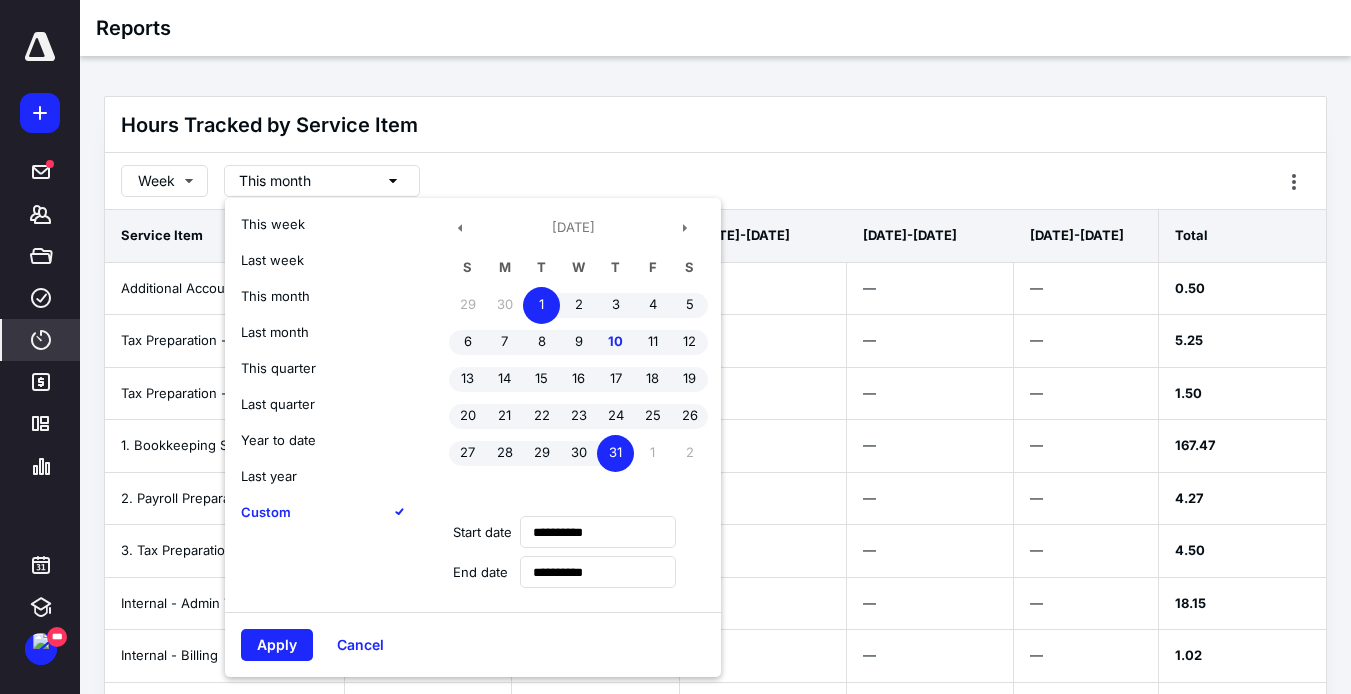 click on "Year to date" at bounding box center [278, 440] 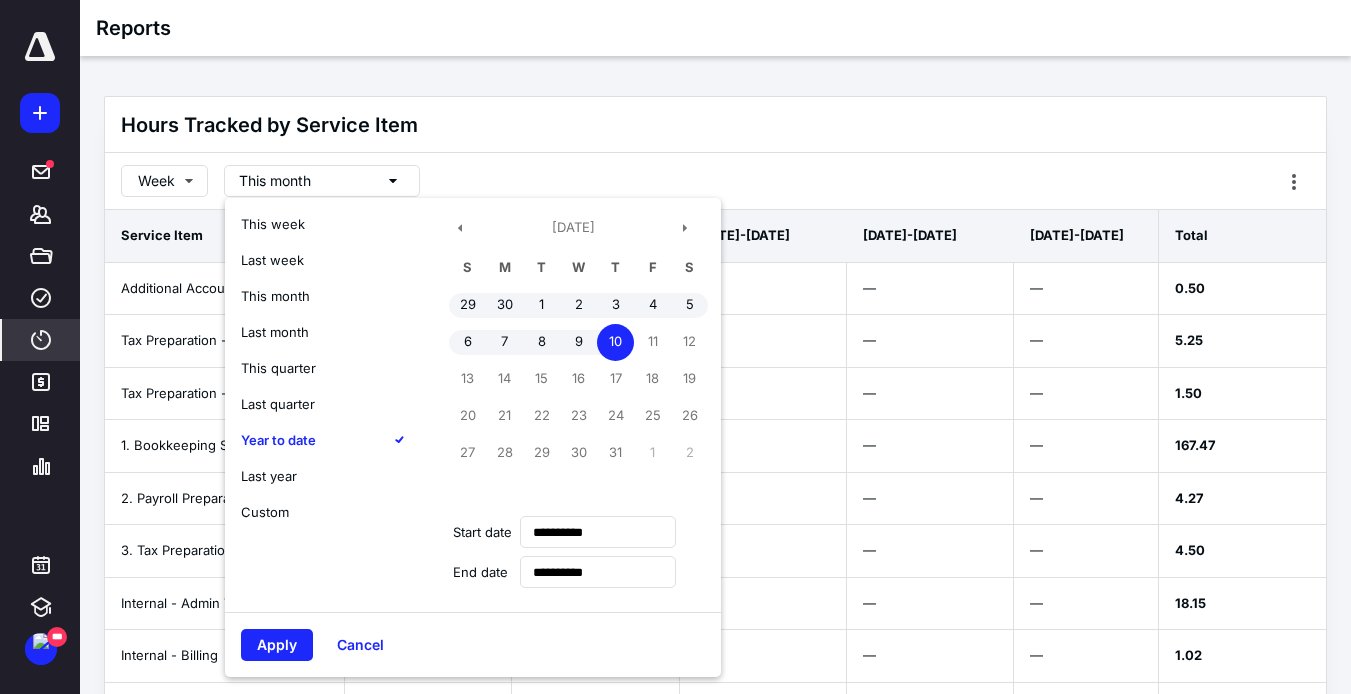type on "**********" 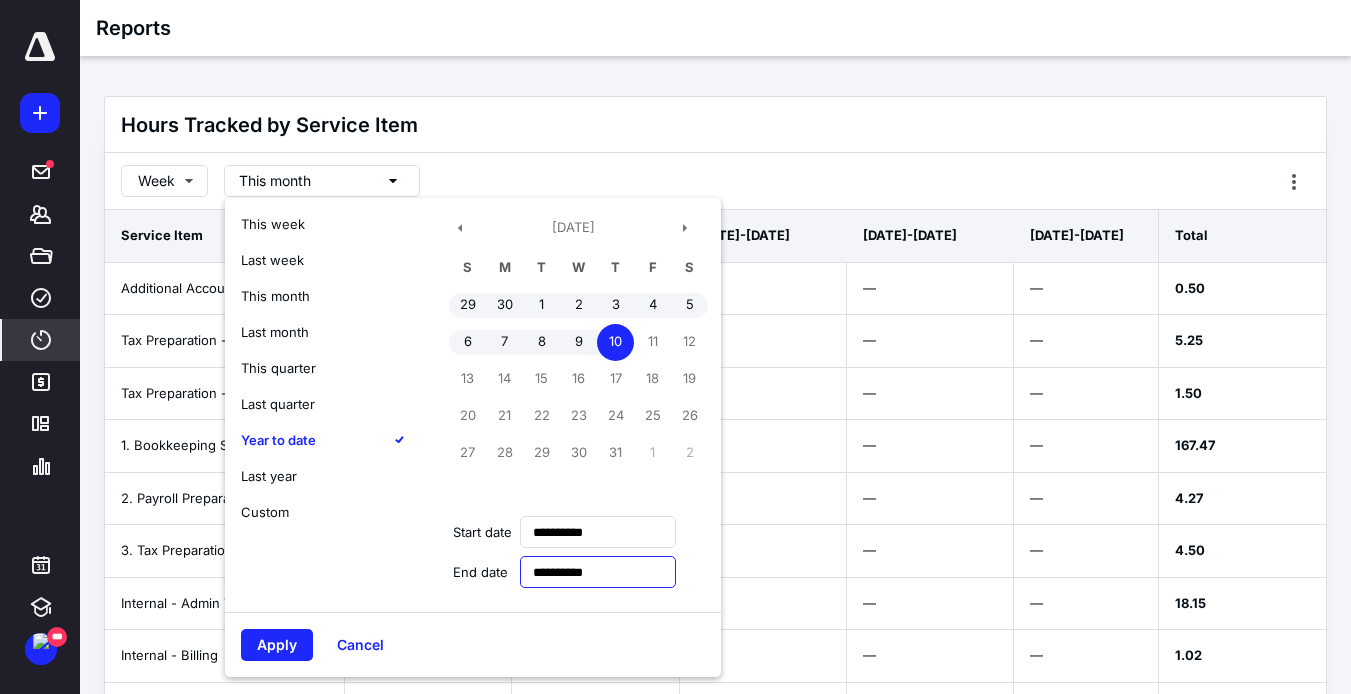 click on "**********" at bounding box center [598, 572] 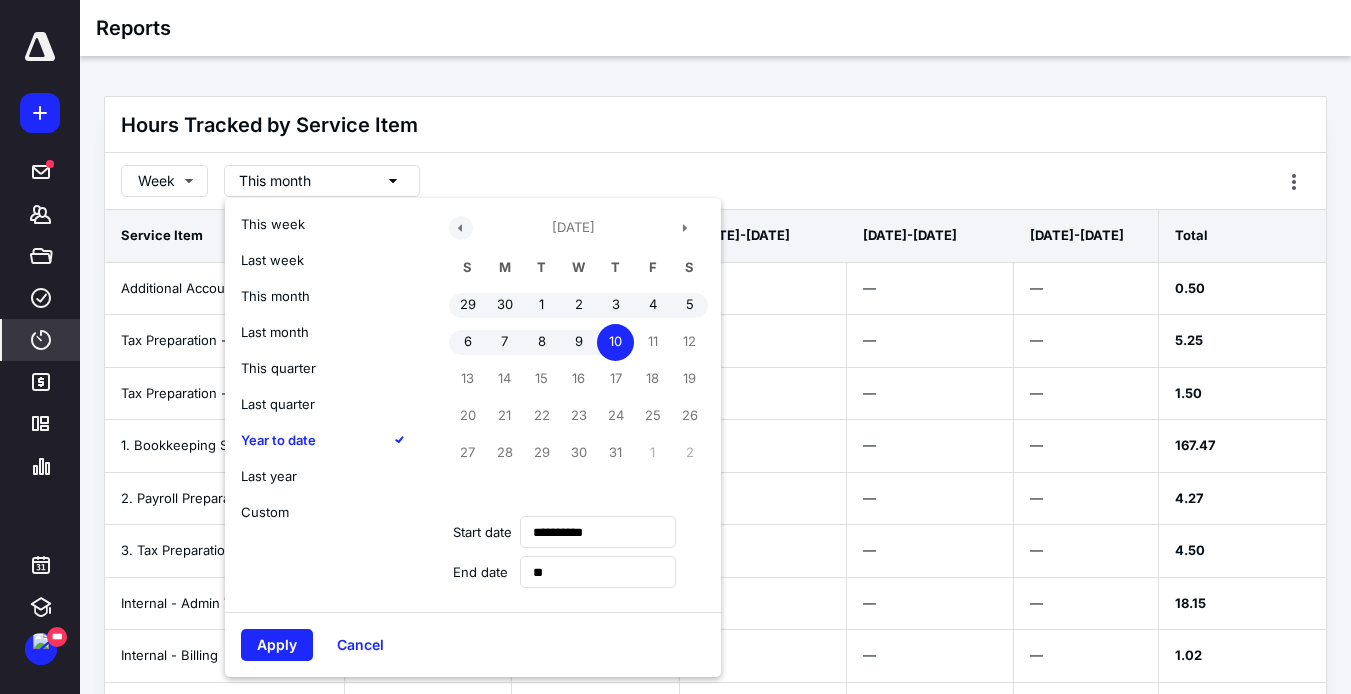 type on "**********" 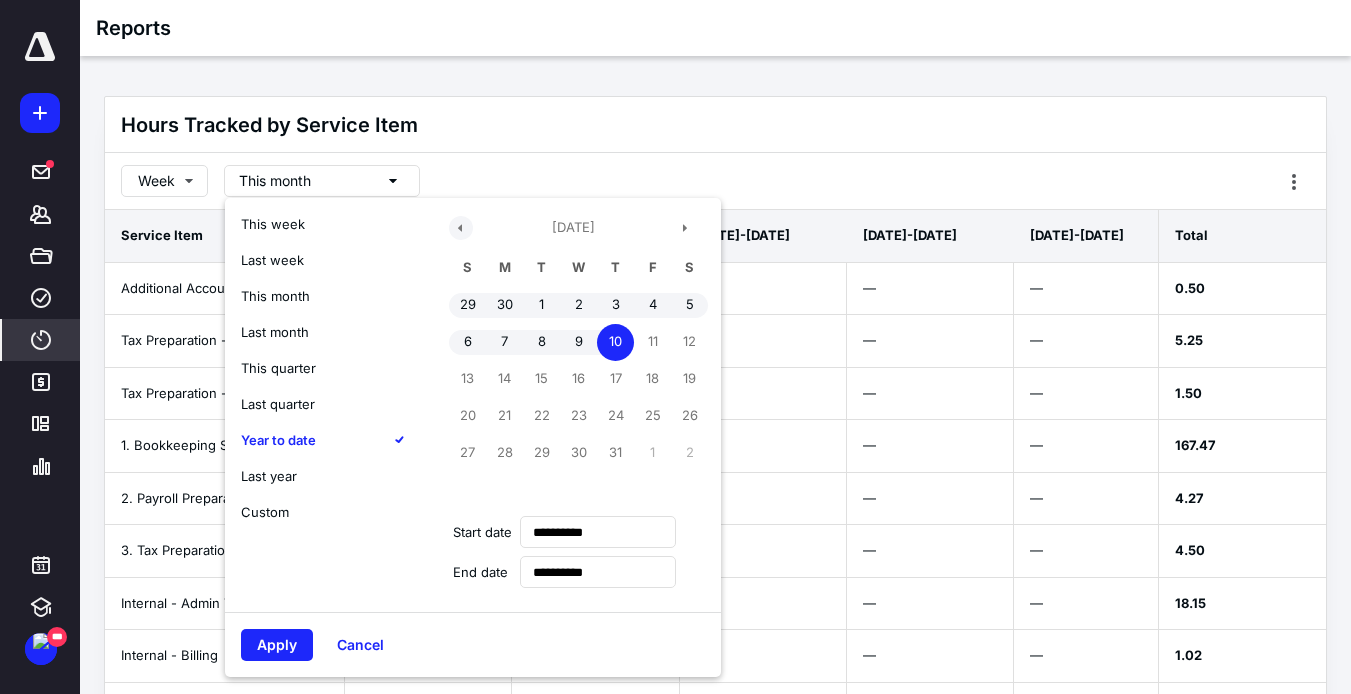 type on "**********" 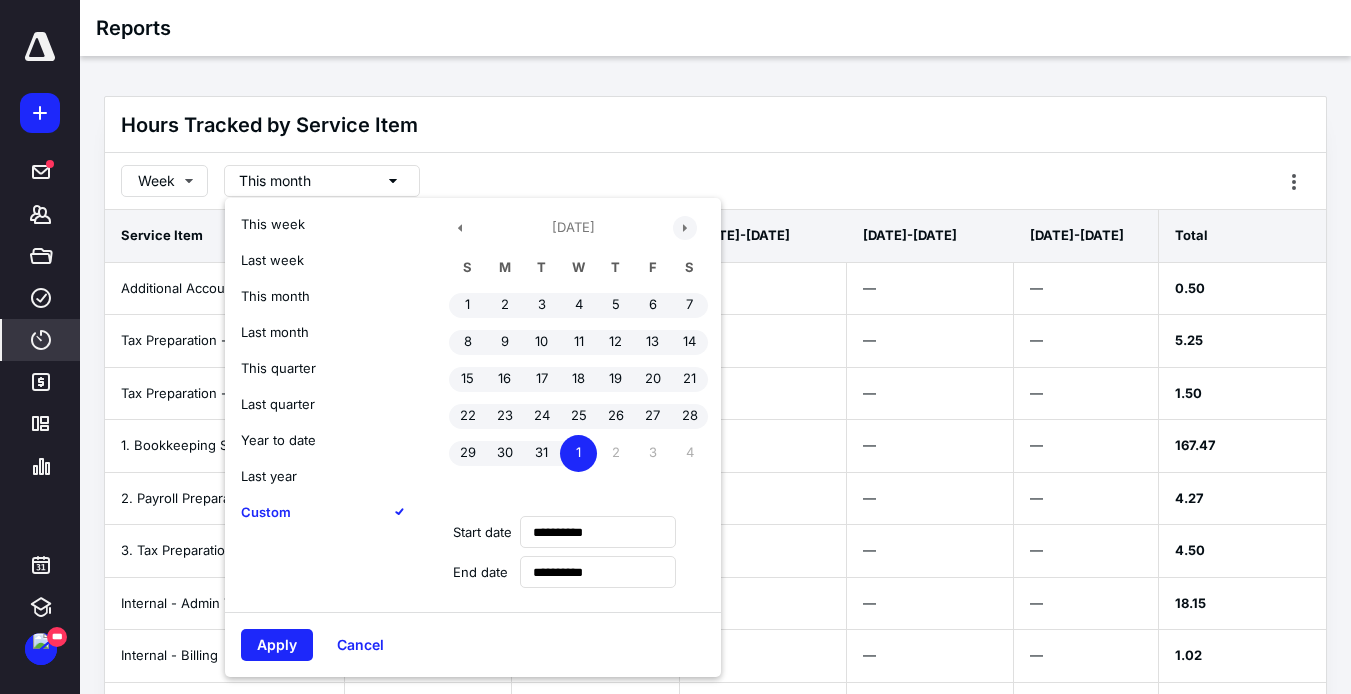 click at bounding box center [685, 228] 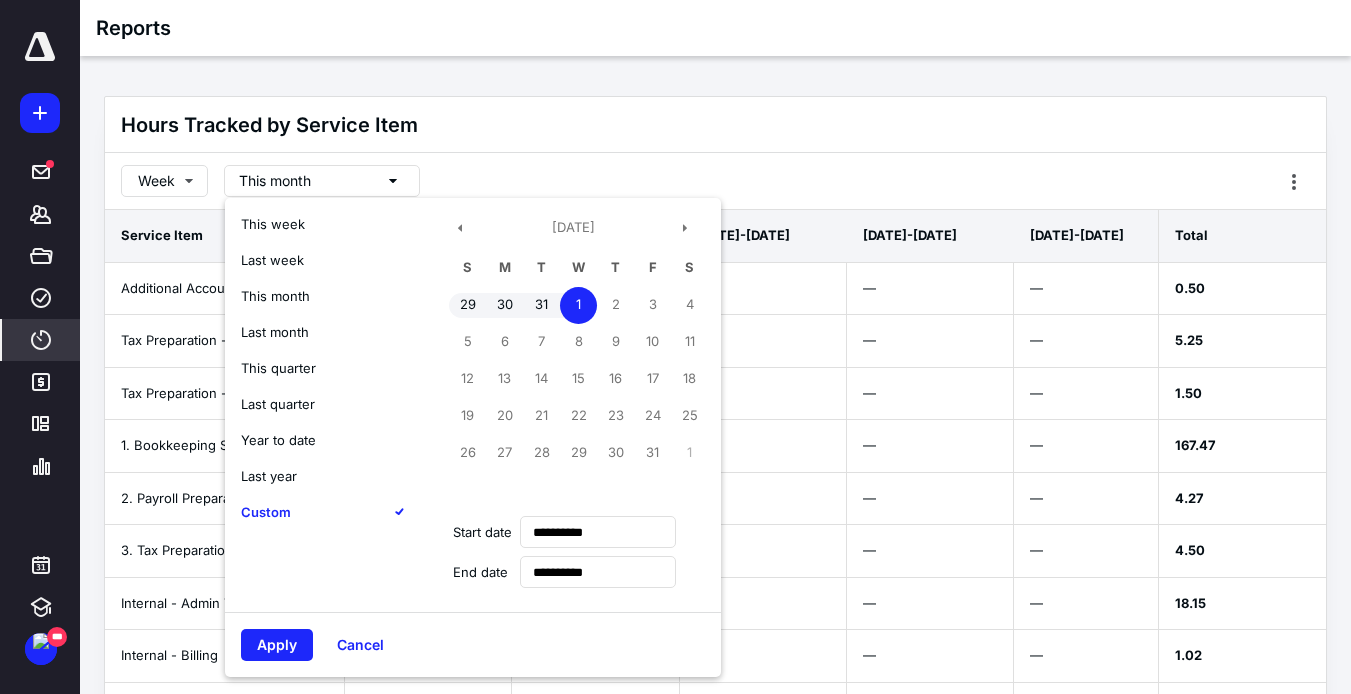click on "1" at bounding box center (578, 305) 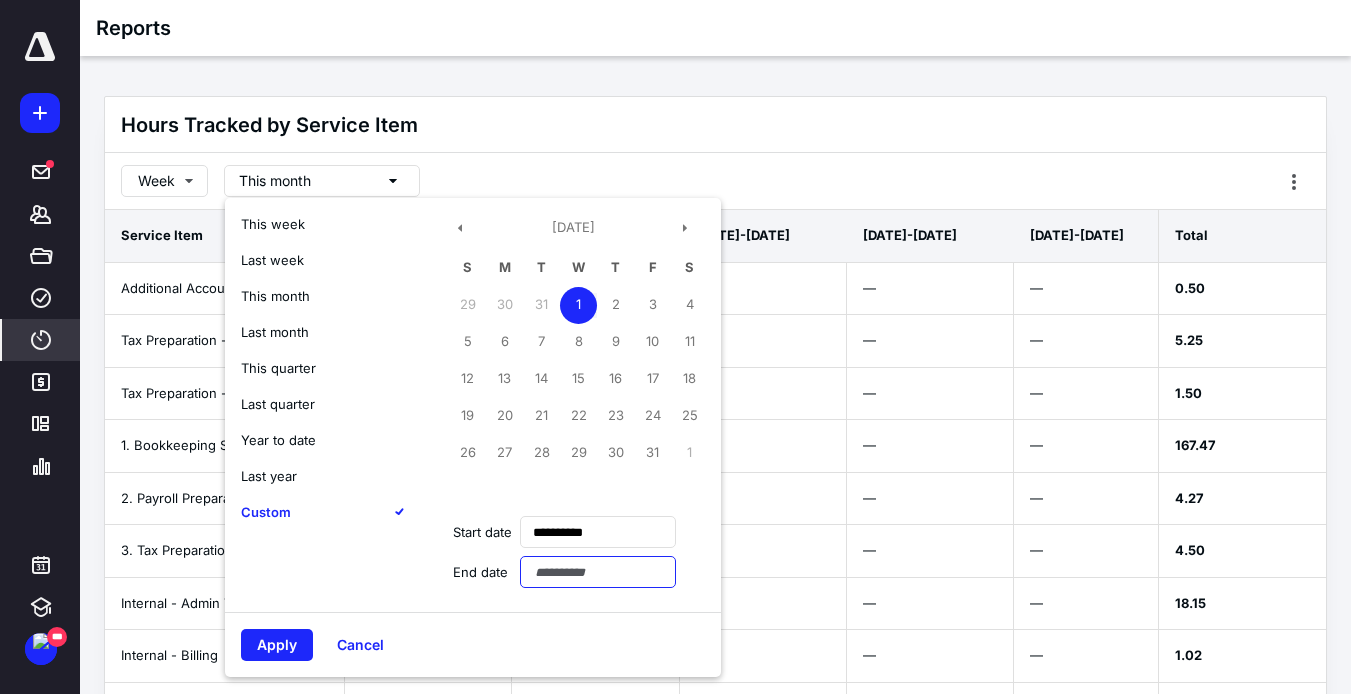 click at bounding box center [598, 572] 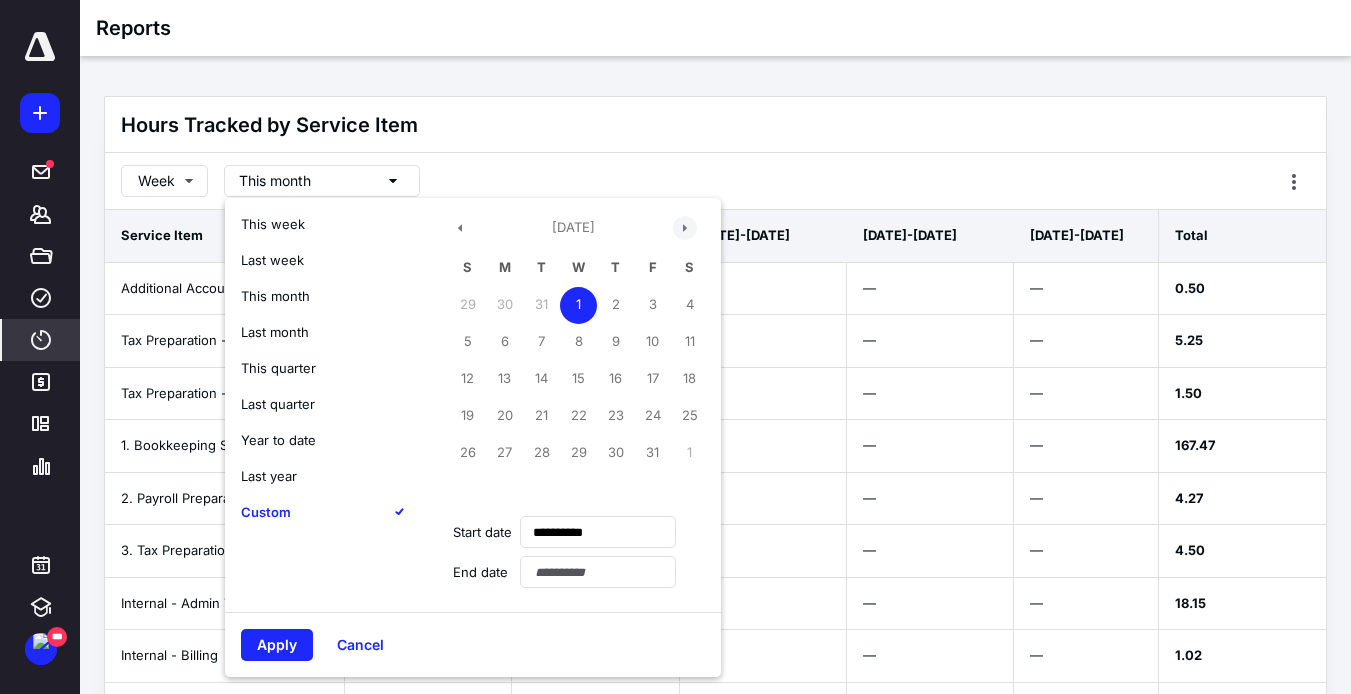 click at bounding box center [685, 228] 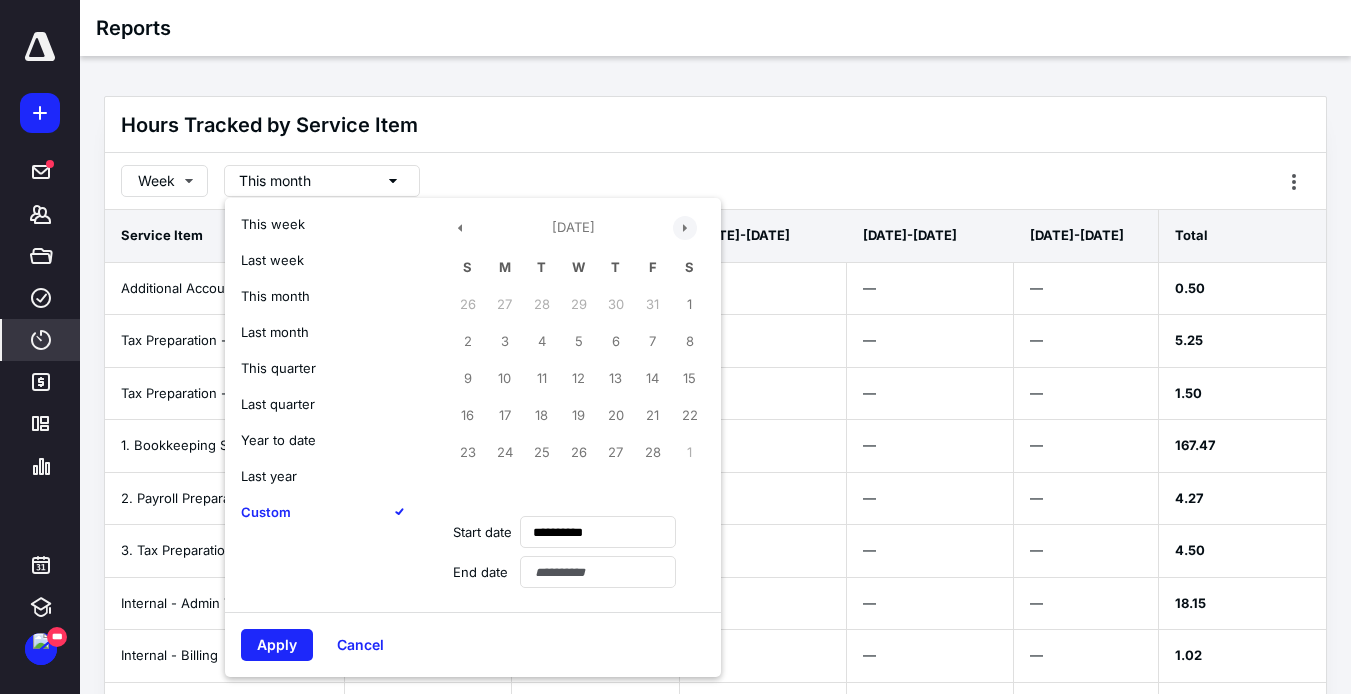click at bounding box center [685, 228] 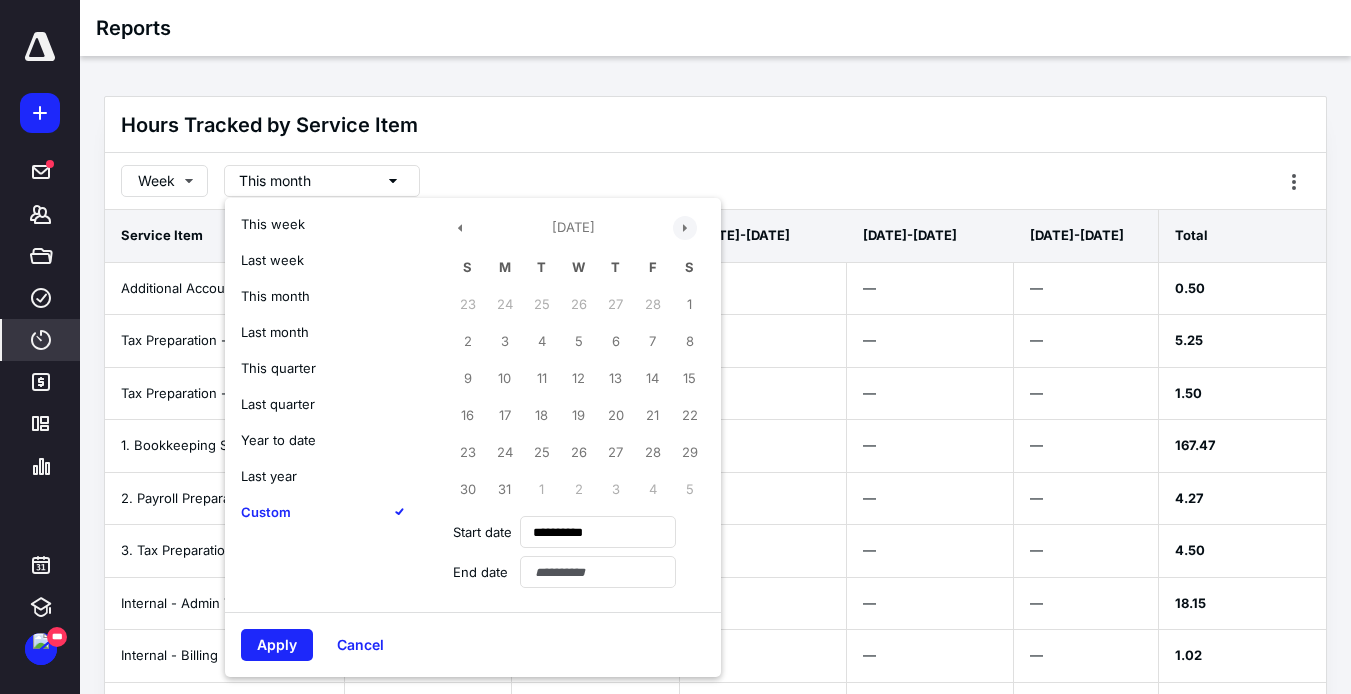 click at bounding box center (685, 228) 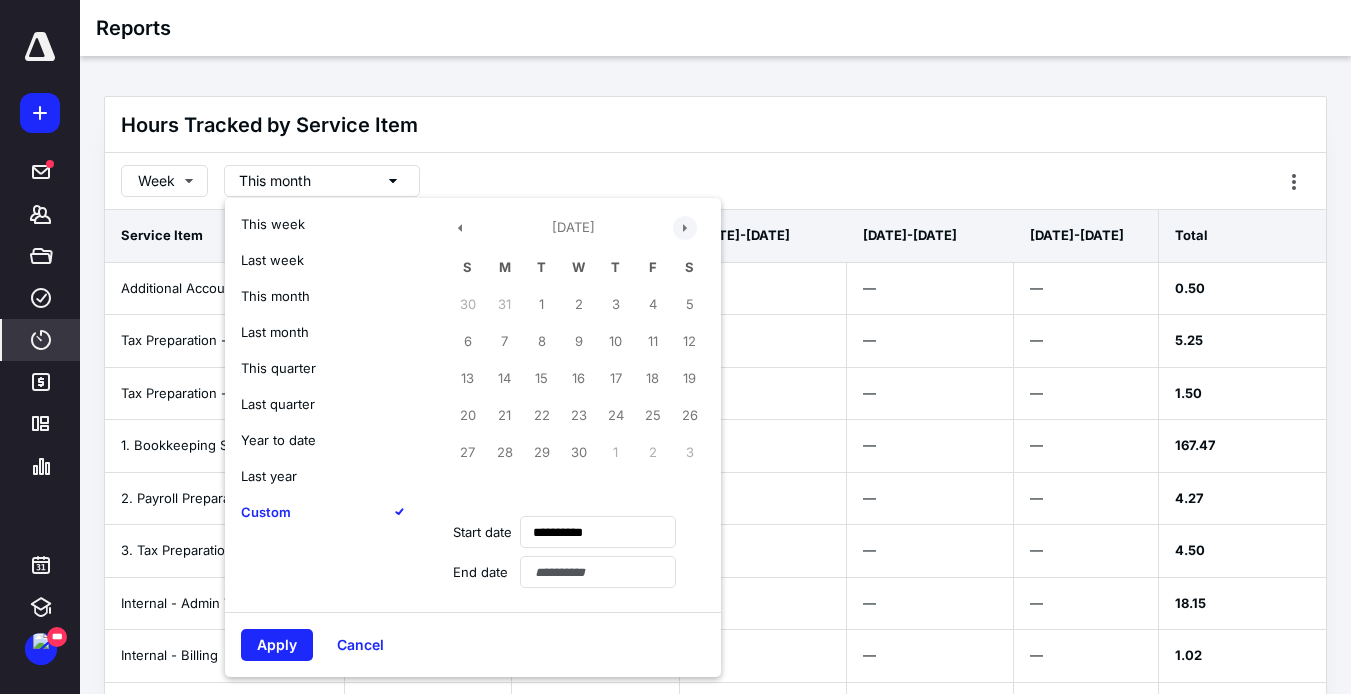 click at bounding box center [685, 228] 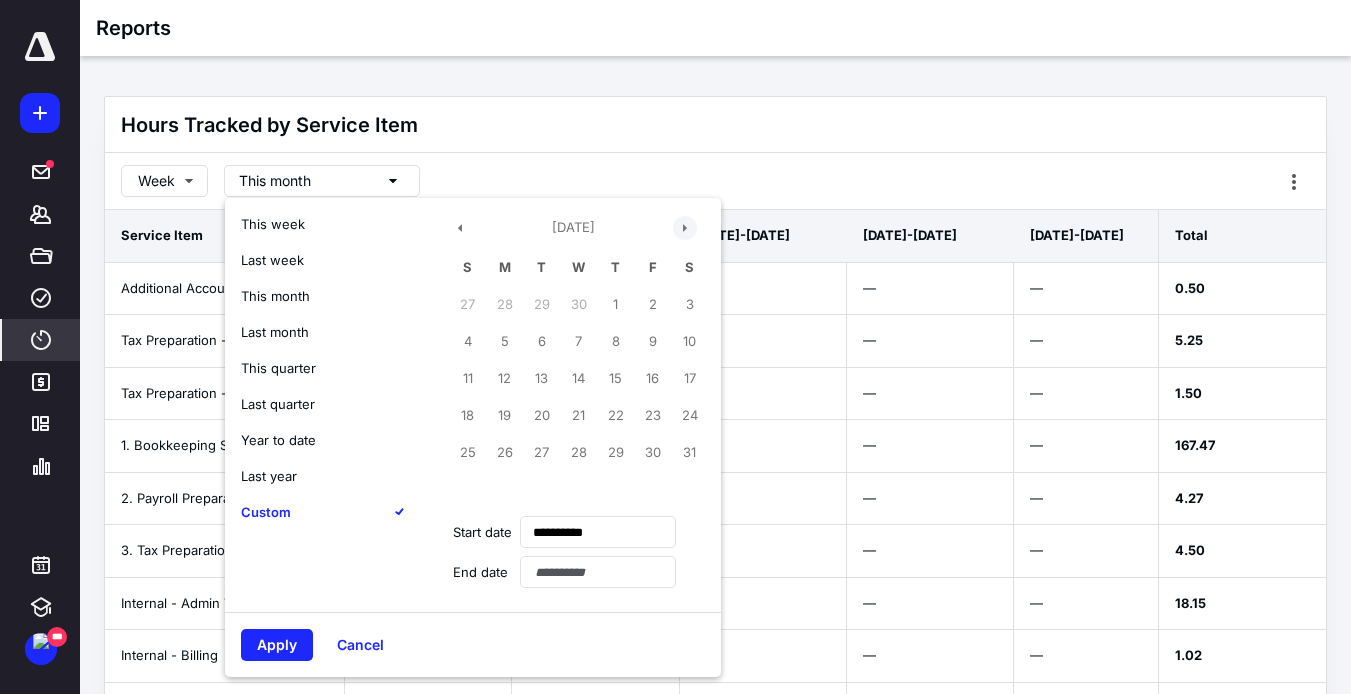 click at bounding box center [685, 228] 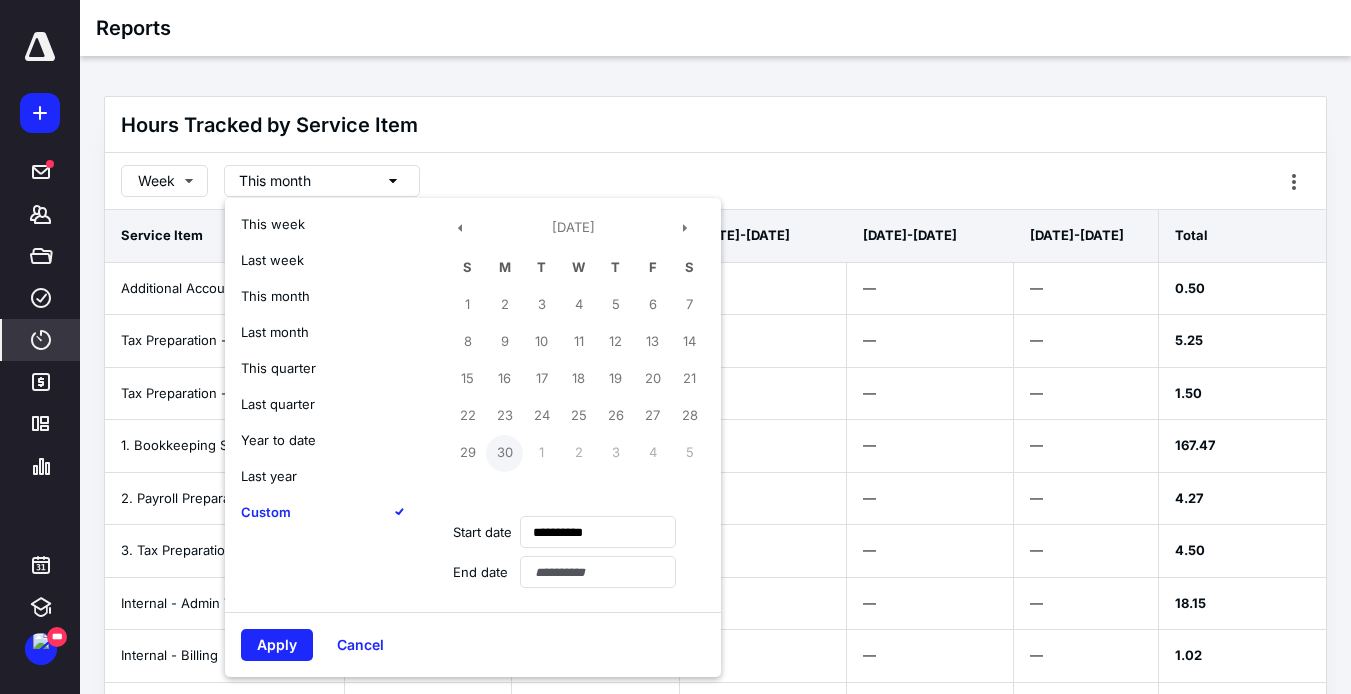 click on "30" at bounding box center (504, 453) 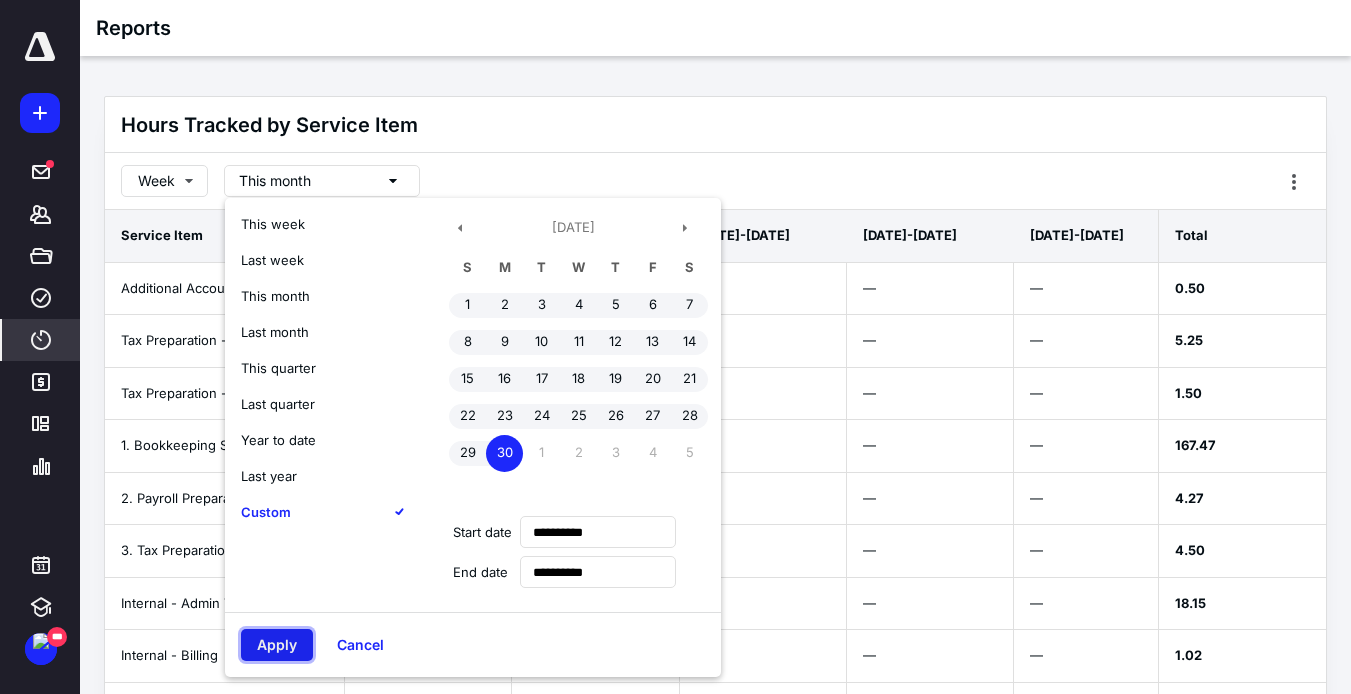 click on "Apply" at bounding box center [277, 645] 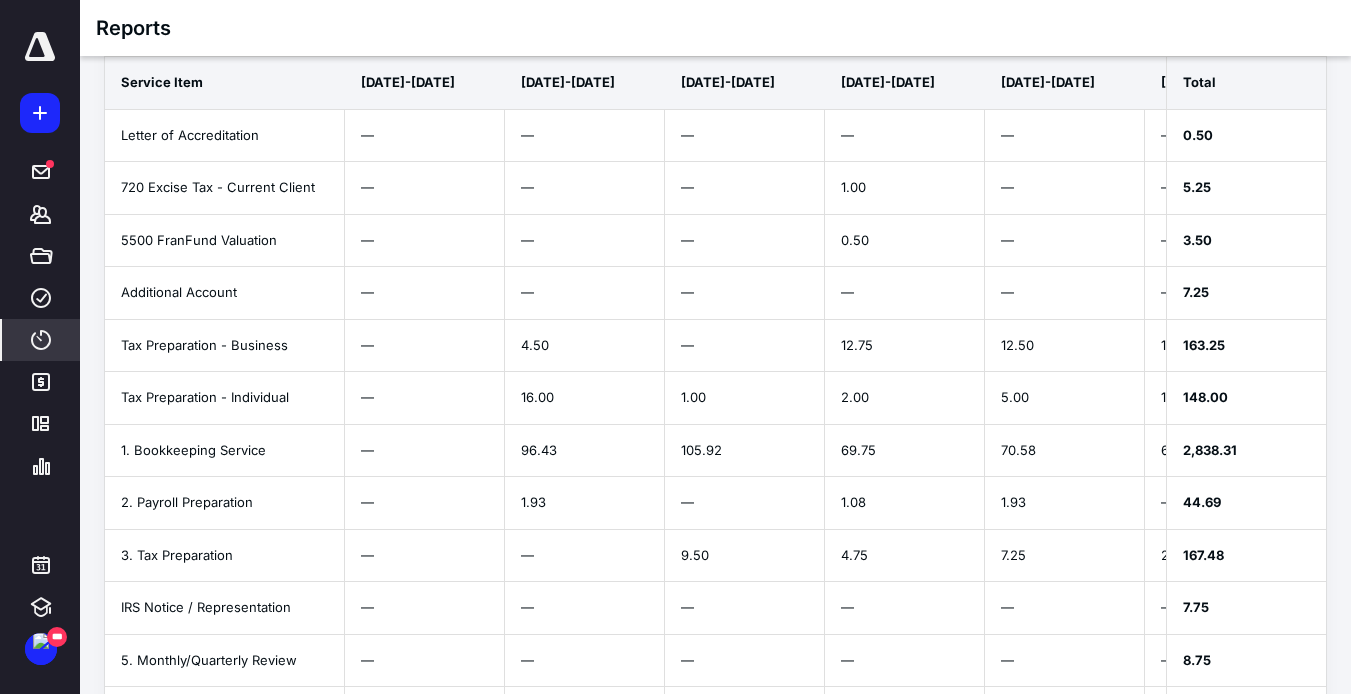 scroll, scrollTop: 0, scrollLeft: 0, axis: both 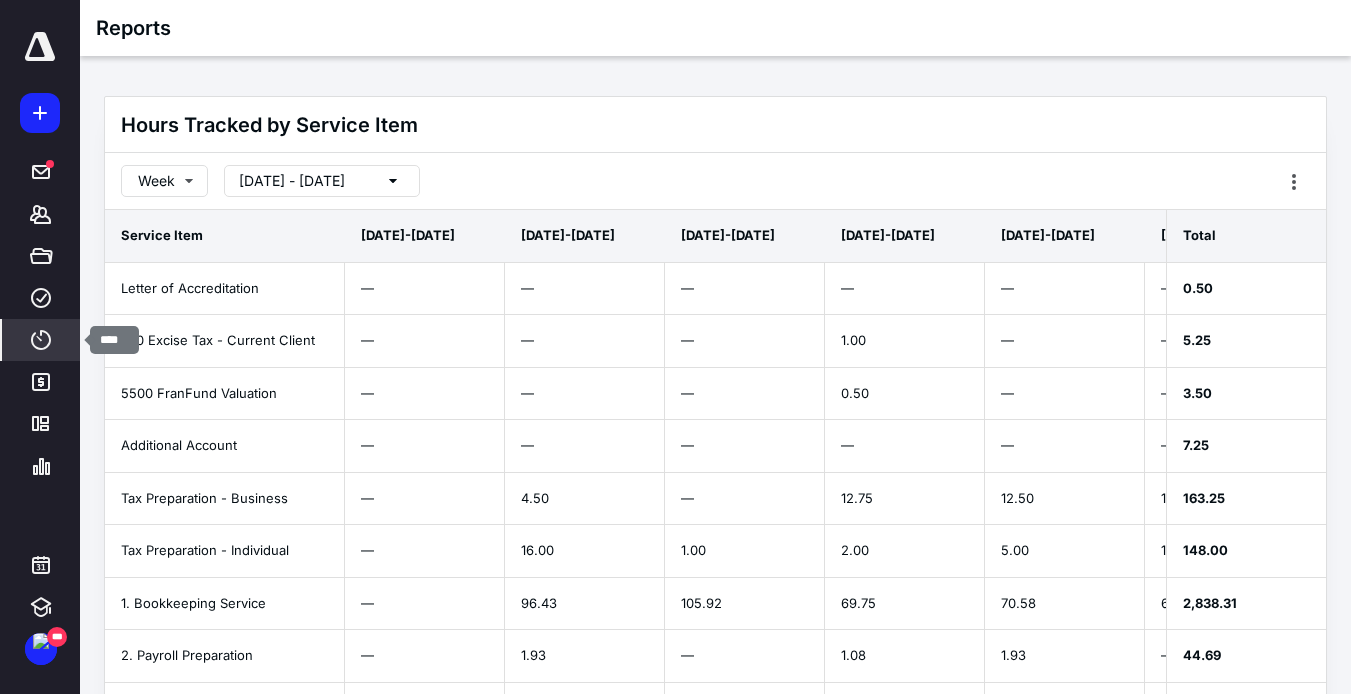 click 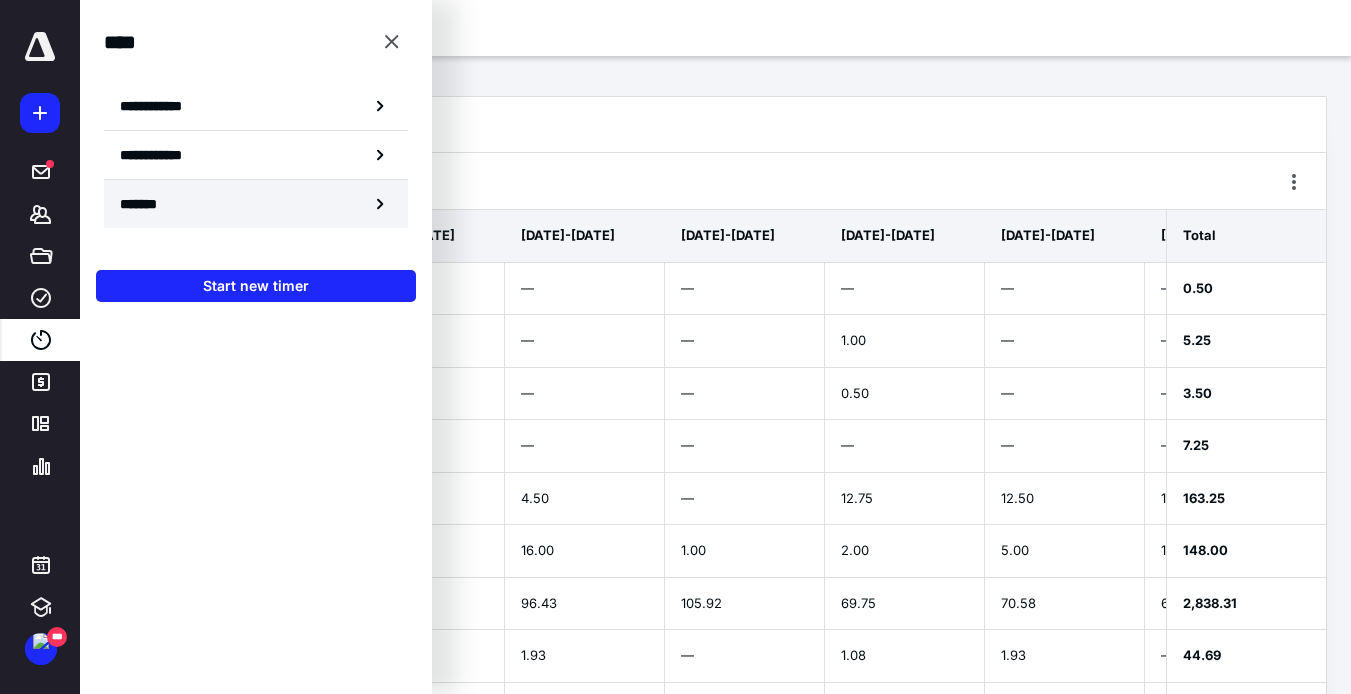 click 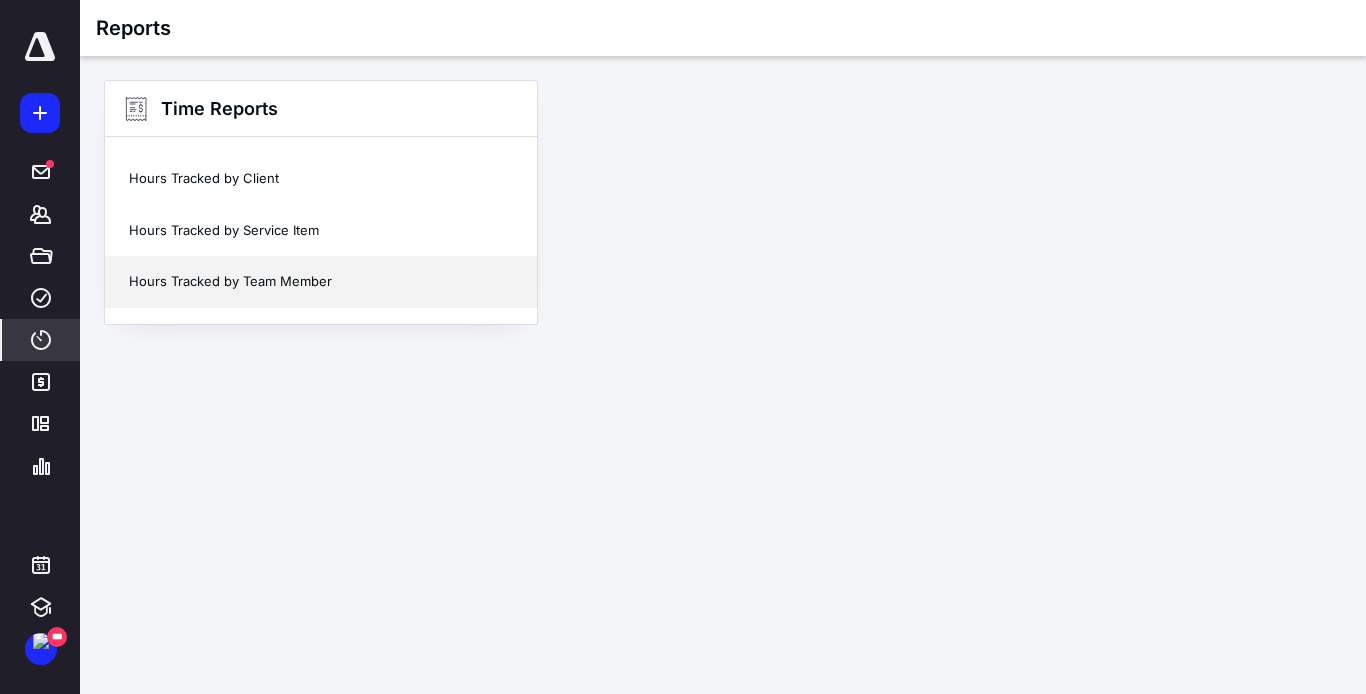 click on "Hours Tracked by Team Member" at bounding box center (321, 282) 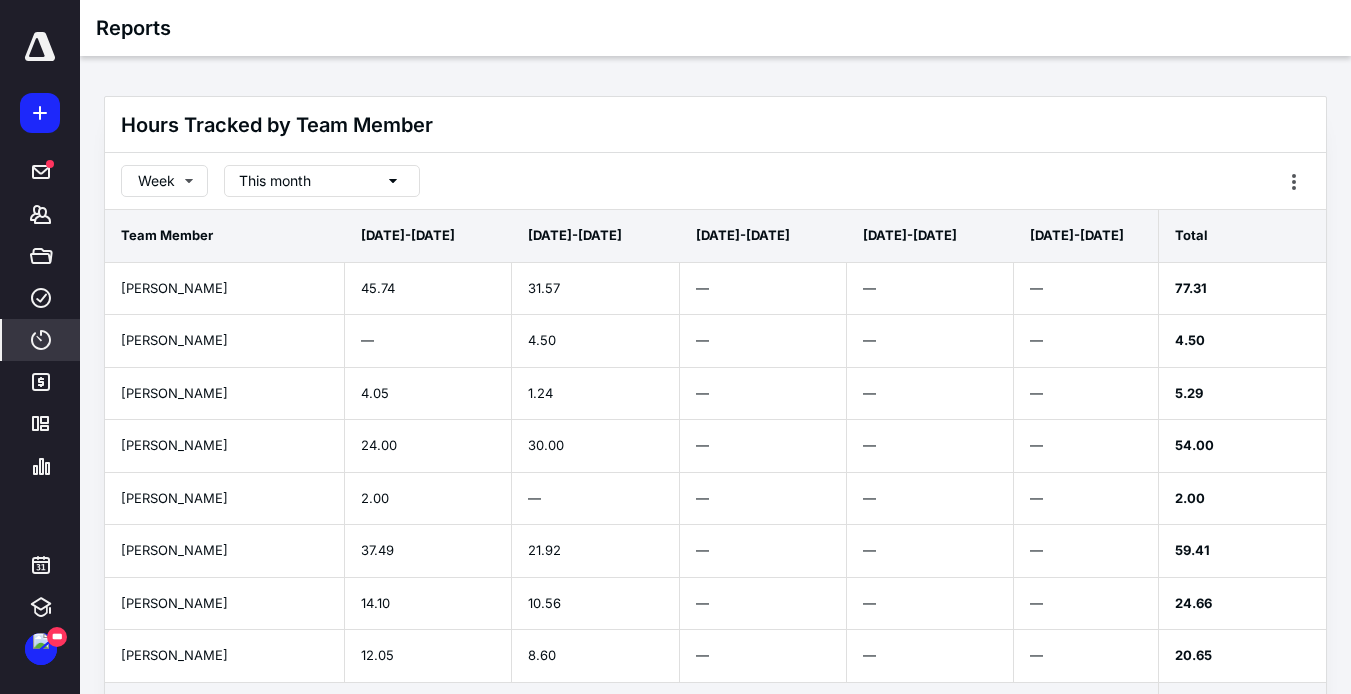 click 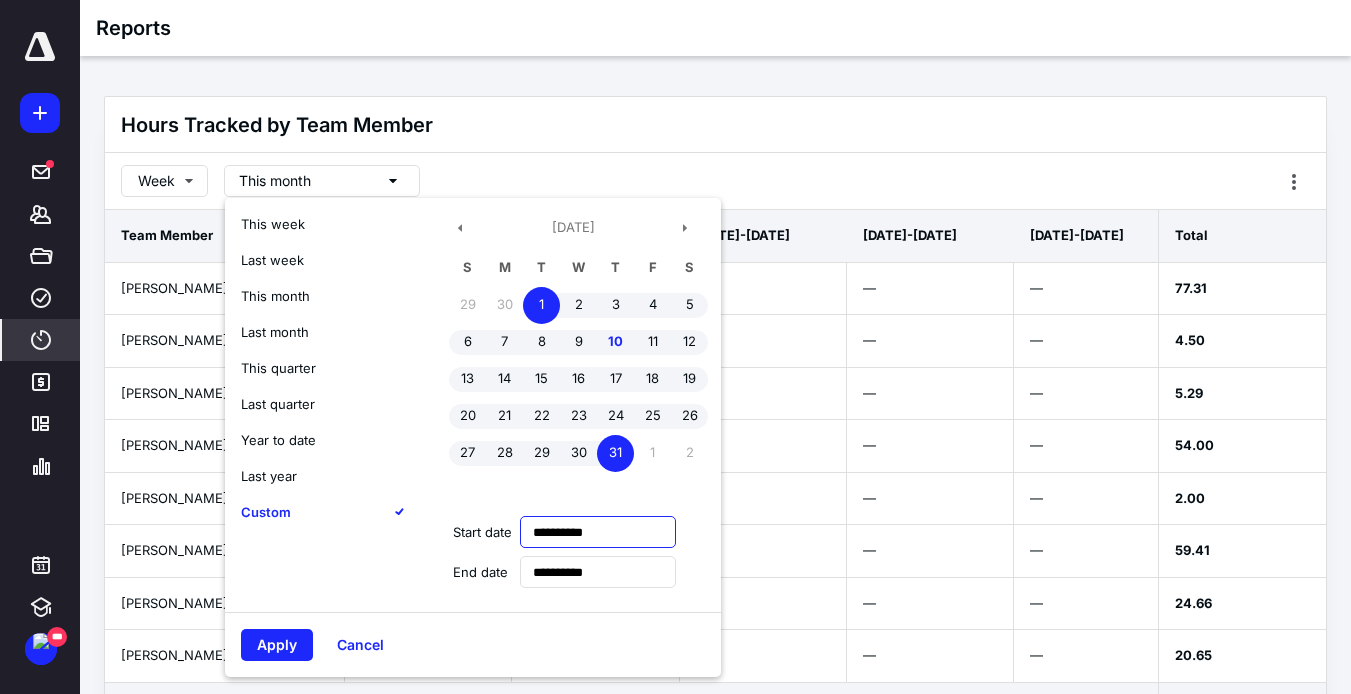 click on "**********" at bounding box center (598, 532) 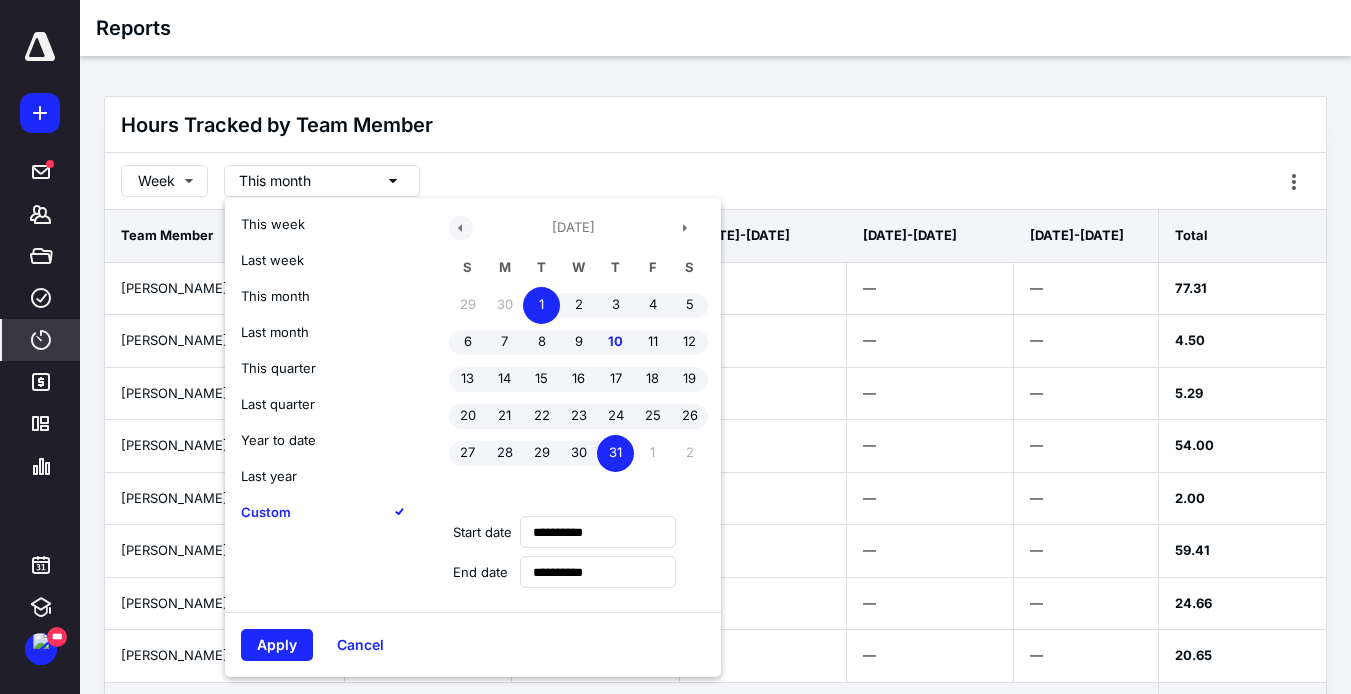 click at bounding box center (461, 228) 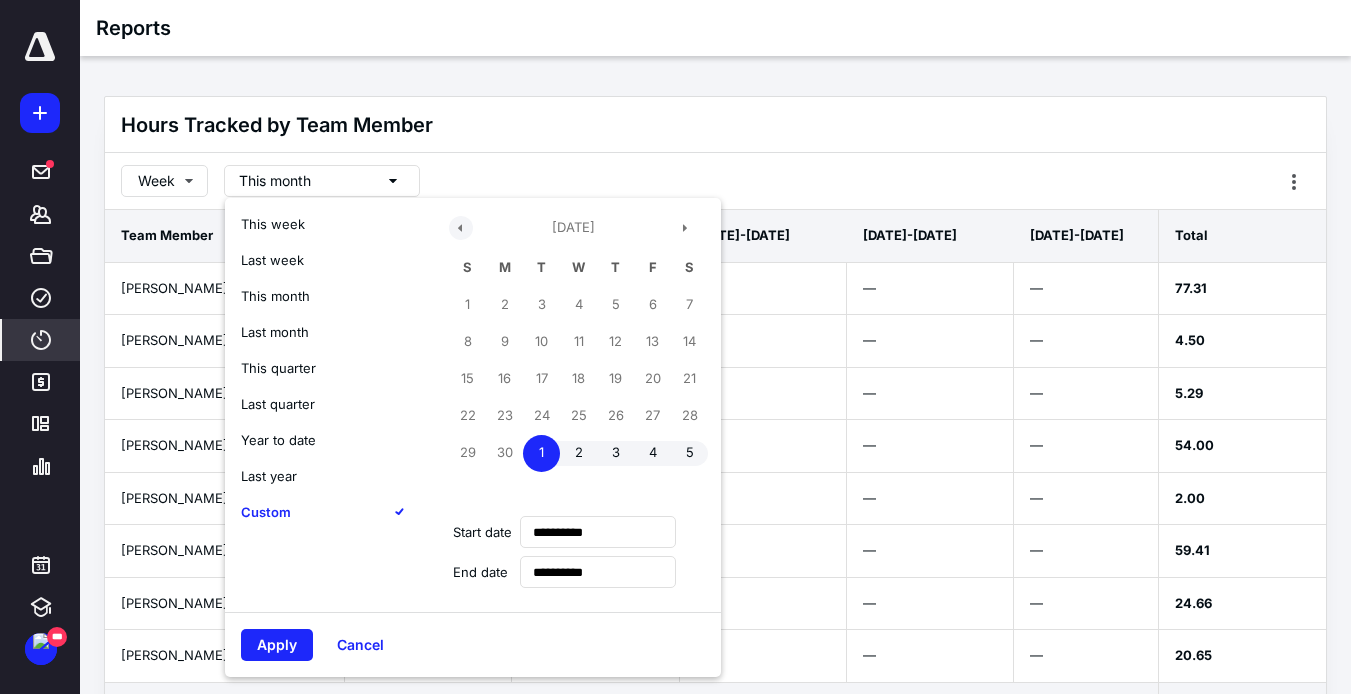 click at bounding box center [461, 228] 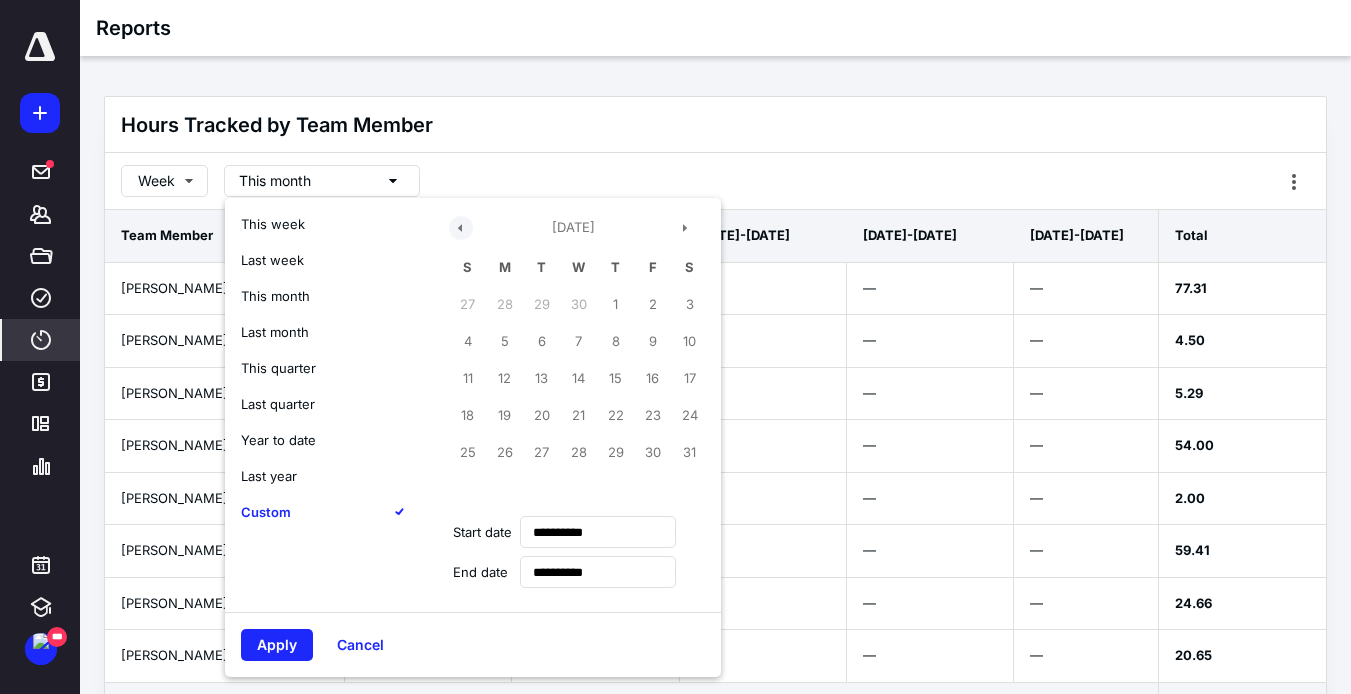 click at bounding box center (461, 228) 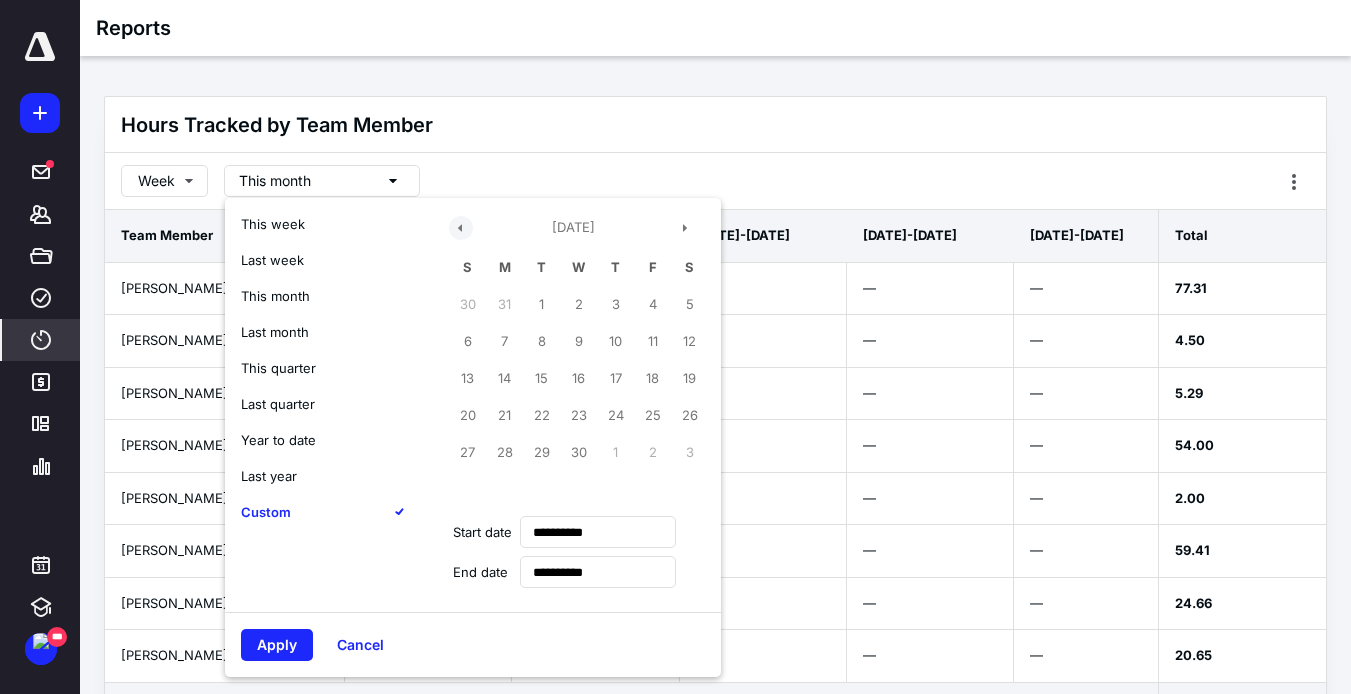 click at bounding box center (461, 228) 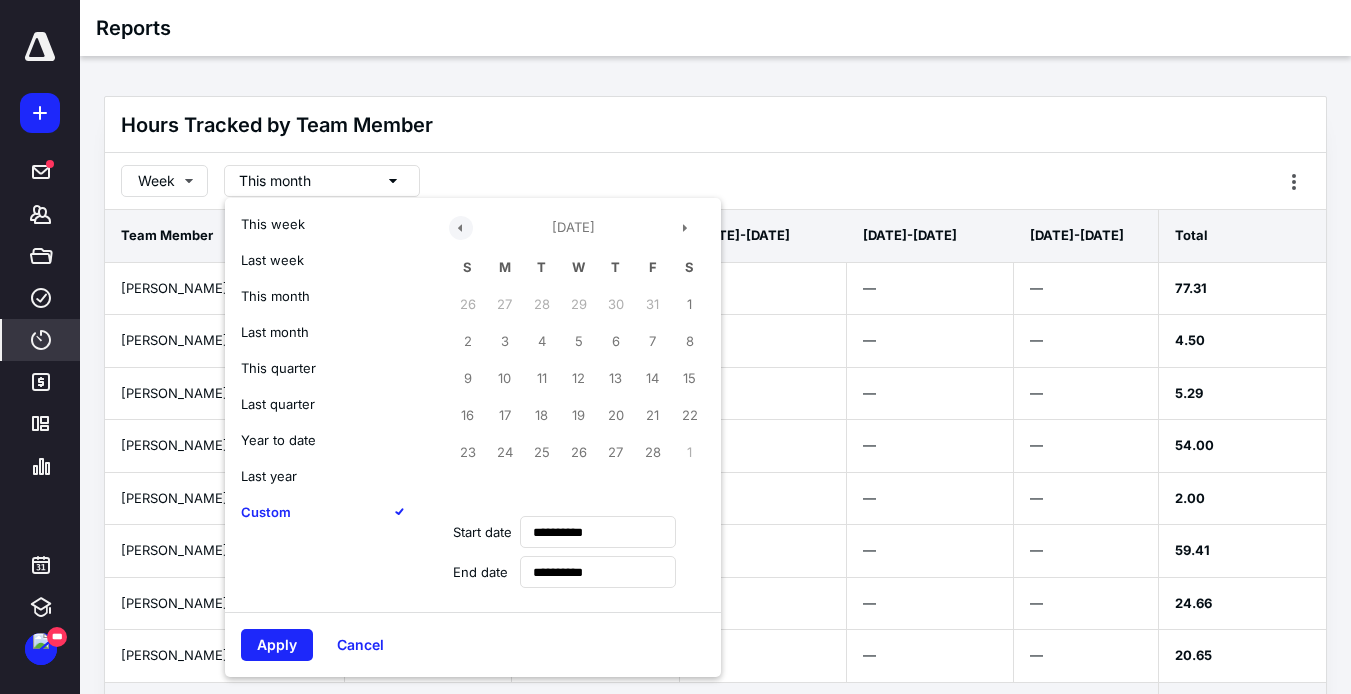 click at bounding box center (461, 228) 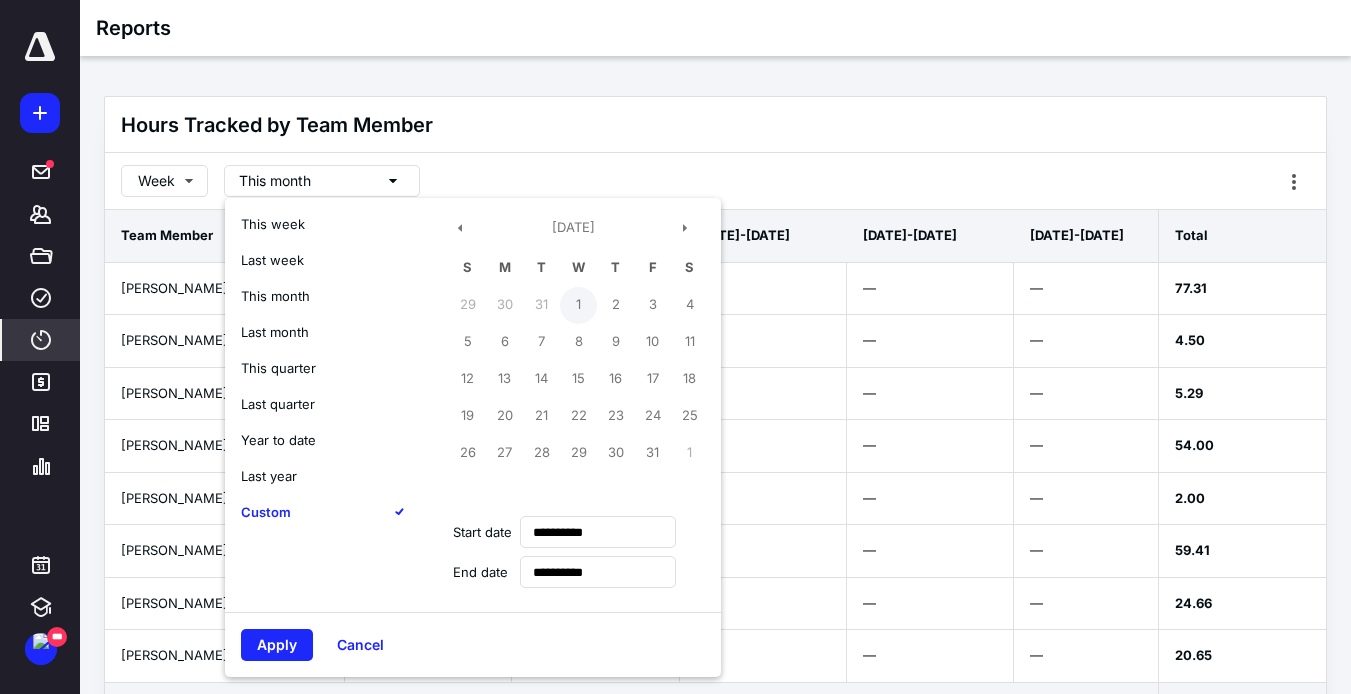 click on "1" at bounding box center [578, 305] 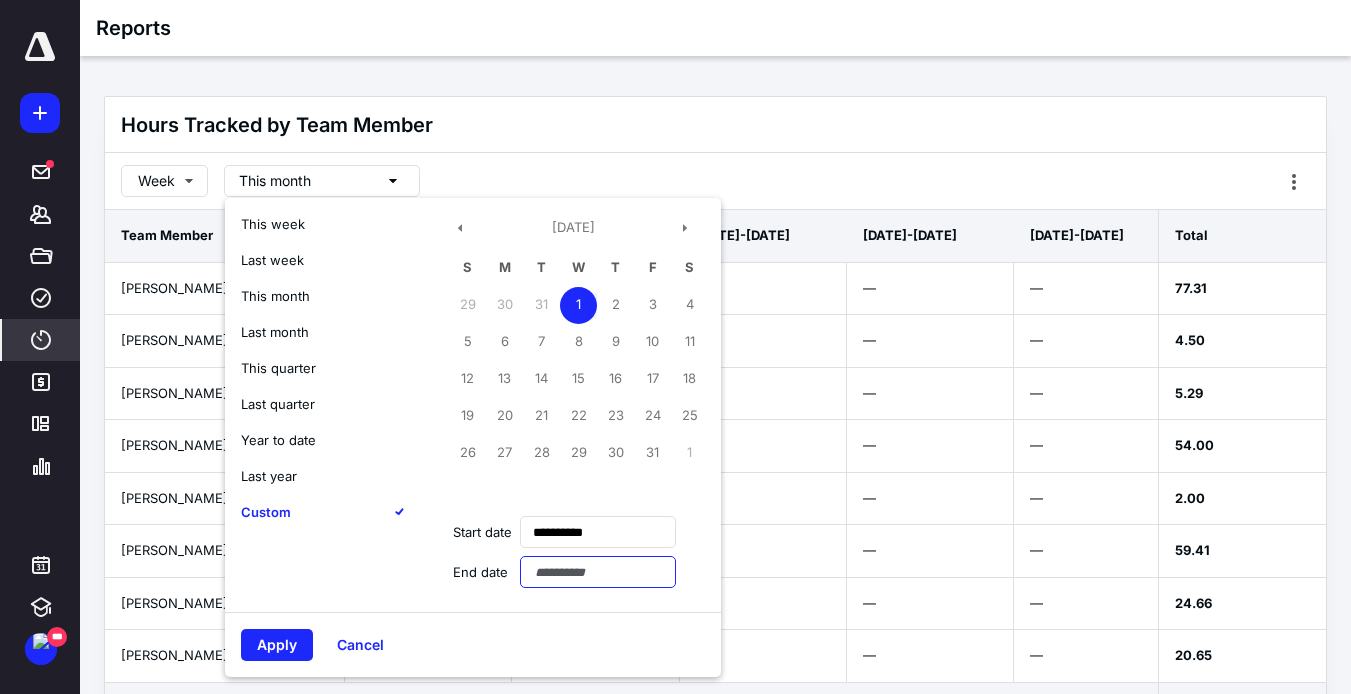 click at bounding box center (598, 572) 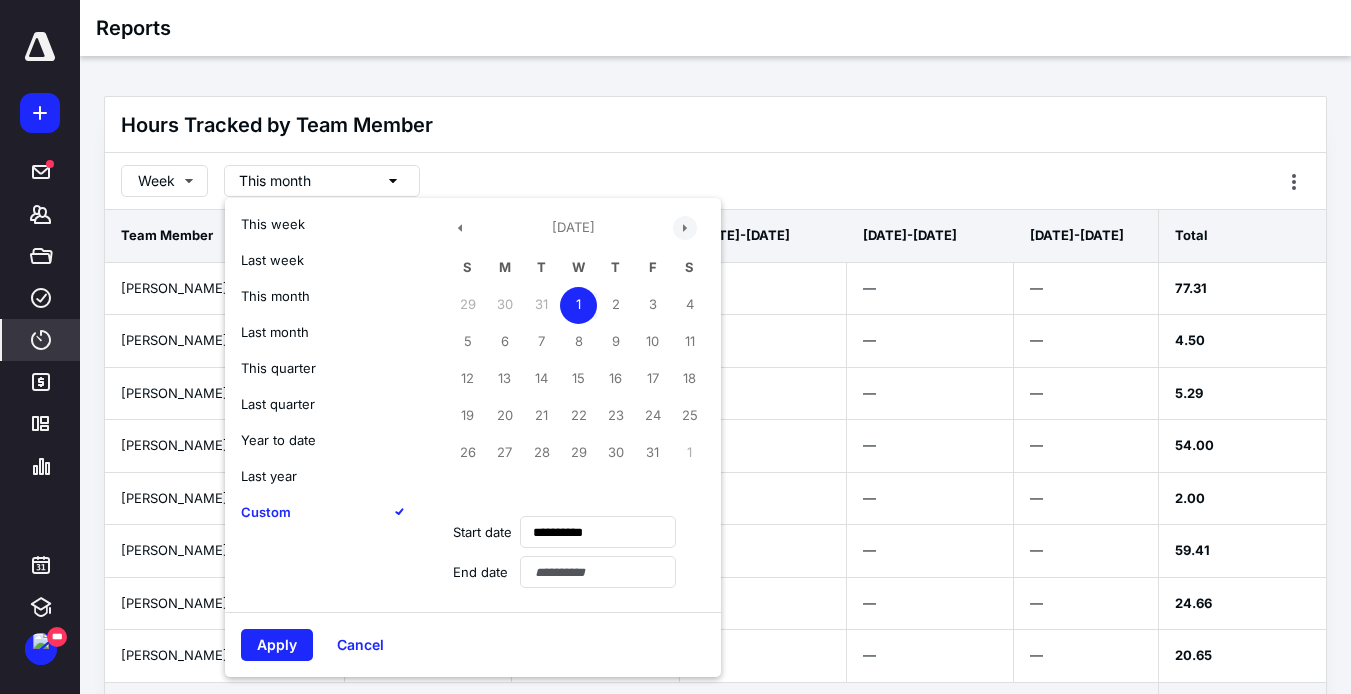 click at bounding box center (685, 228) 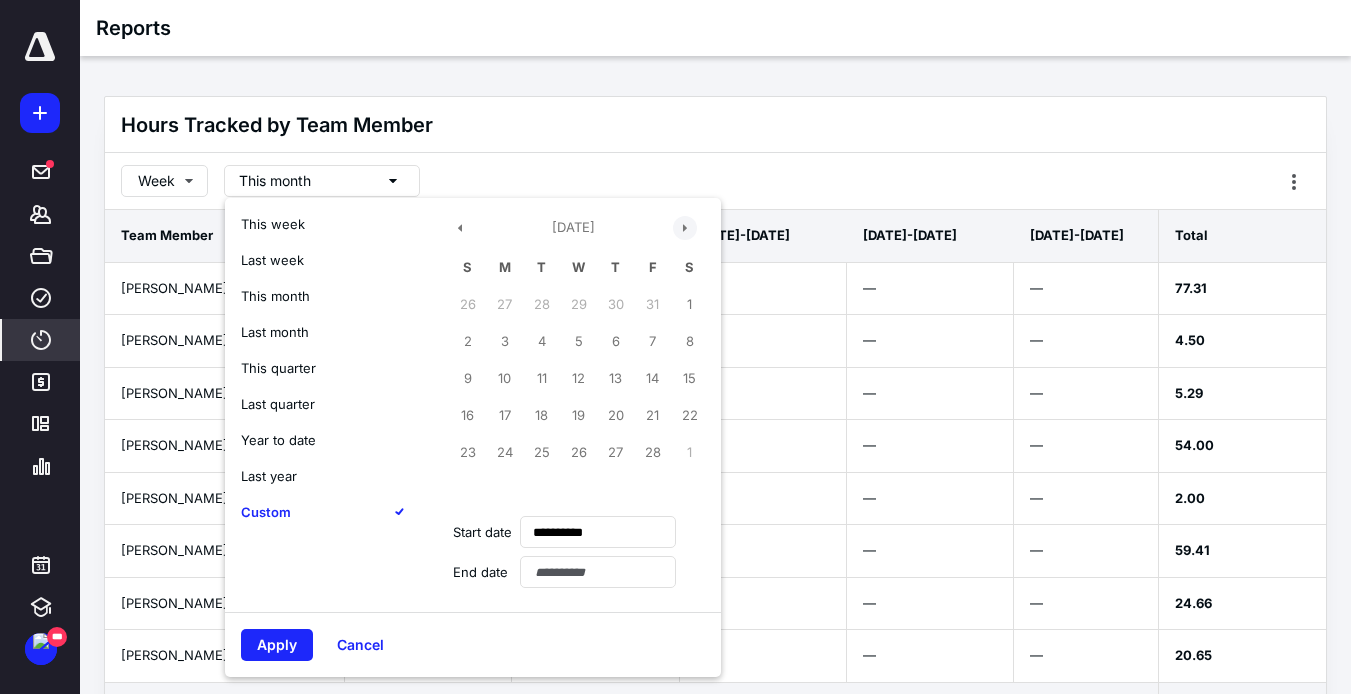 click at bounding box center (685, 228) 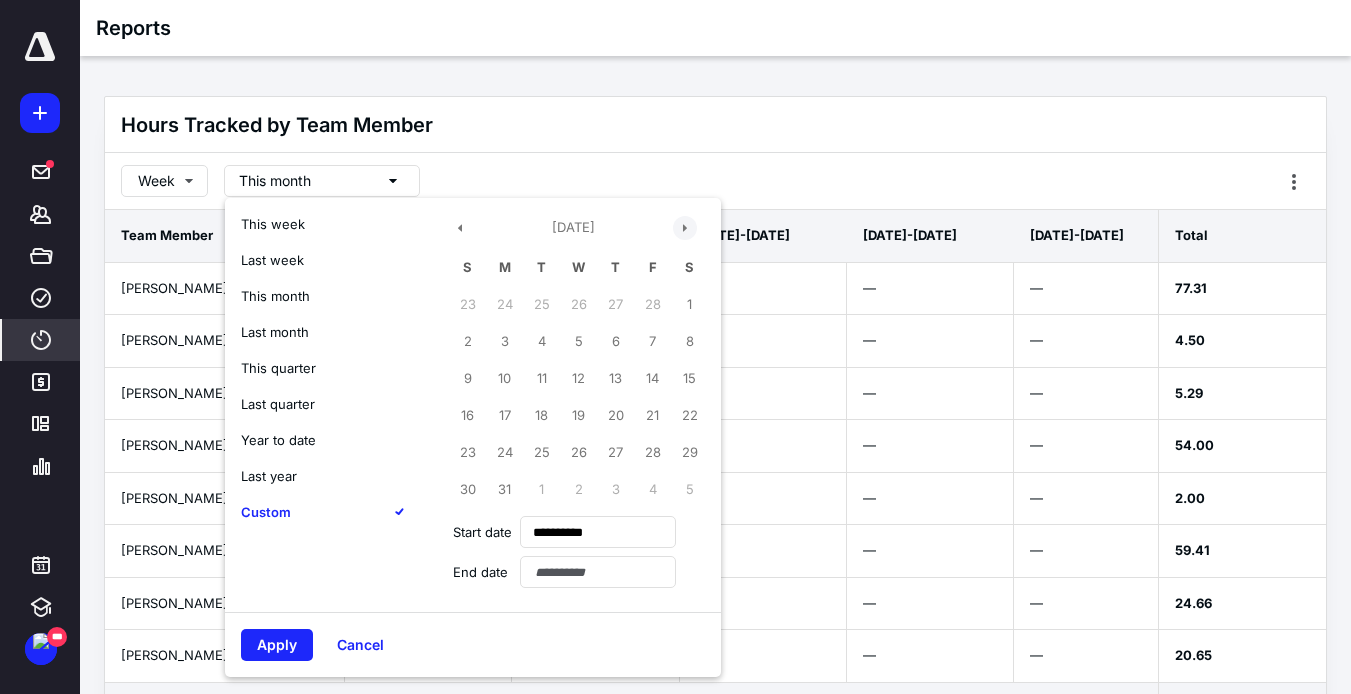 click at bounding box center (685, 228) 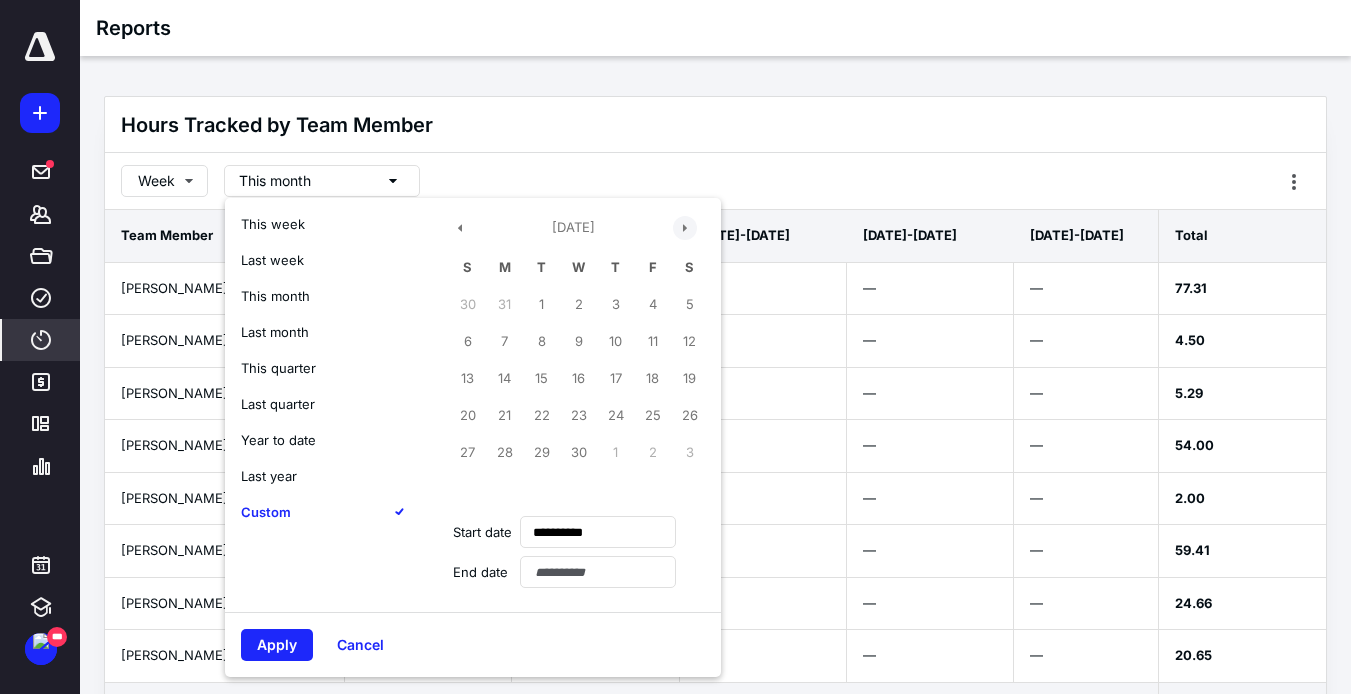 click at bounding box center [685, 228] 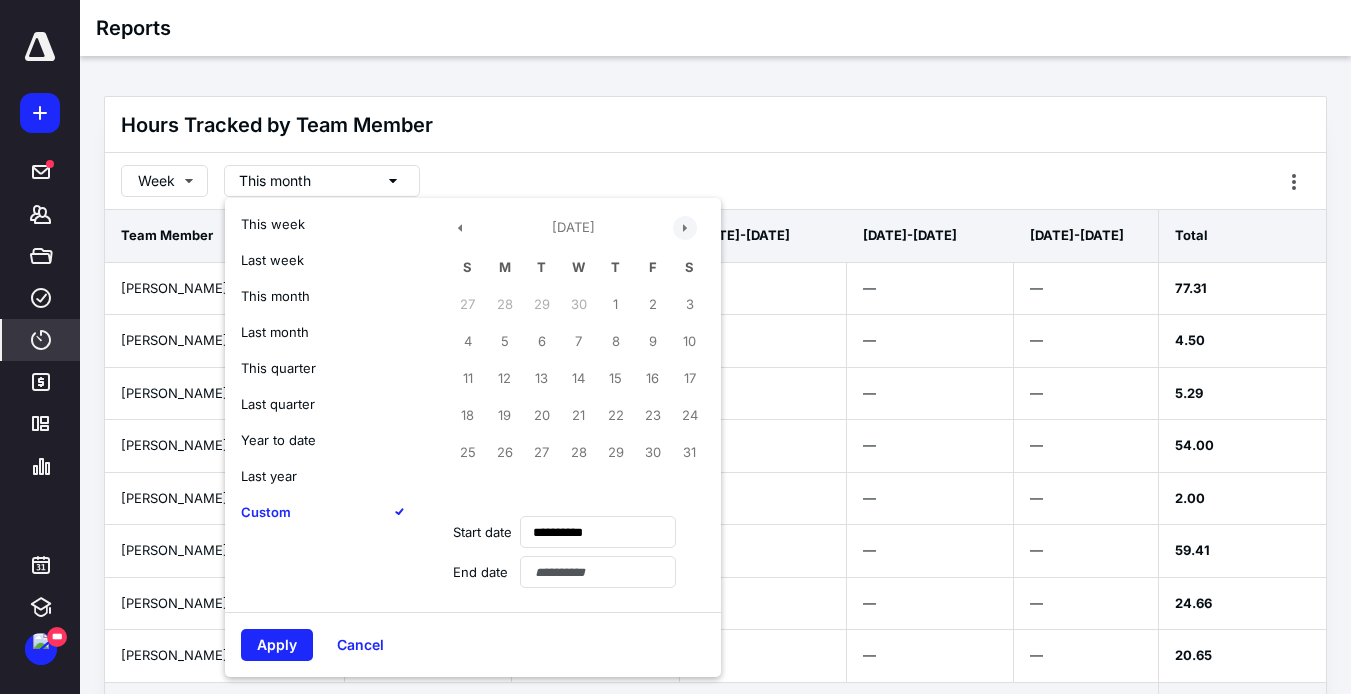 click at bounding box center (685, 228) 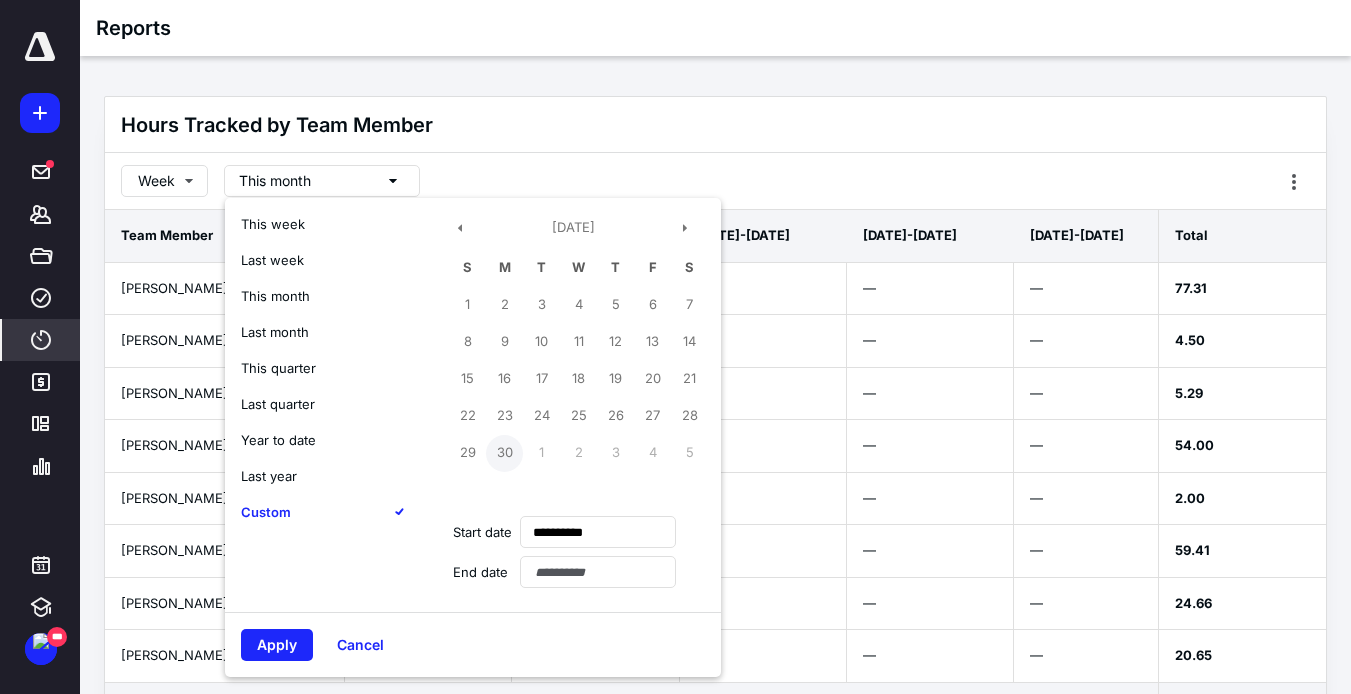 click on "30" at bounding box center (504, 453) 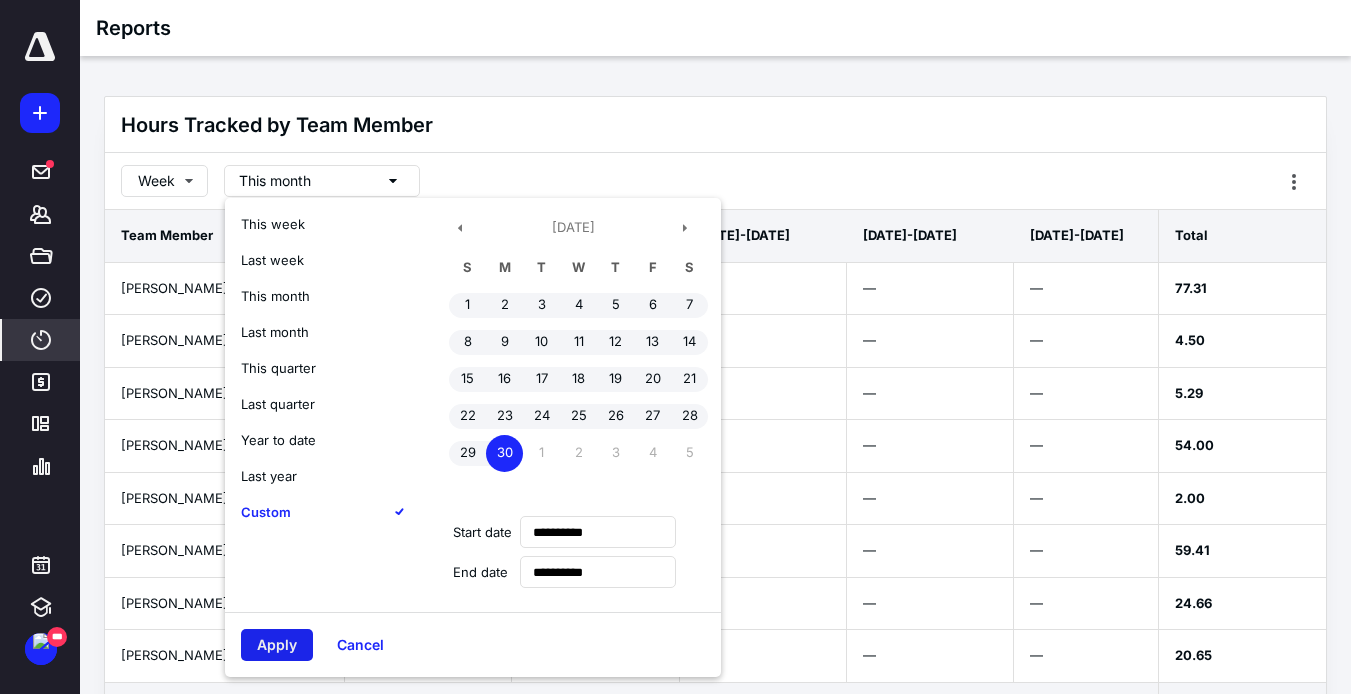 click on "Apply" at bounding box center [277, 645] 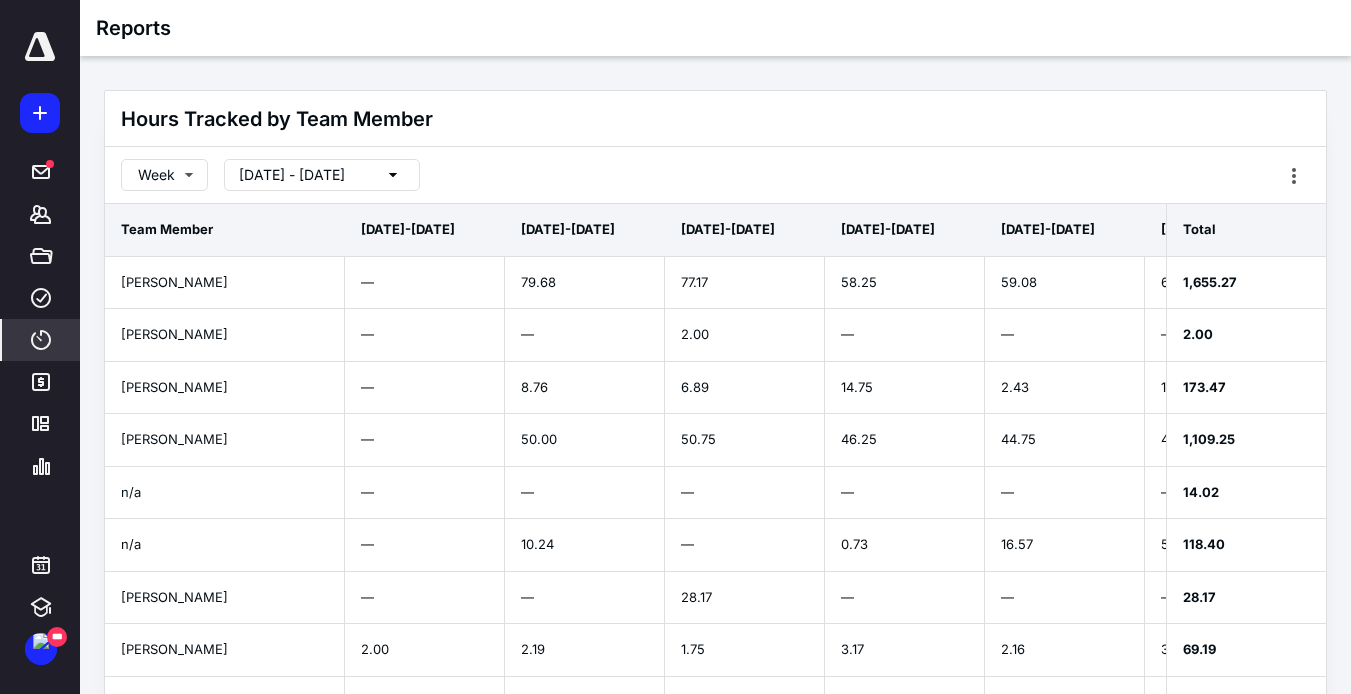 scroll, scrollTop: 0, scrollLeft: 0, axis: both 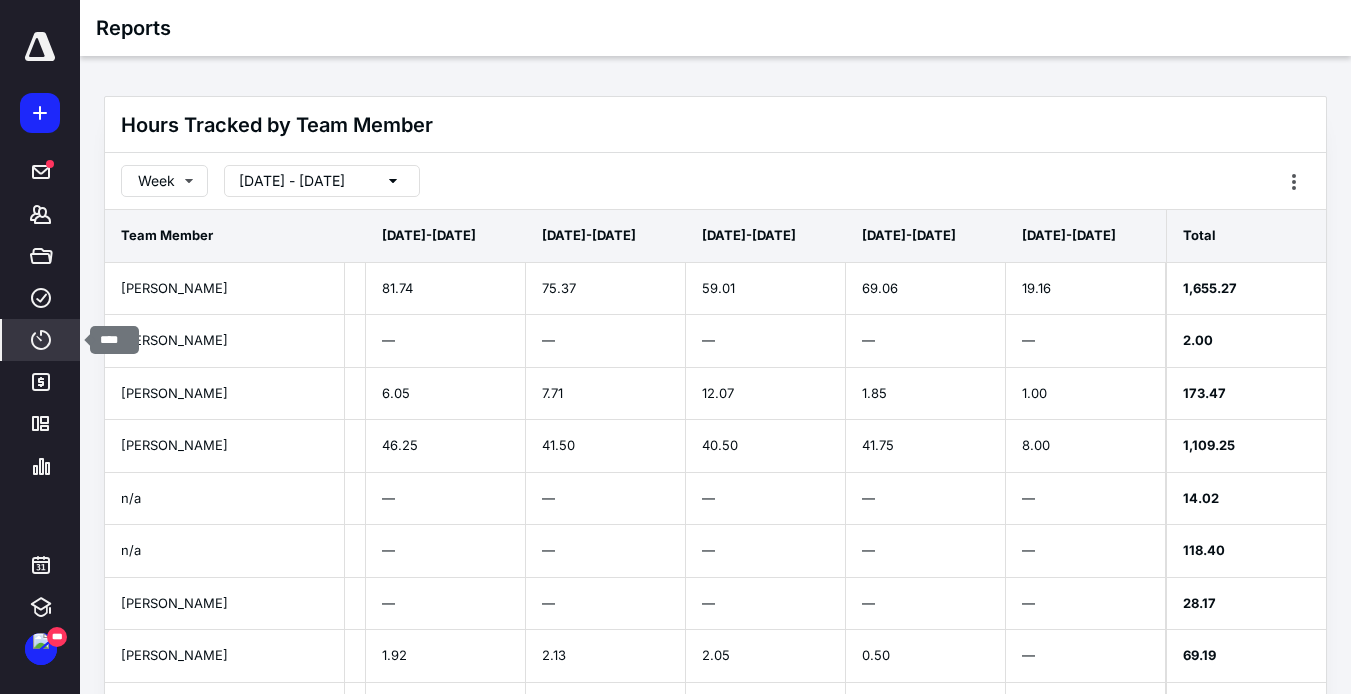 click 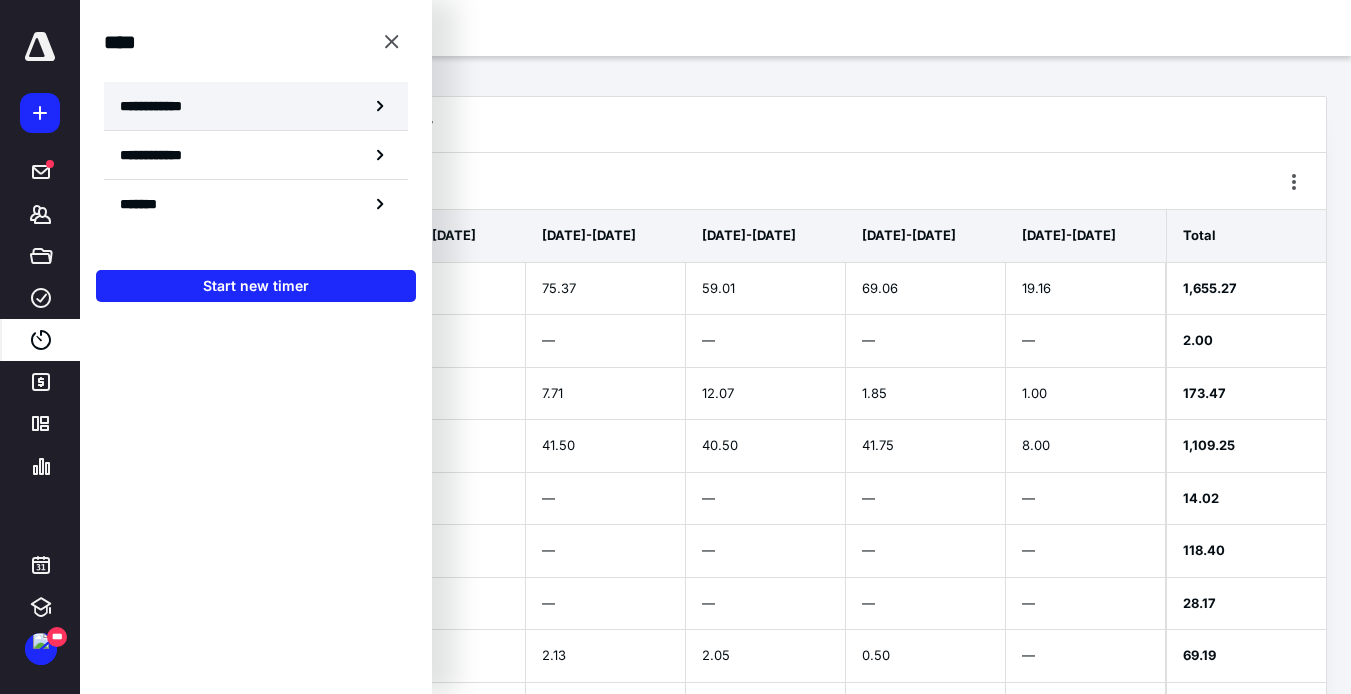 click 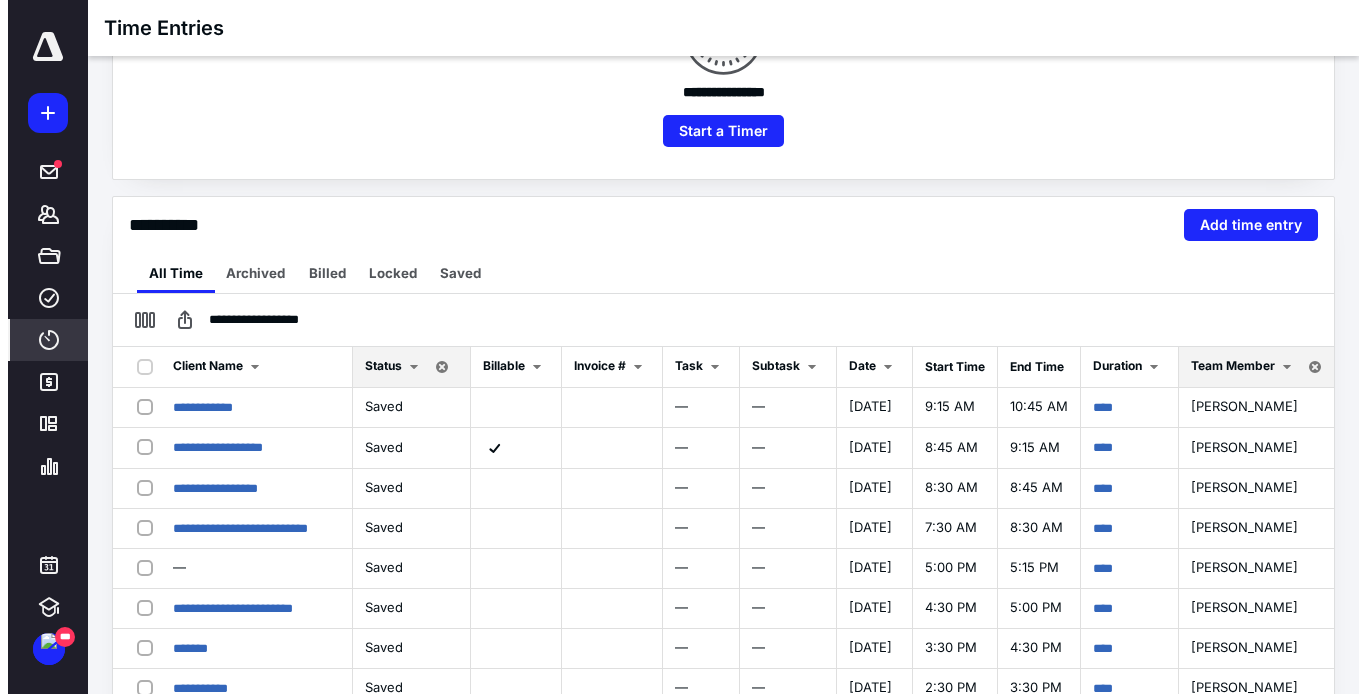 scroll, scrollTop: 308, scrollLeft: 0, axis: vertical 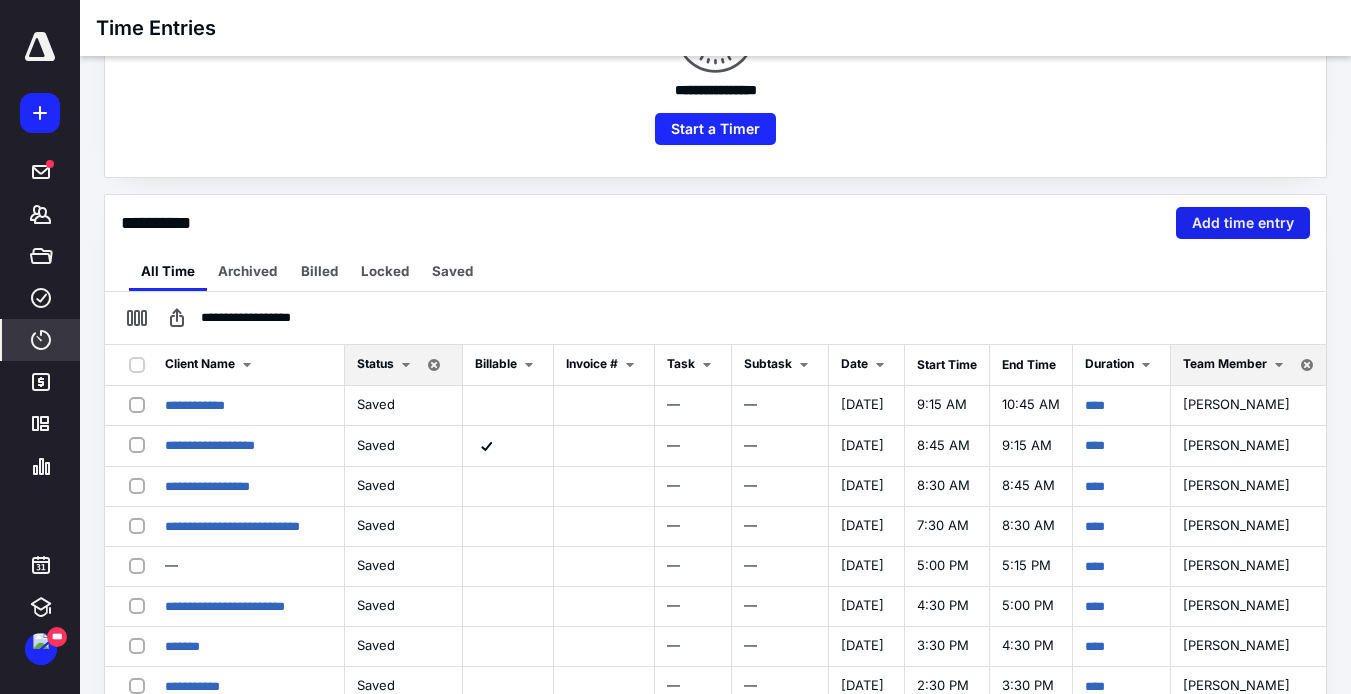 click on "Add time entry" at bounding box center (1243, 223) 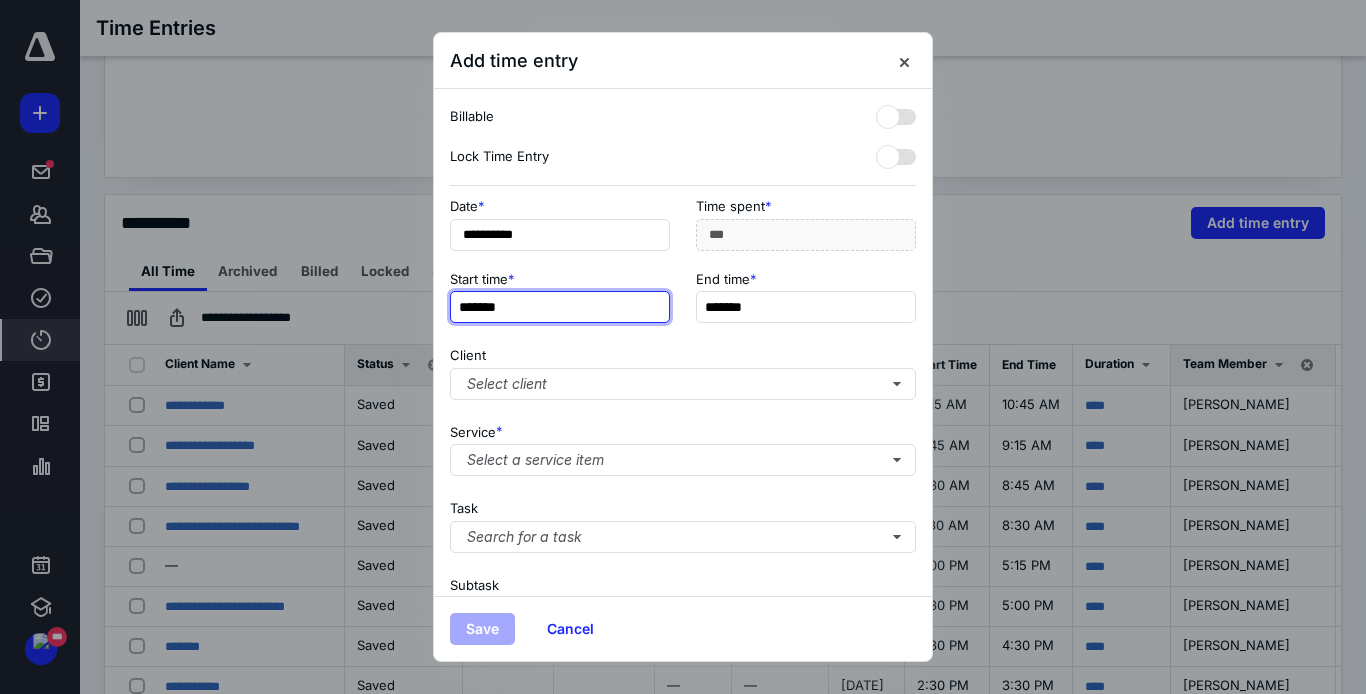 click on "*******" at bounding box center [560, 307] 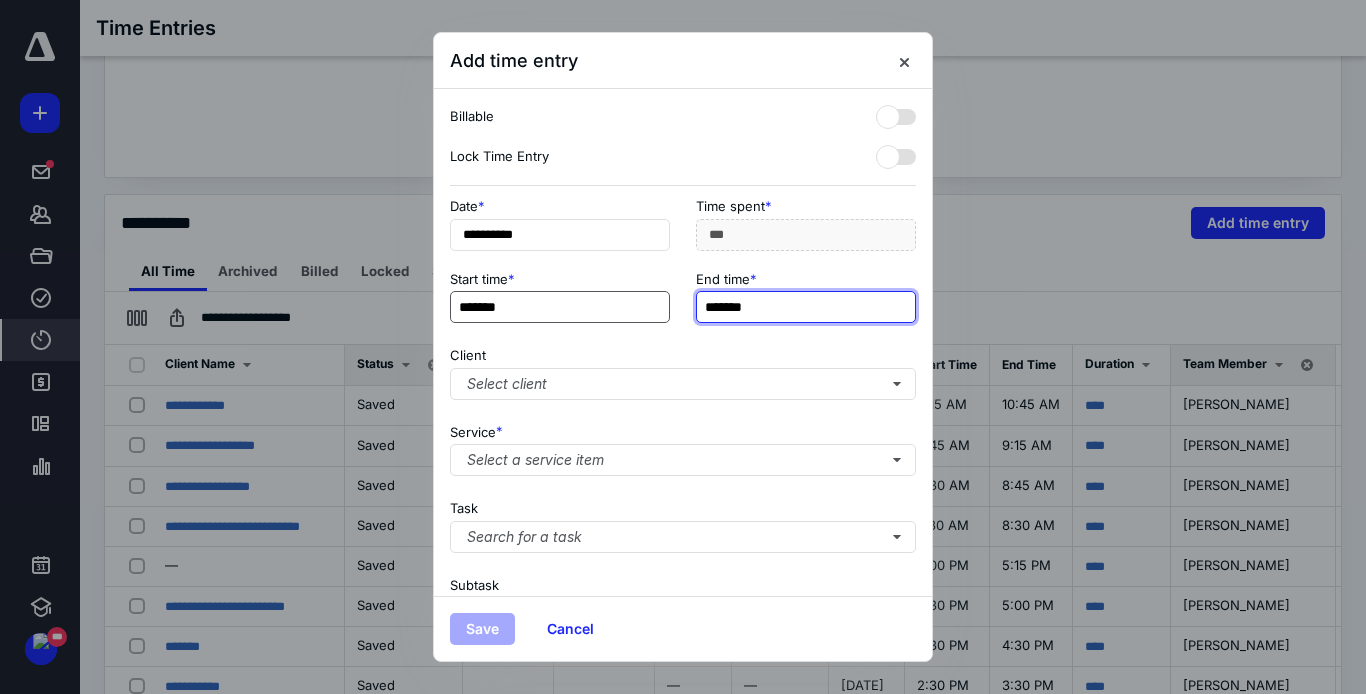 type on "***" 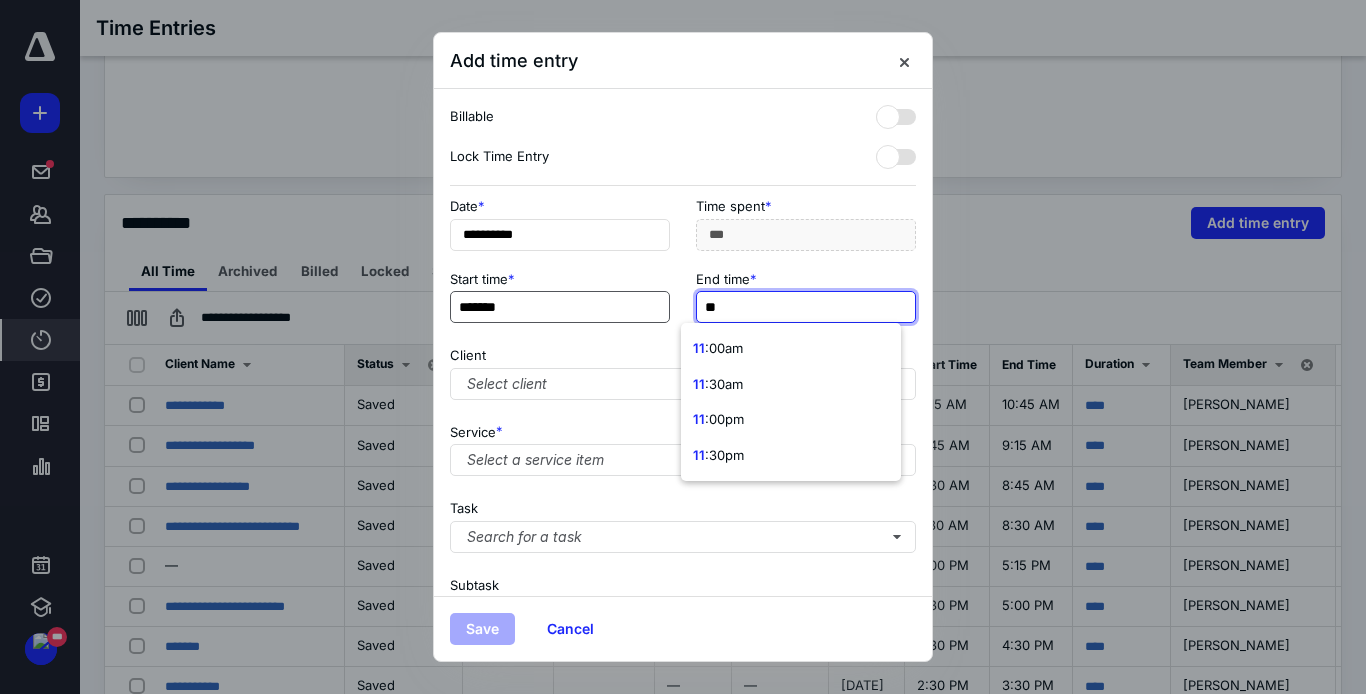 type on "***" 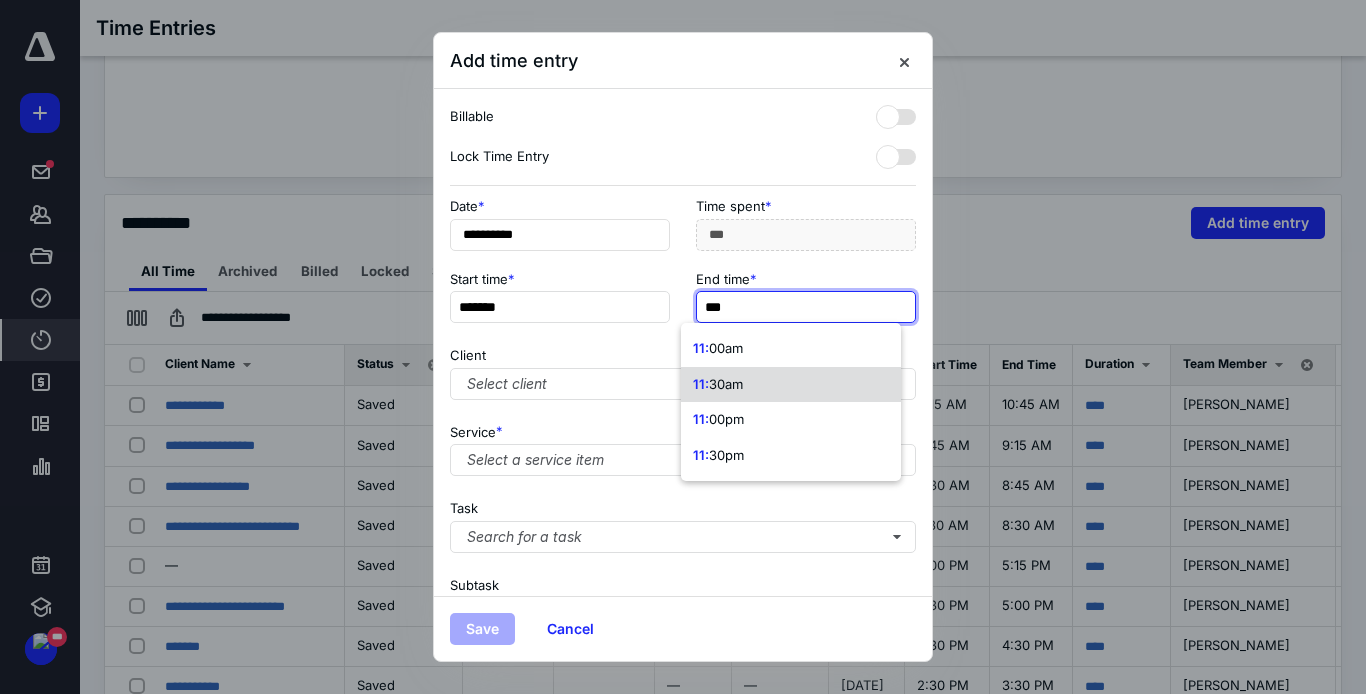 click on "30am" at bounding box center [726, 384] 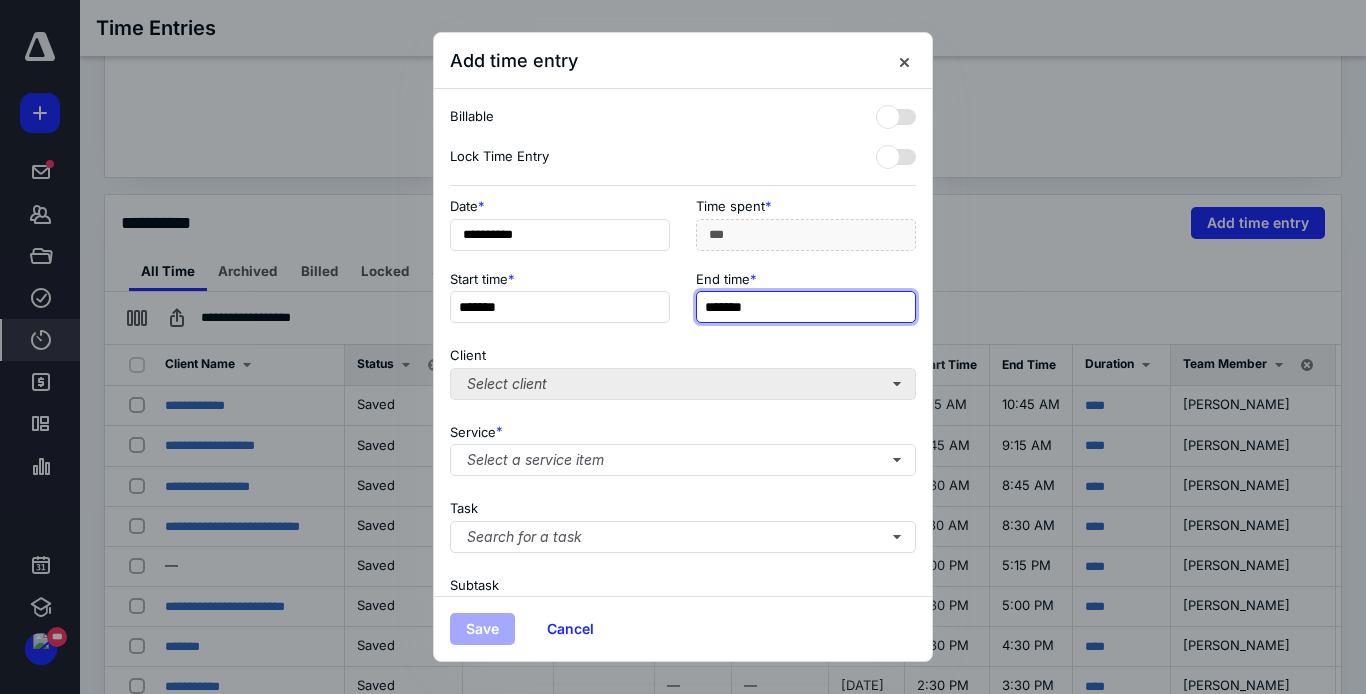 type on "*******" 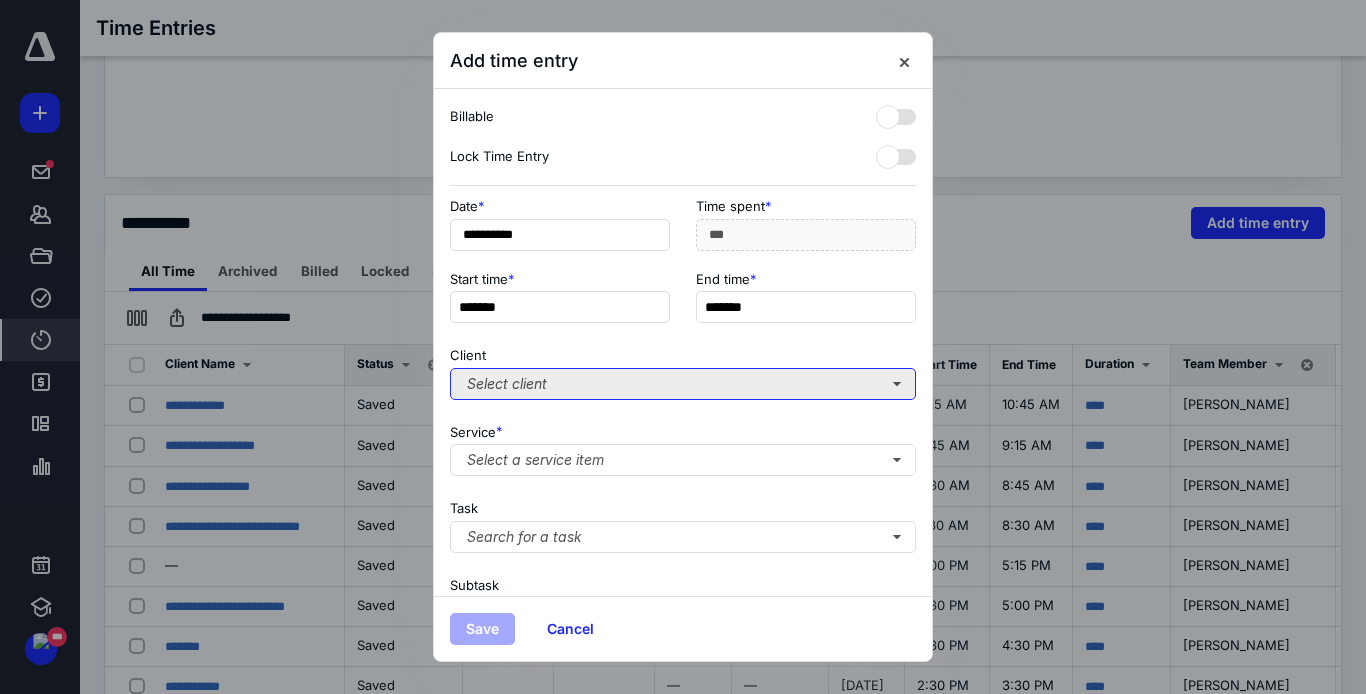 click on "Select client" at bounding box center [683, 384] 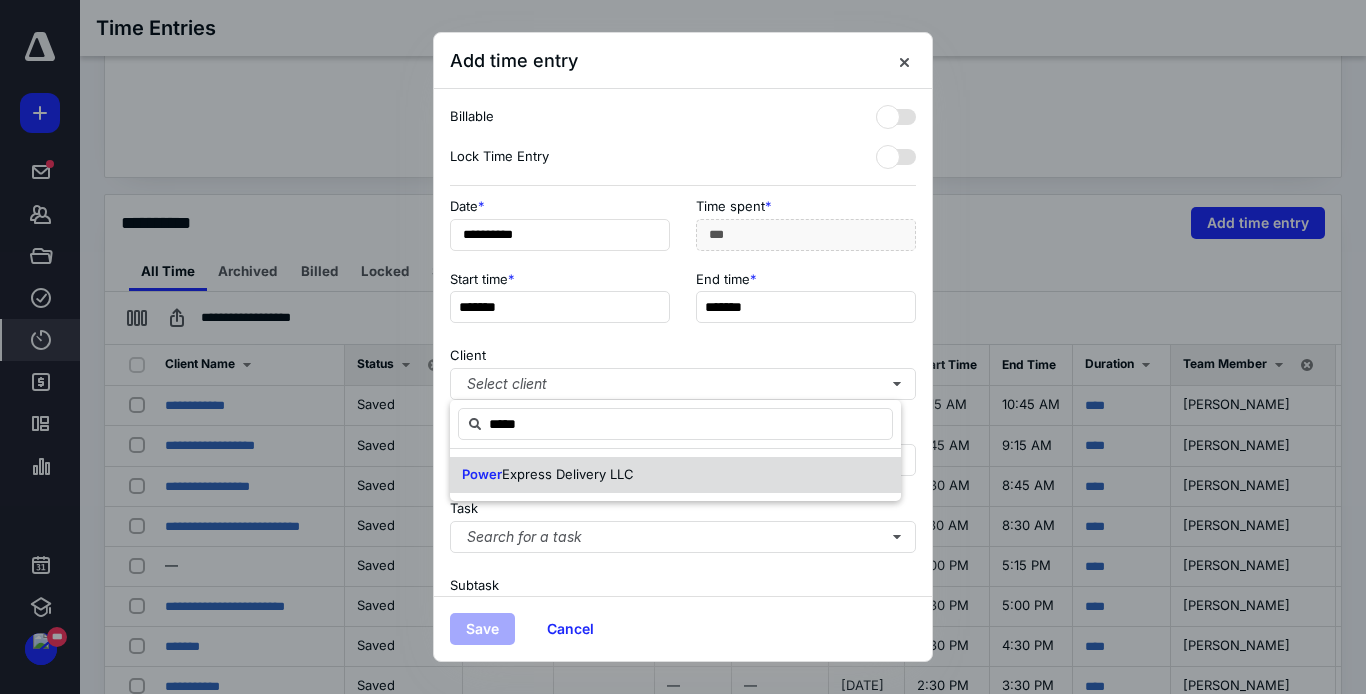 click on "Express Delivery LLC" at bounding box center (568, 474) 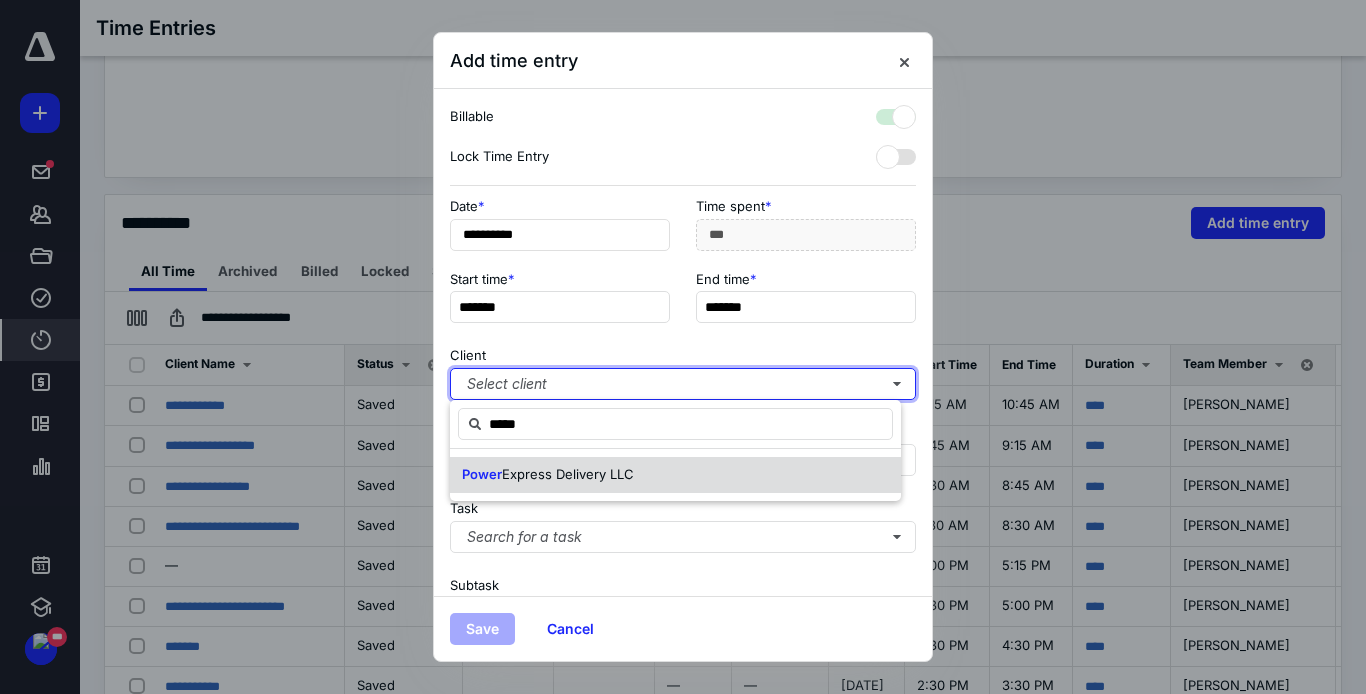 checkbox on "true" 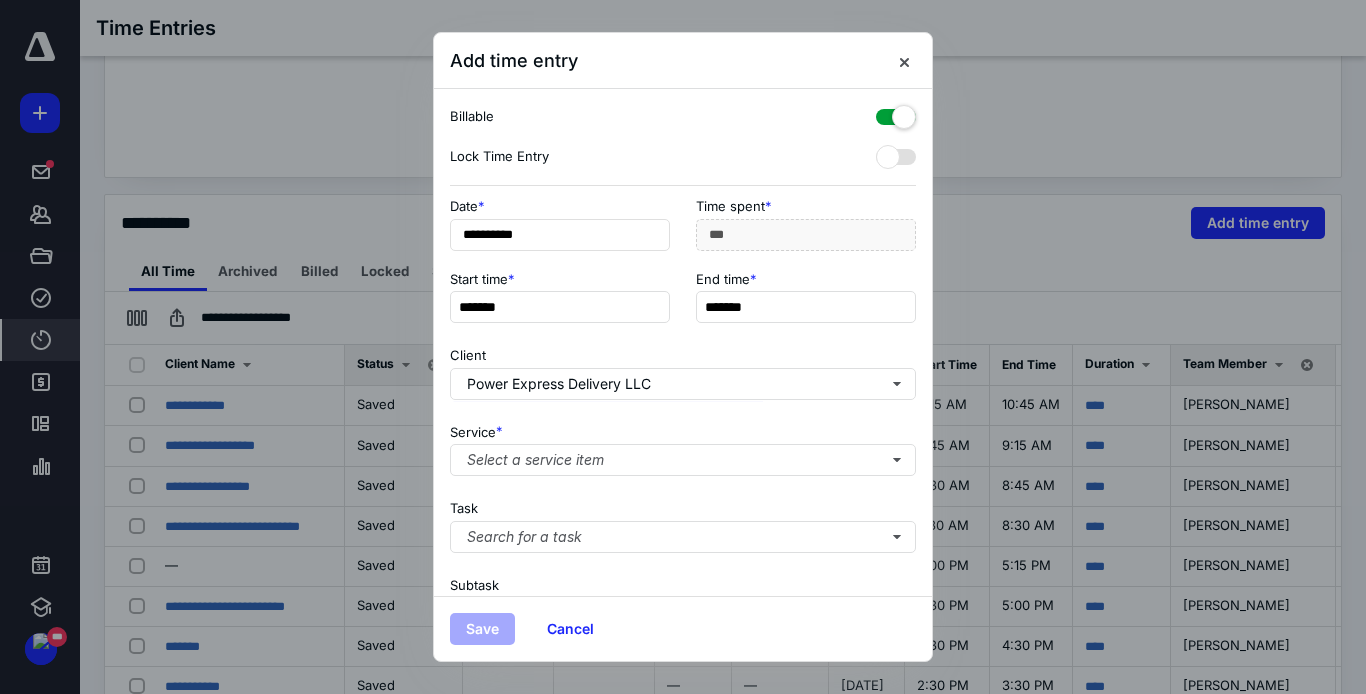 click at bounding box center [896, 113] 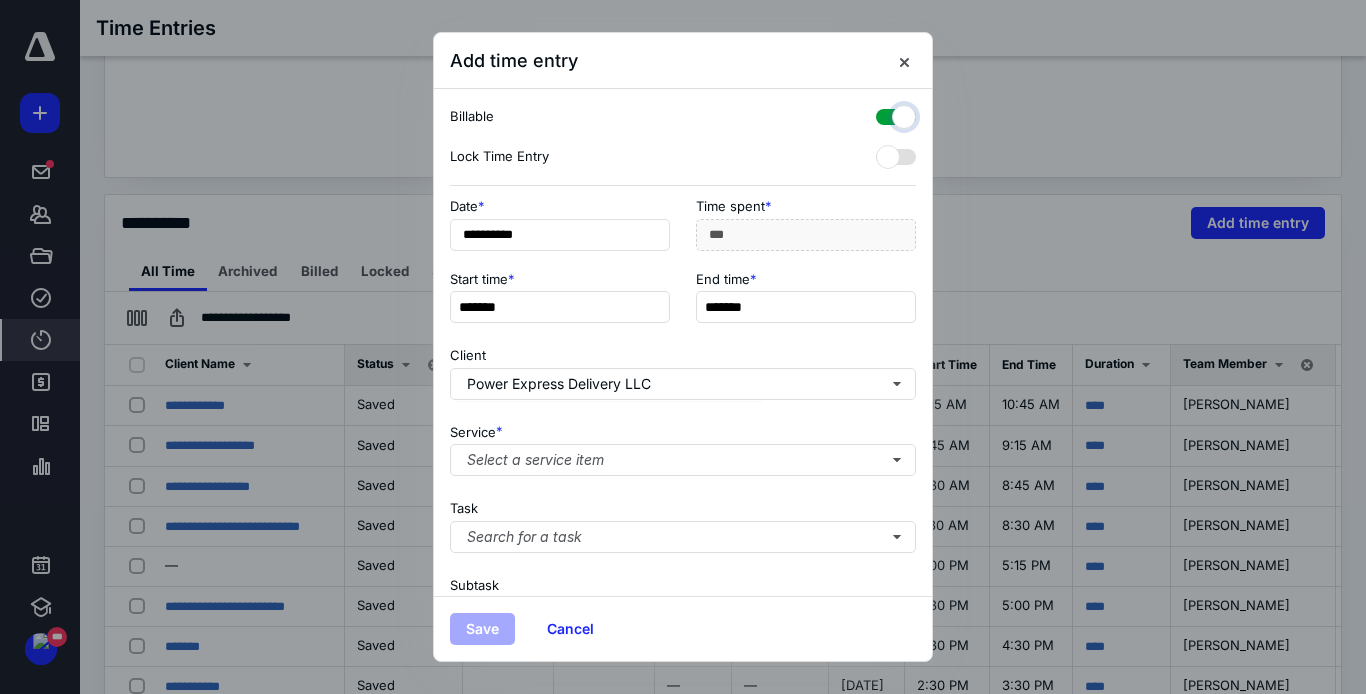 click at bounding box center [886, 114] 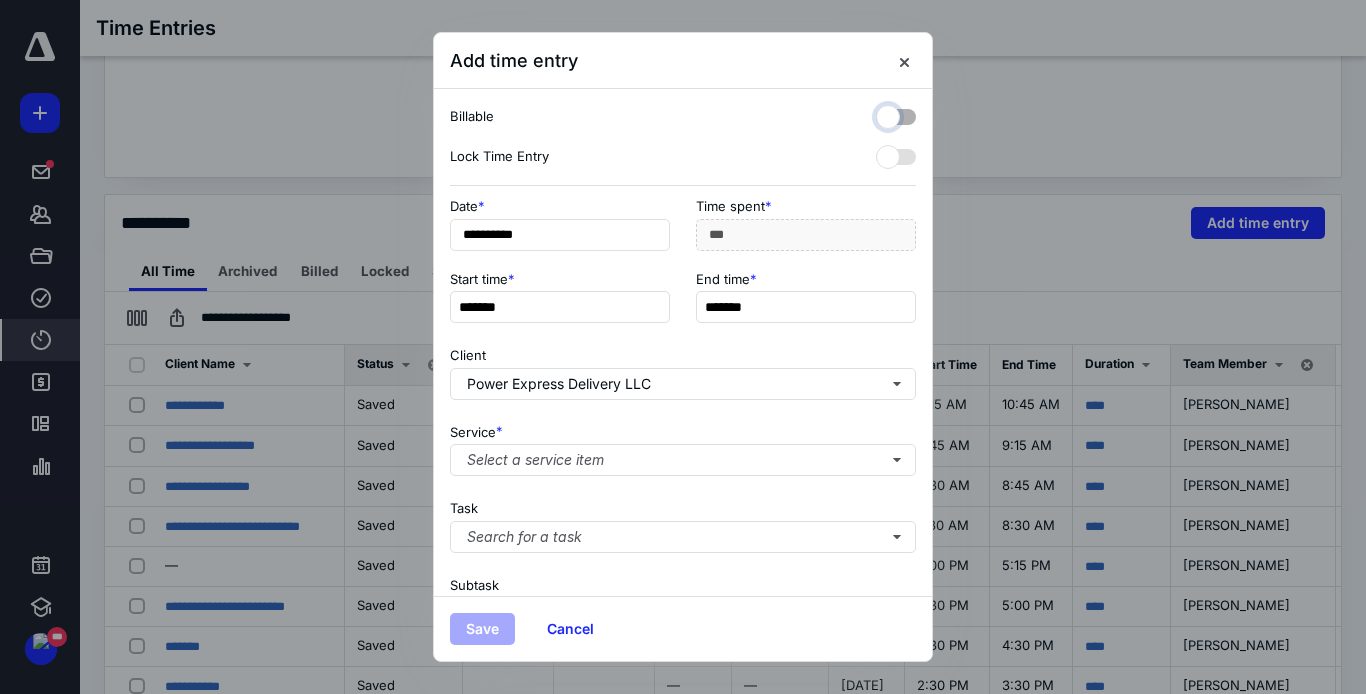 checkbox on "false" 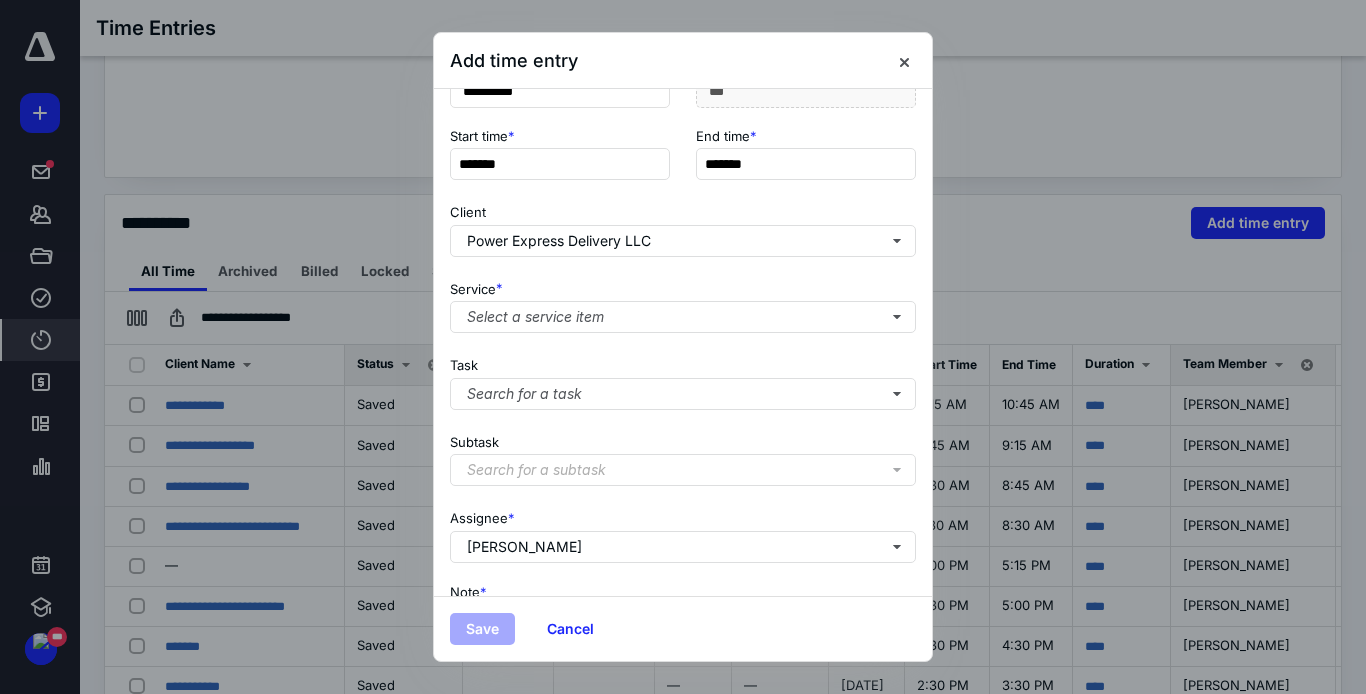 scroll, scrollTop: 160, scrollLeft: 0, axis: vertical 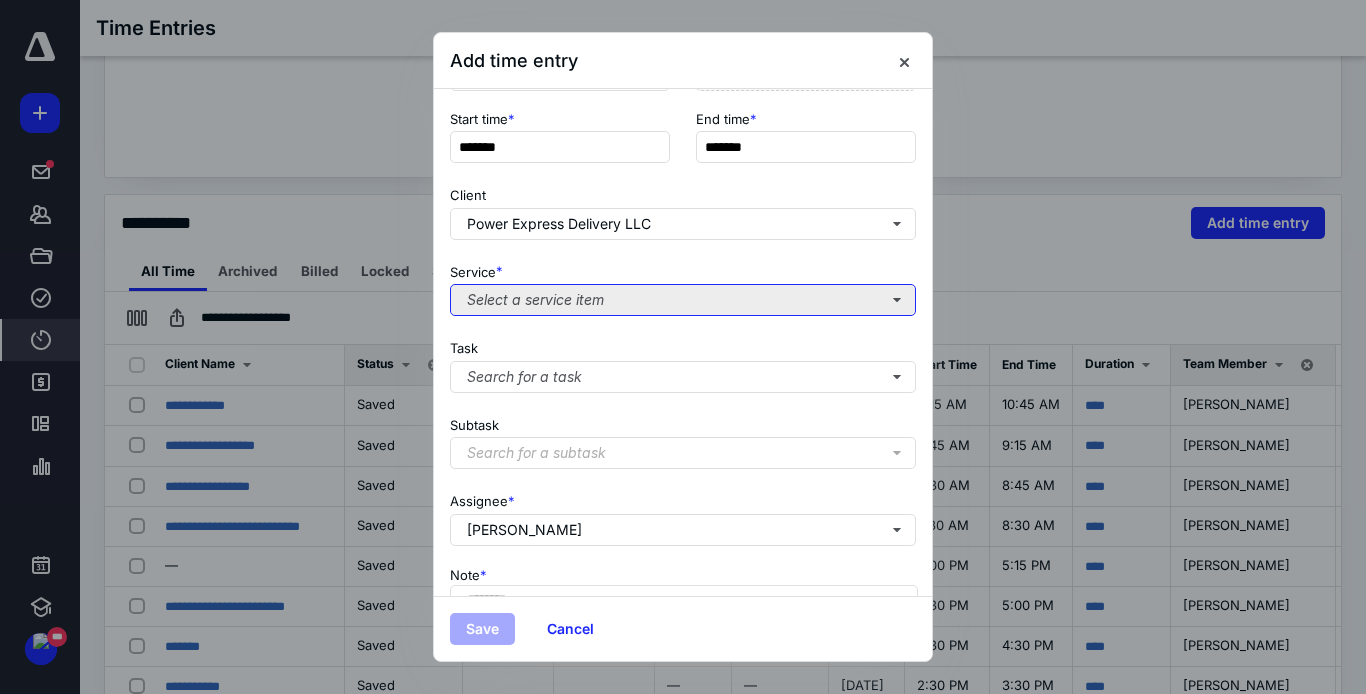 click on "Select a service item" at bounding box center (683, 300) 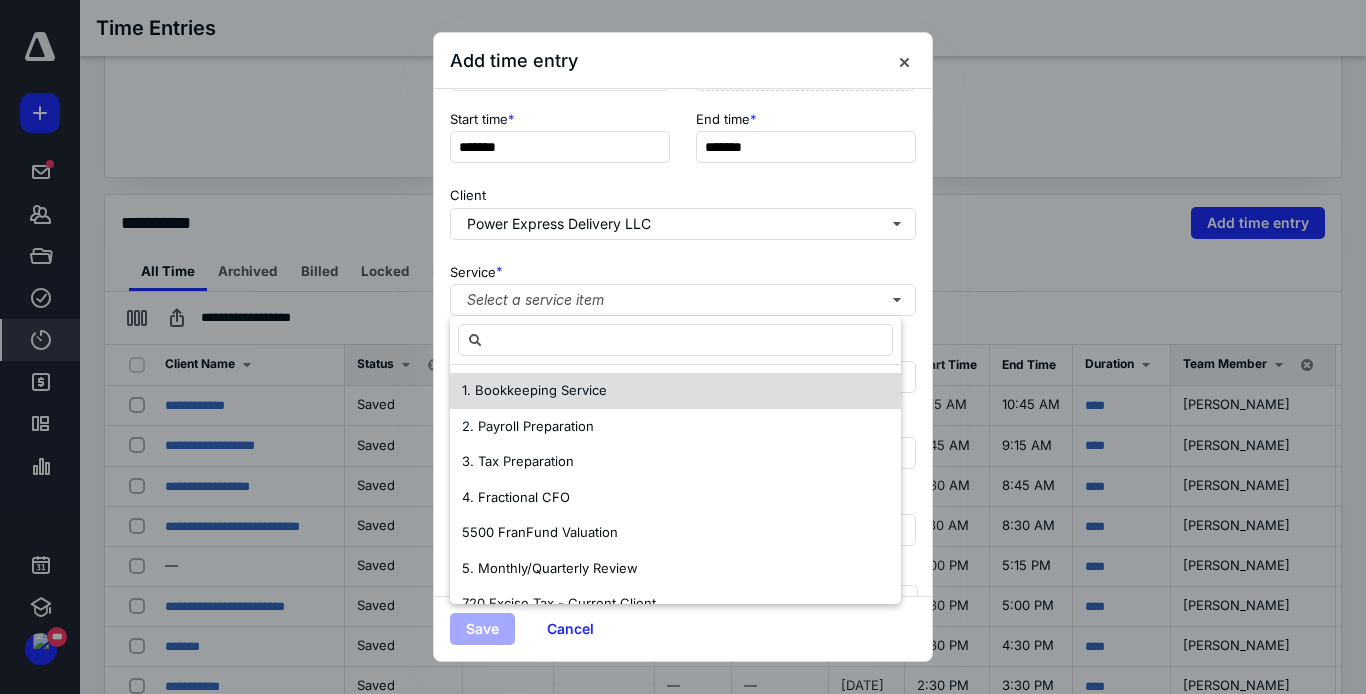 click on "1. Bookkeeping Service" at bounding box center [675, 391] 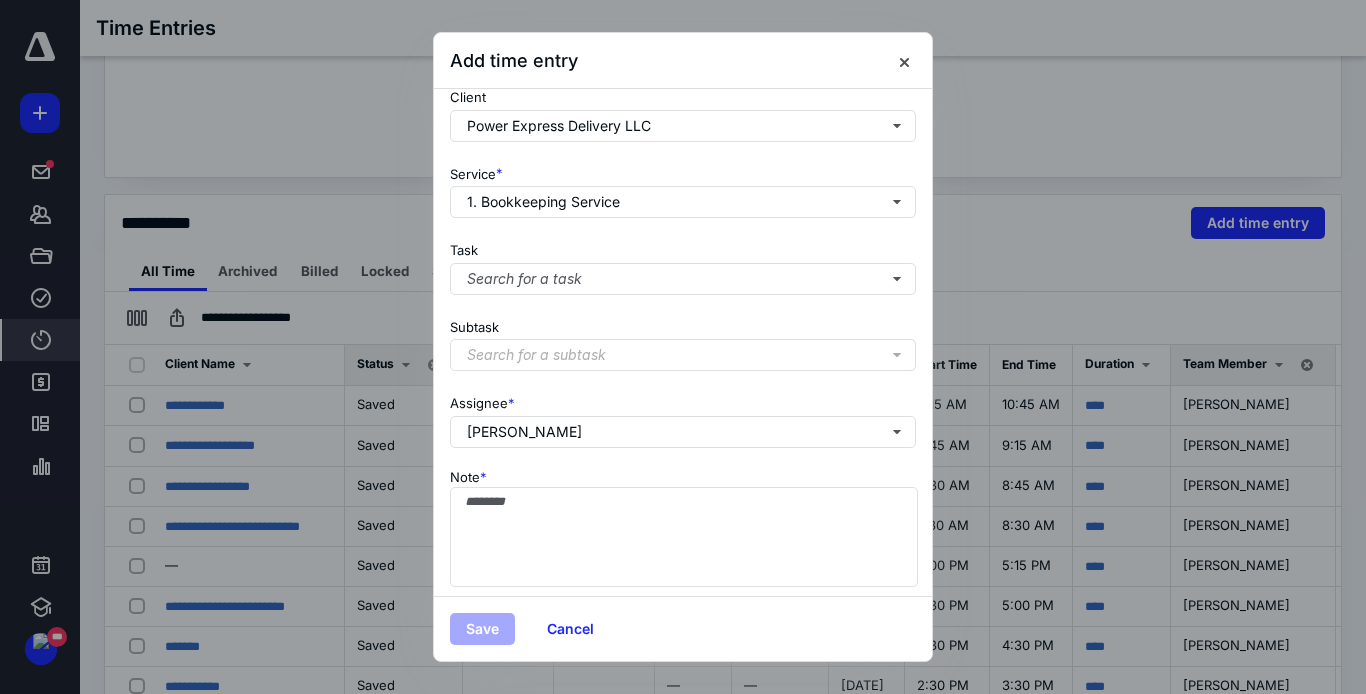 scroll, scrollTop: 280, scrollLeft: 0, axis: vertical 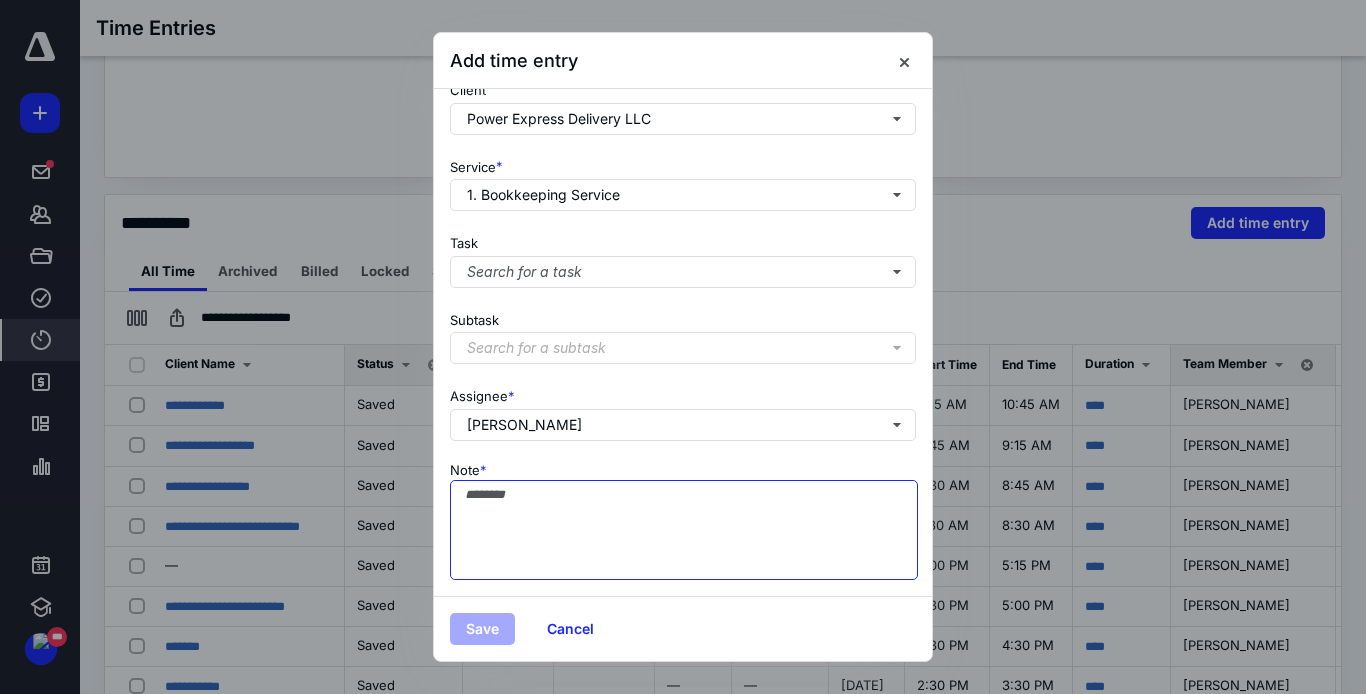 click on "Note *" at bounding box center [684, 530] 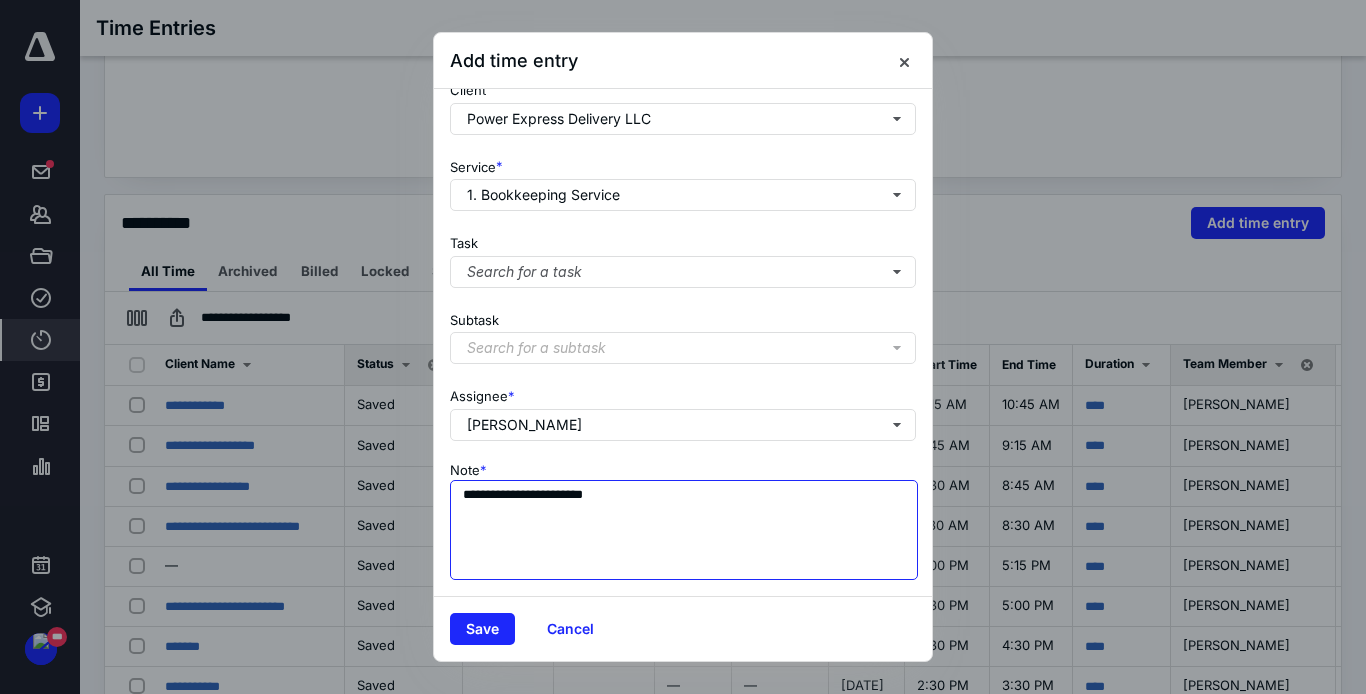type on "**********" 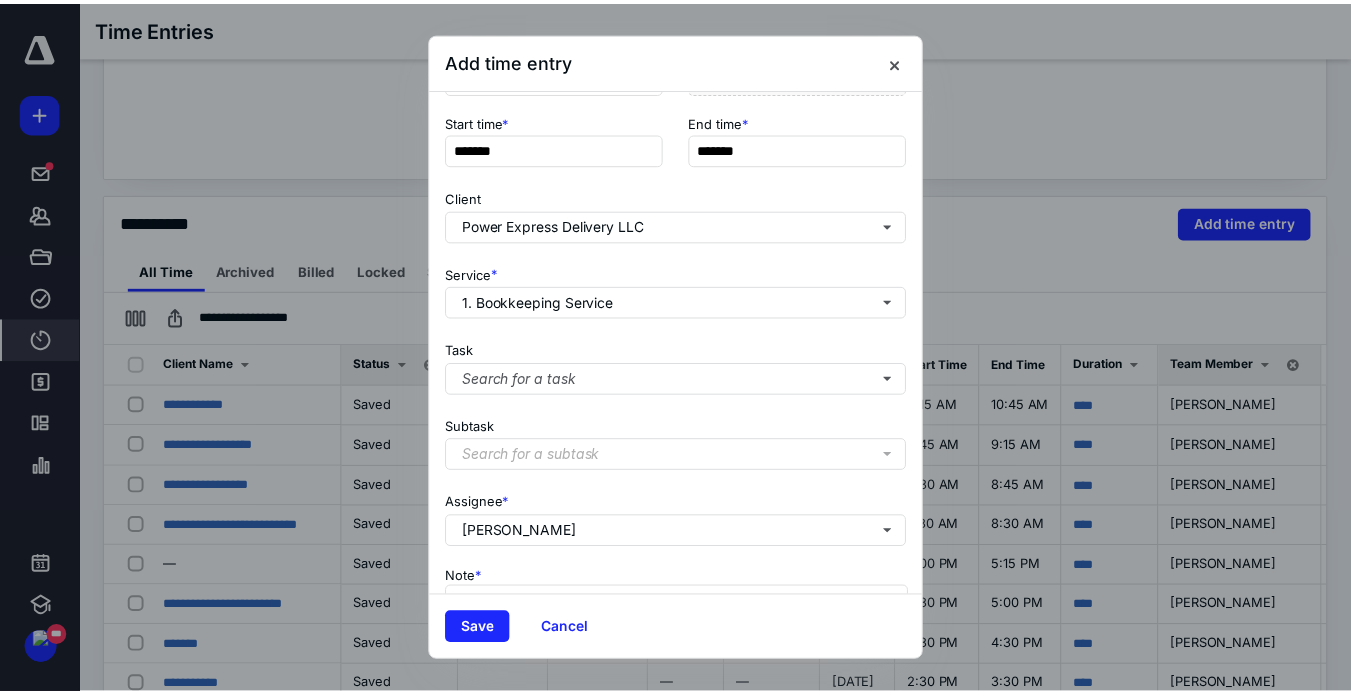 scroll, scrollTop: 0, scrollLeft: 0, axis: both 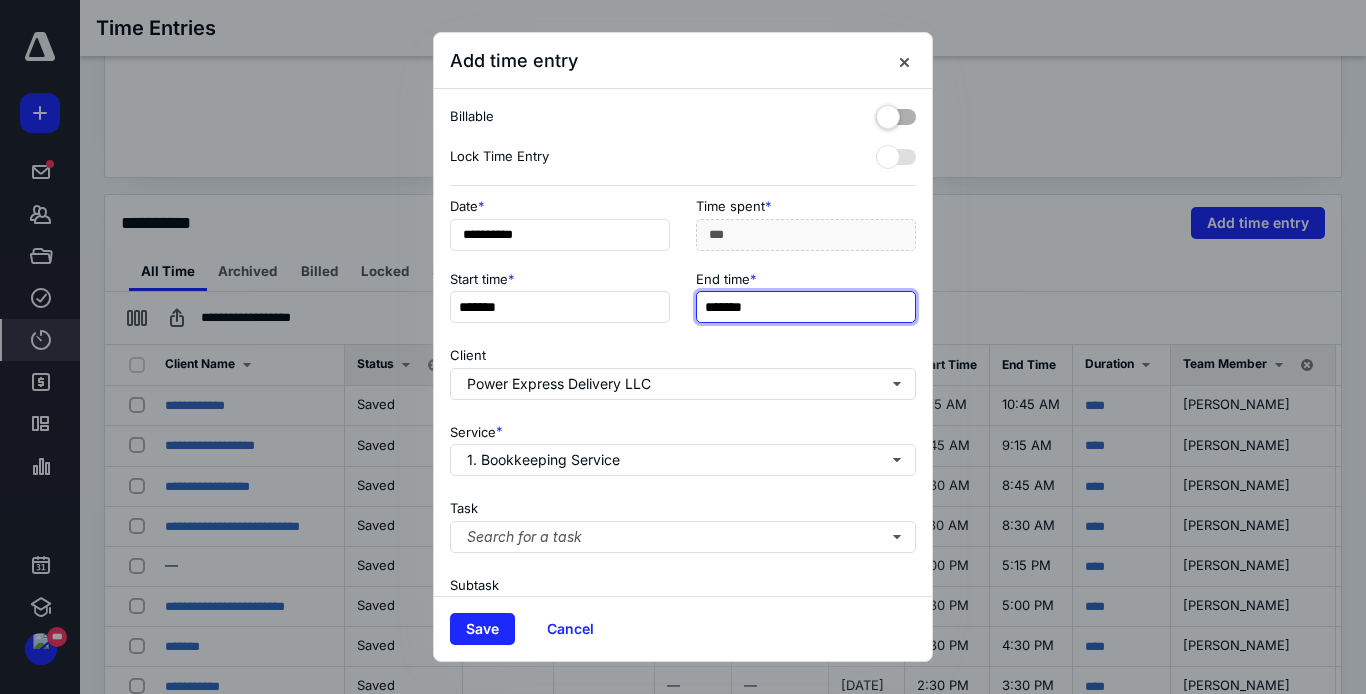 click on "*******" at bounding box center [806, 307] 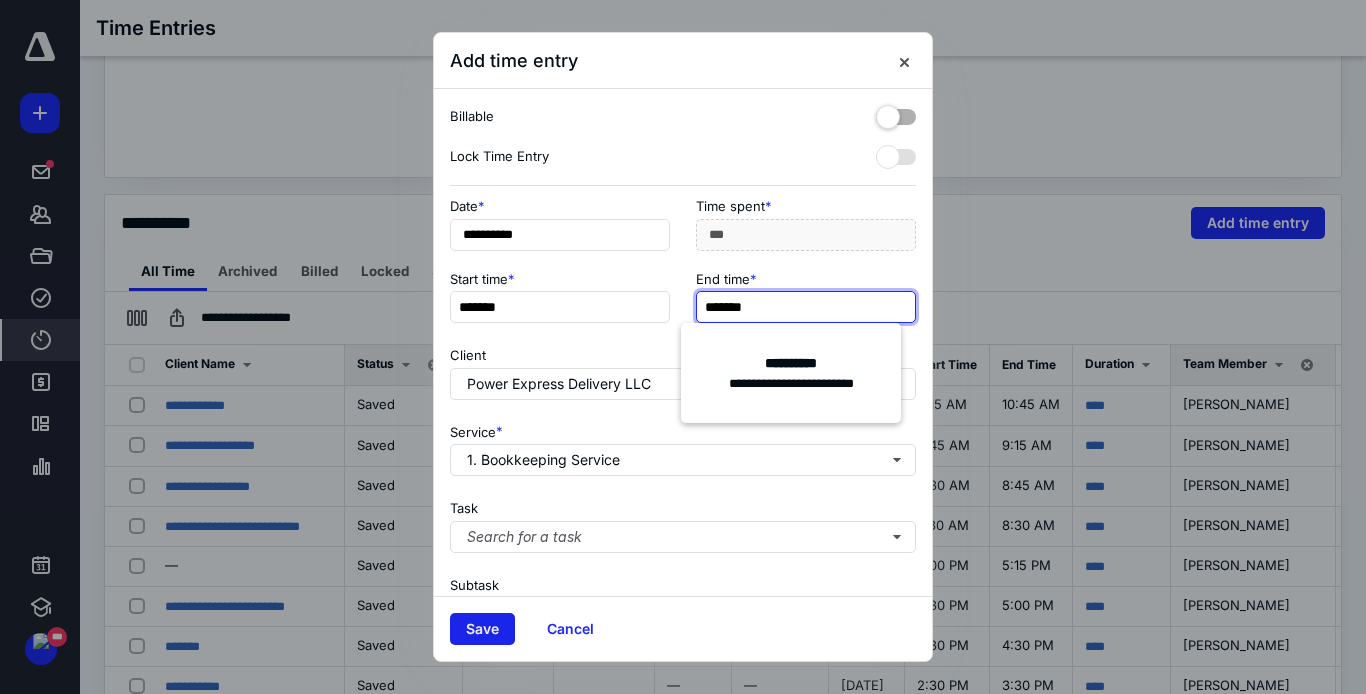 type on "*******" 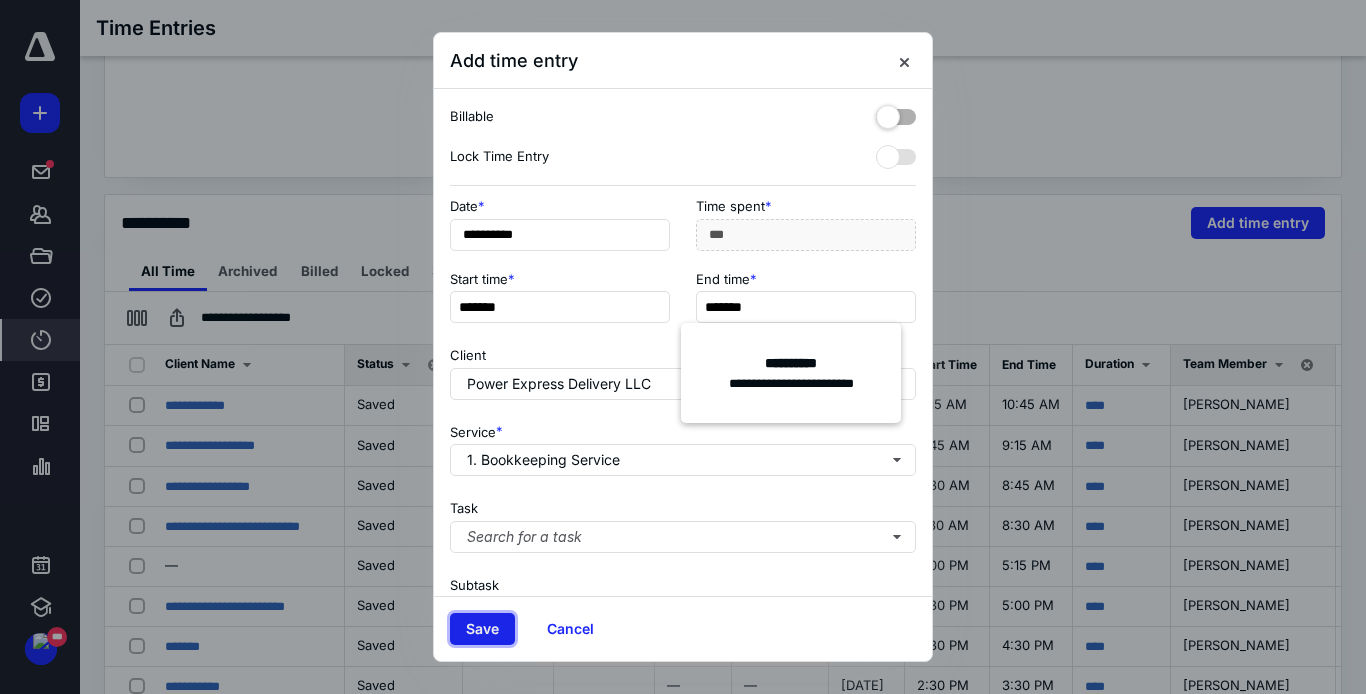 type on "***" 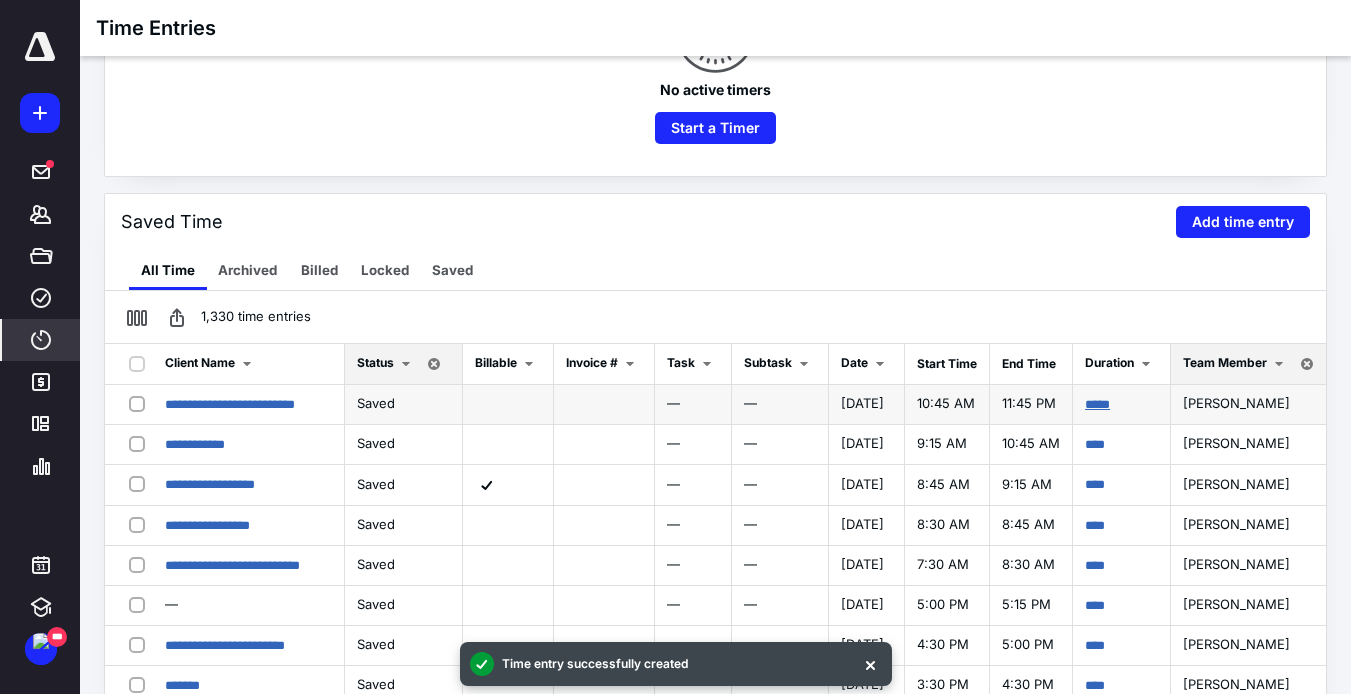click on "*****" at bounding box center [1097, 404] 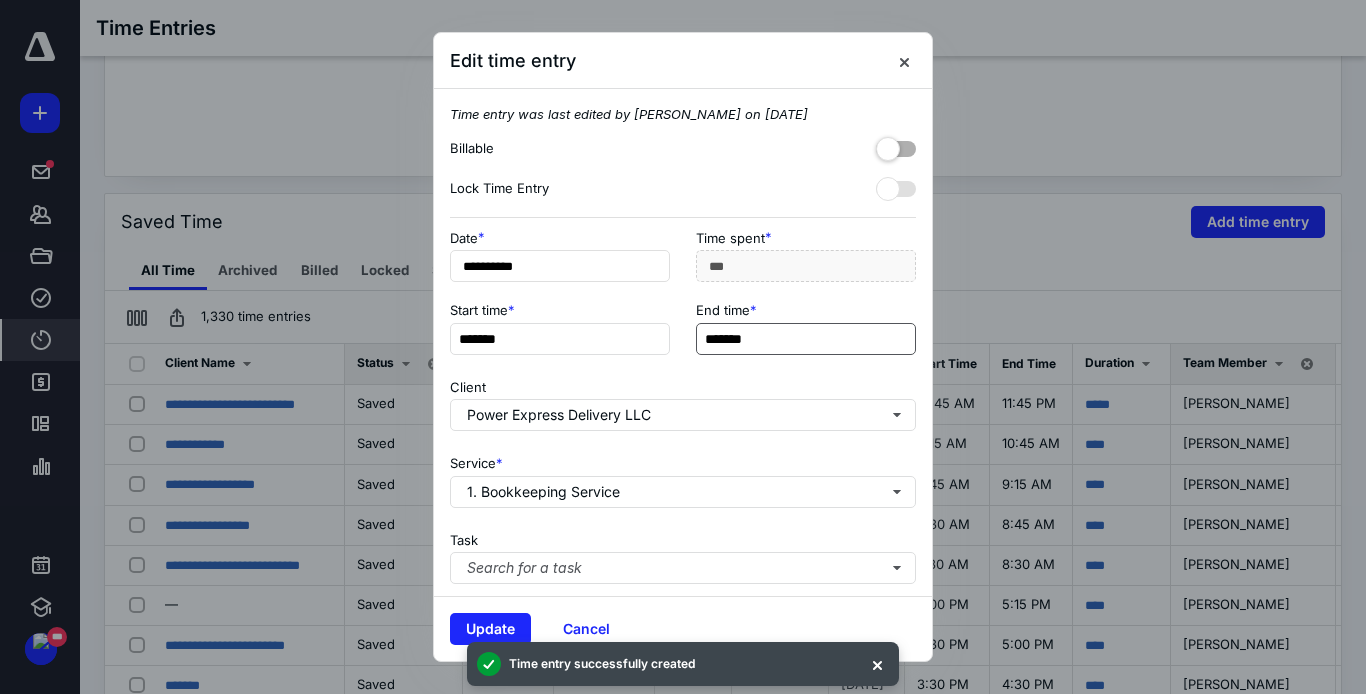 drag, startPoint x: 722, startPoint y: 337, endPoint x: 755, endPoint y: 346, distance: 34.20526 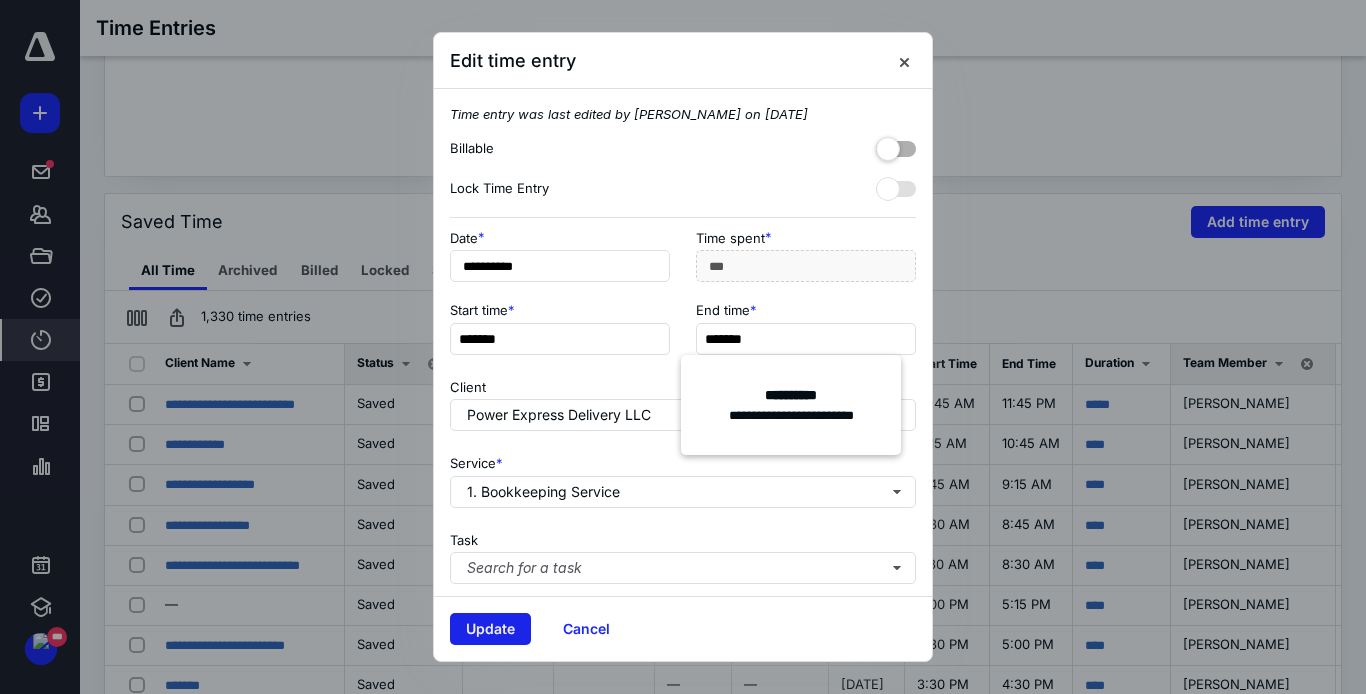 type on "*******" 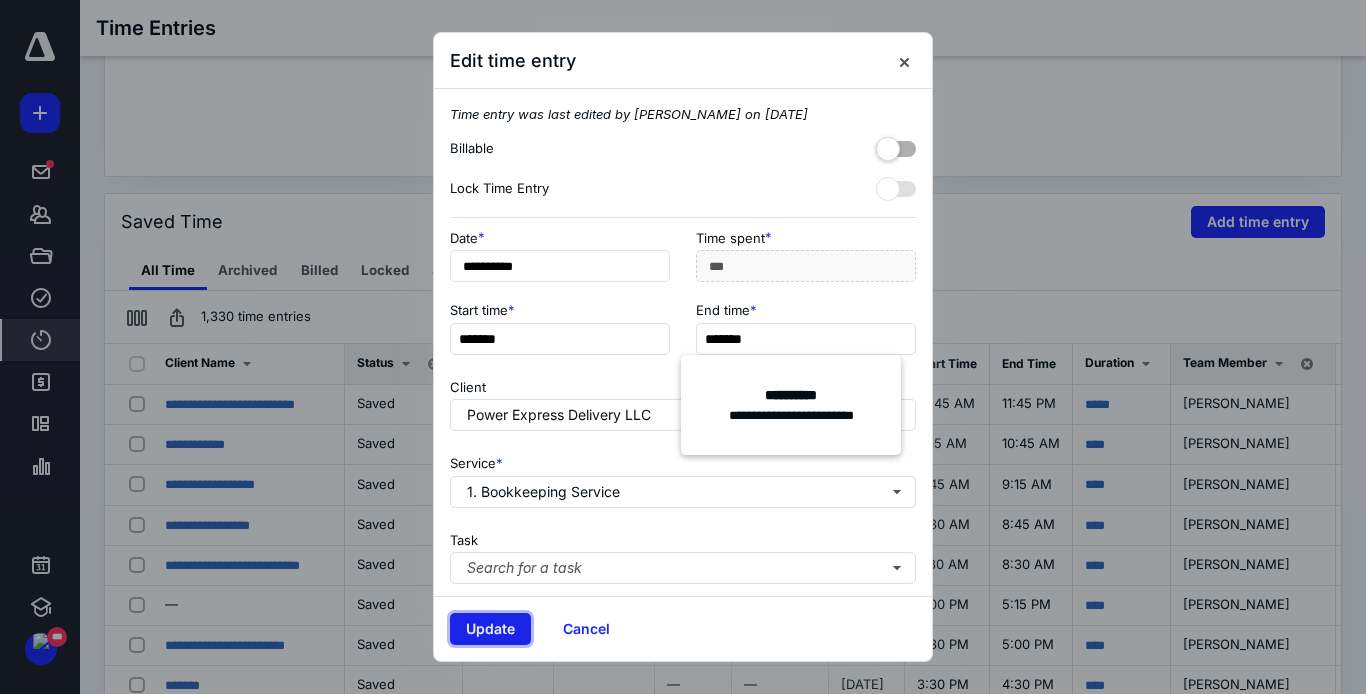 type on "**" 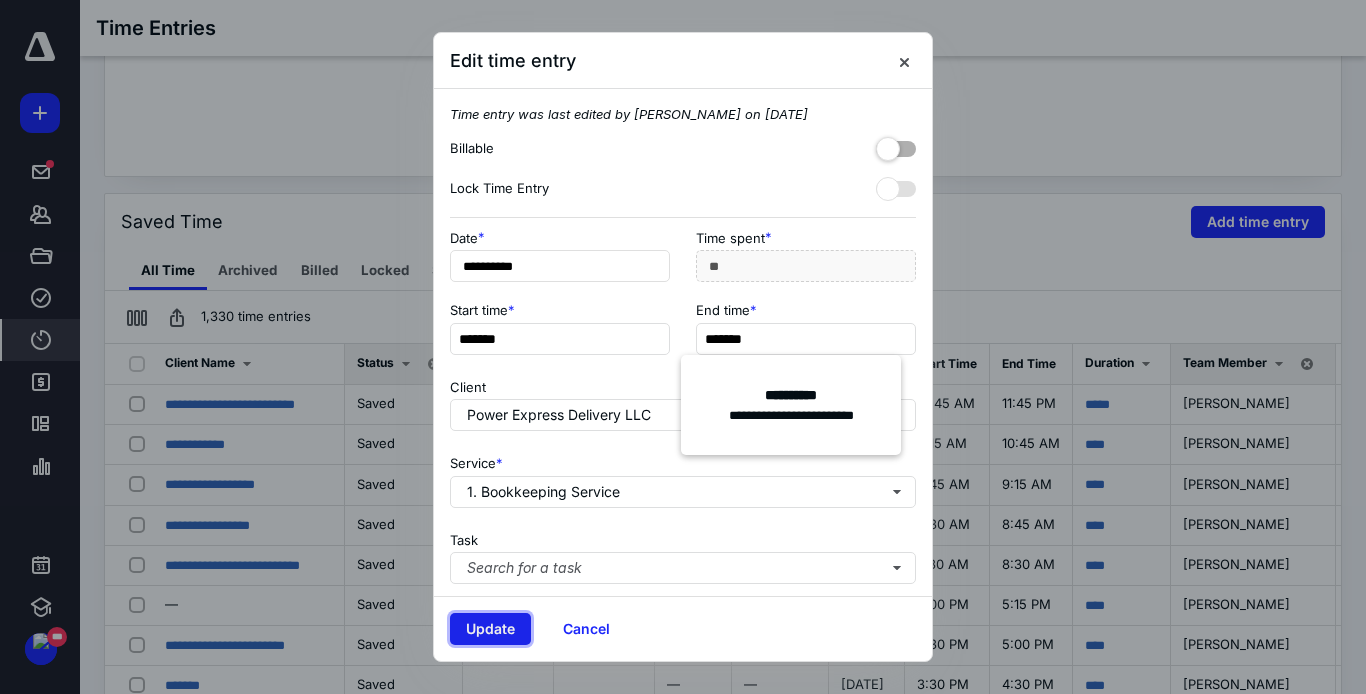 click on "Update" at bounding box center (490, 629) 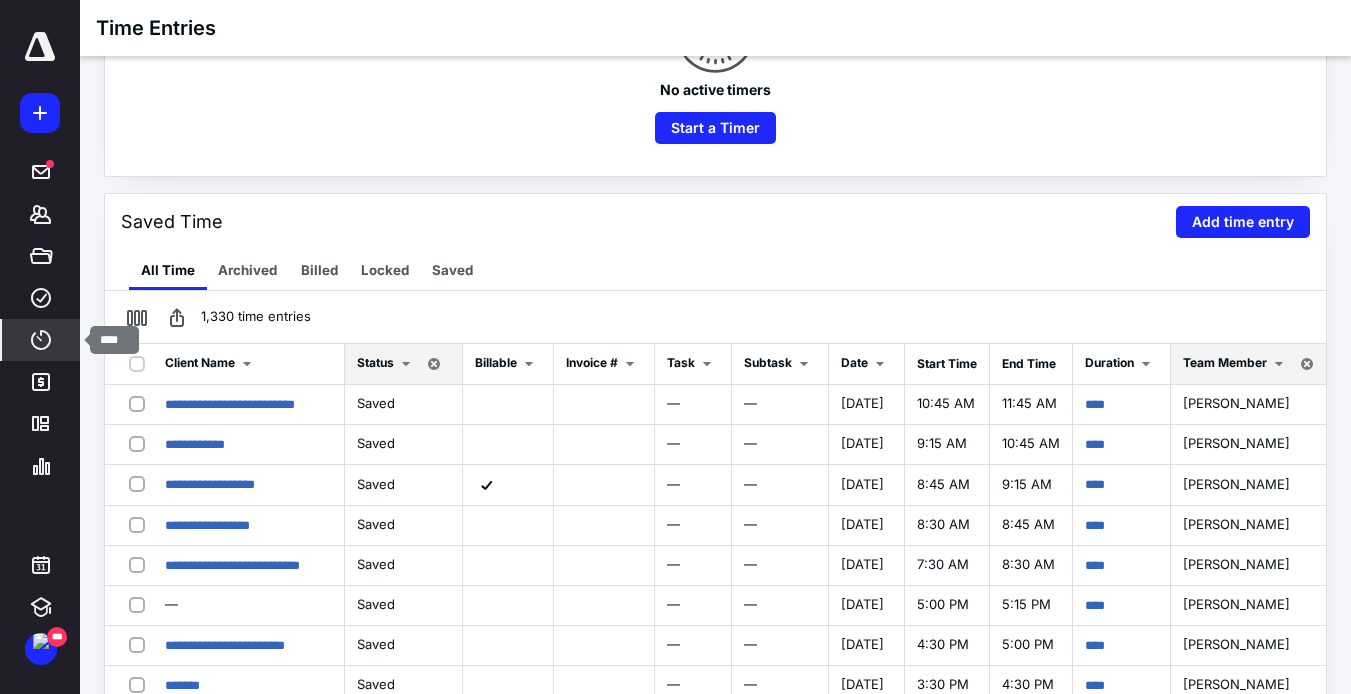 click 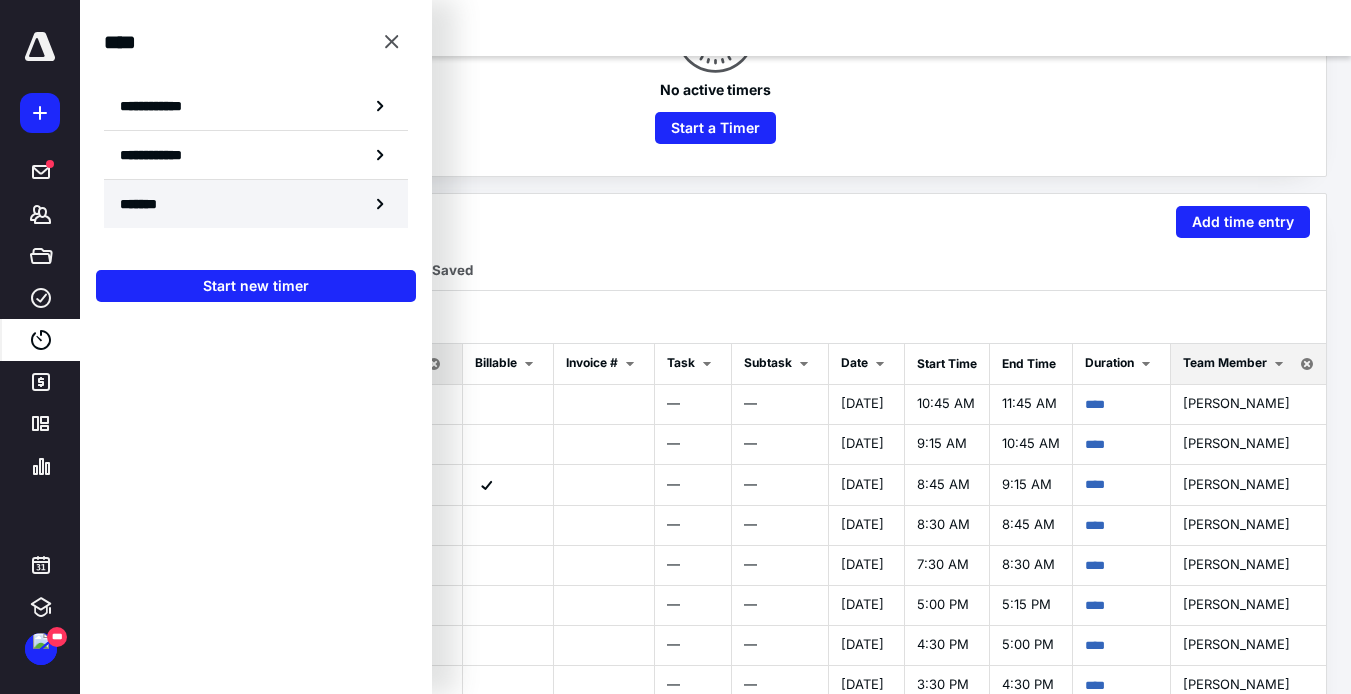 click 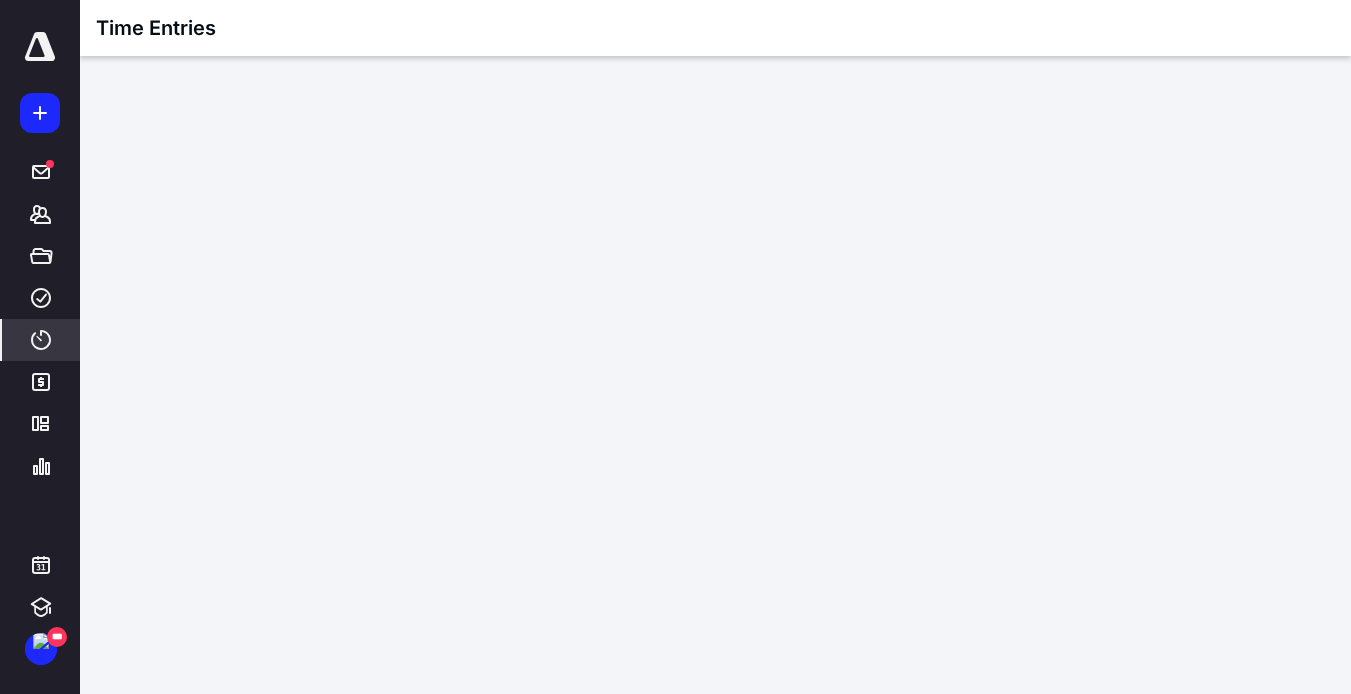 scroll, scrollTop: 0, scrollLeft: 0, axis: both 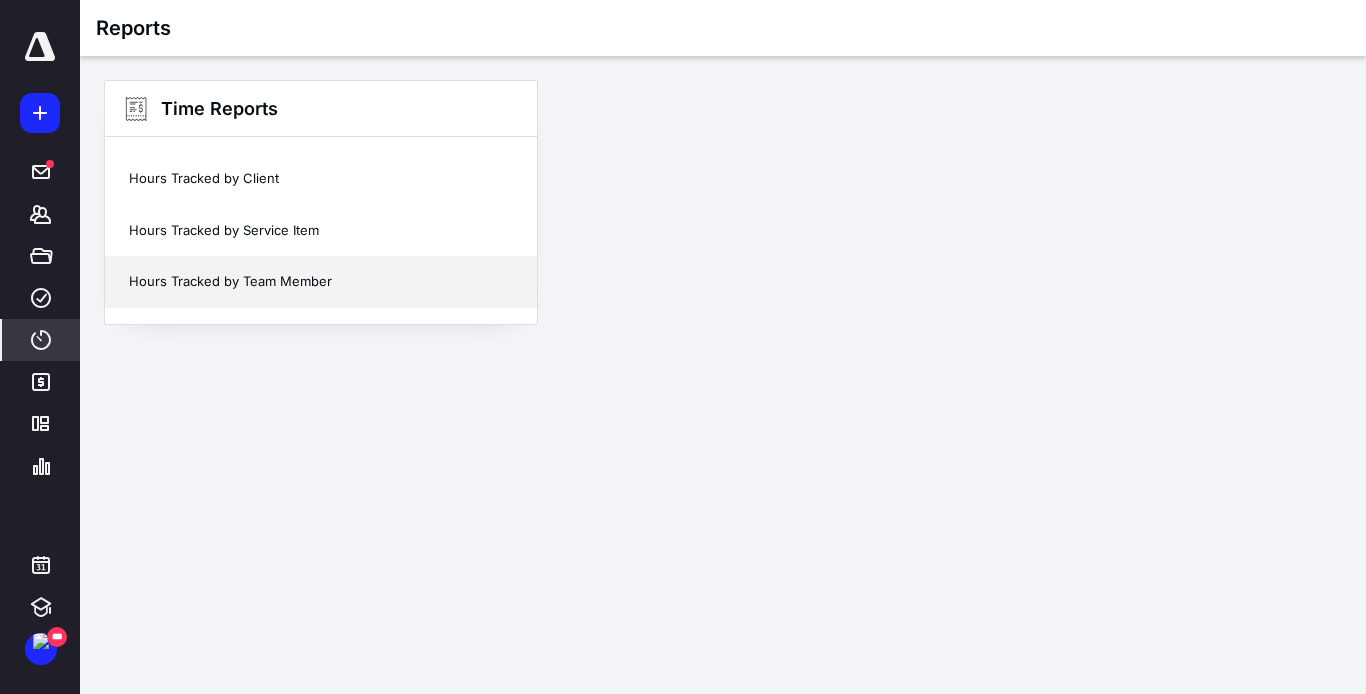 click on "Hours Tracked by Team Member" at bounding box center [321, 282] 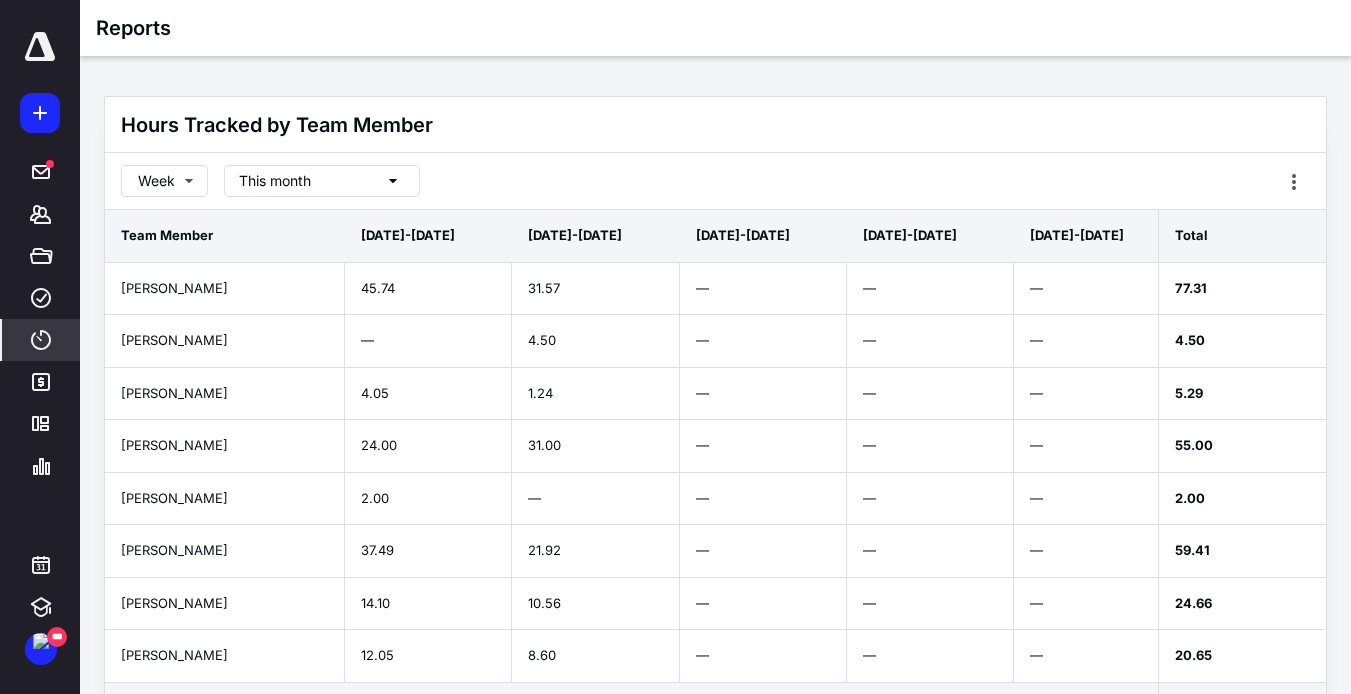click 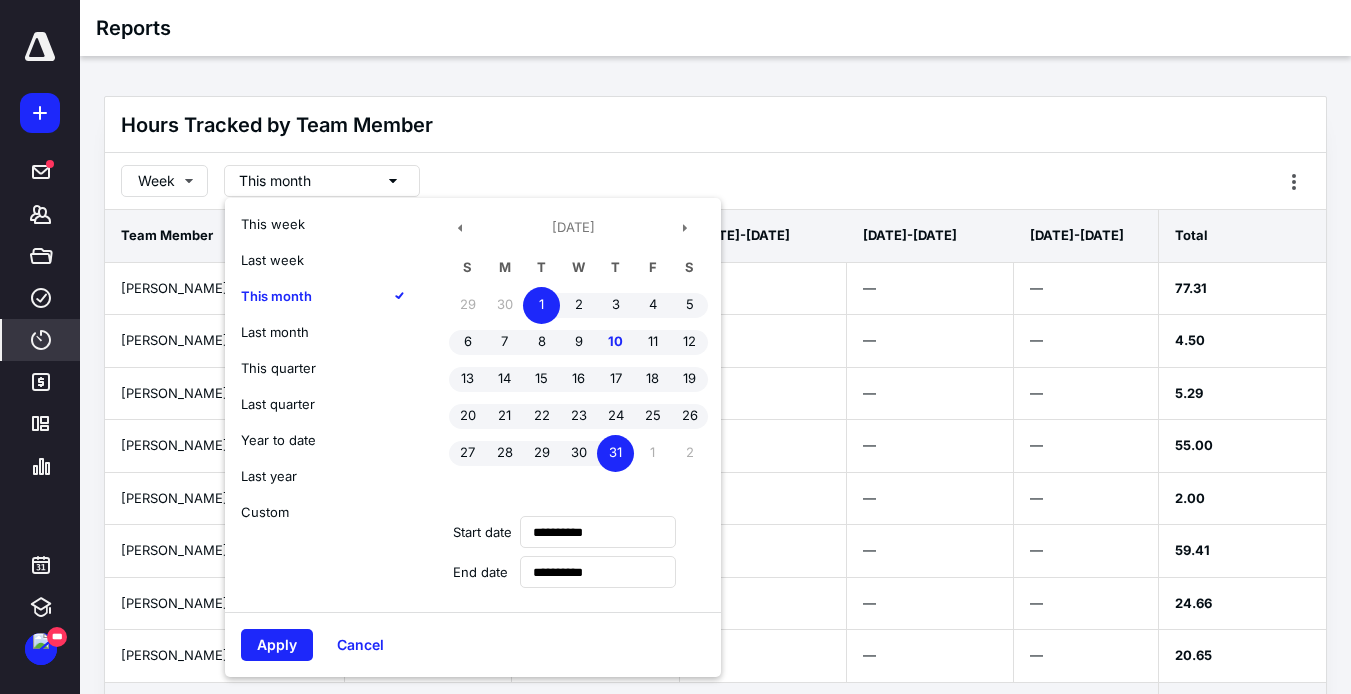 type on "**********" 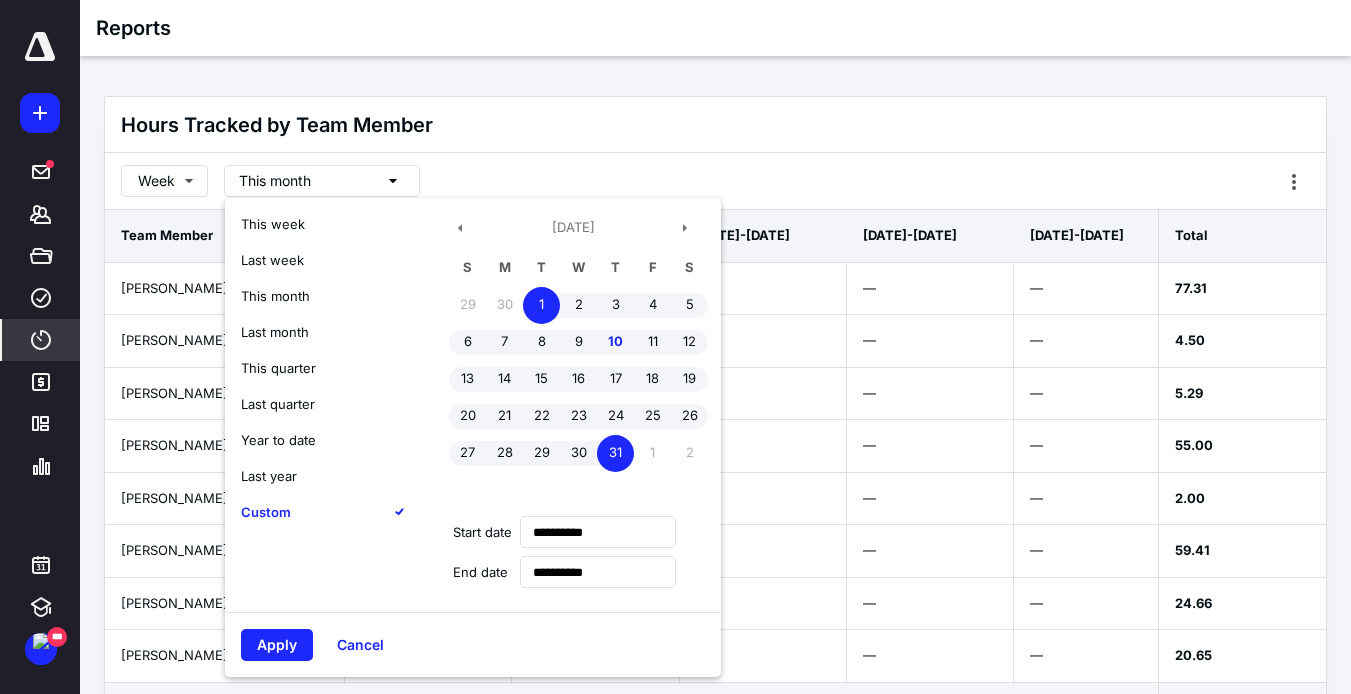 click on "This week" at bounding box center (273, 224) 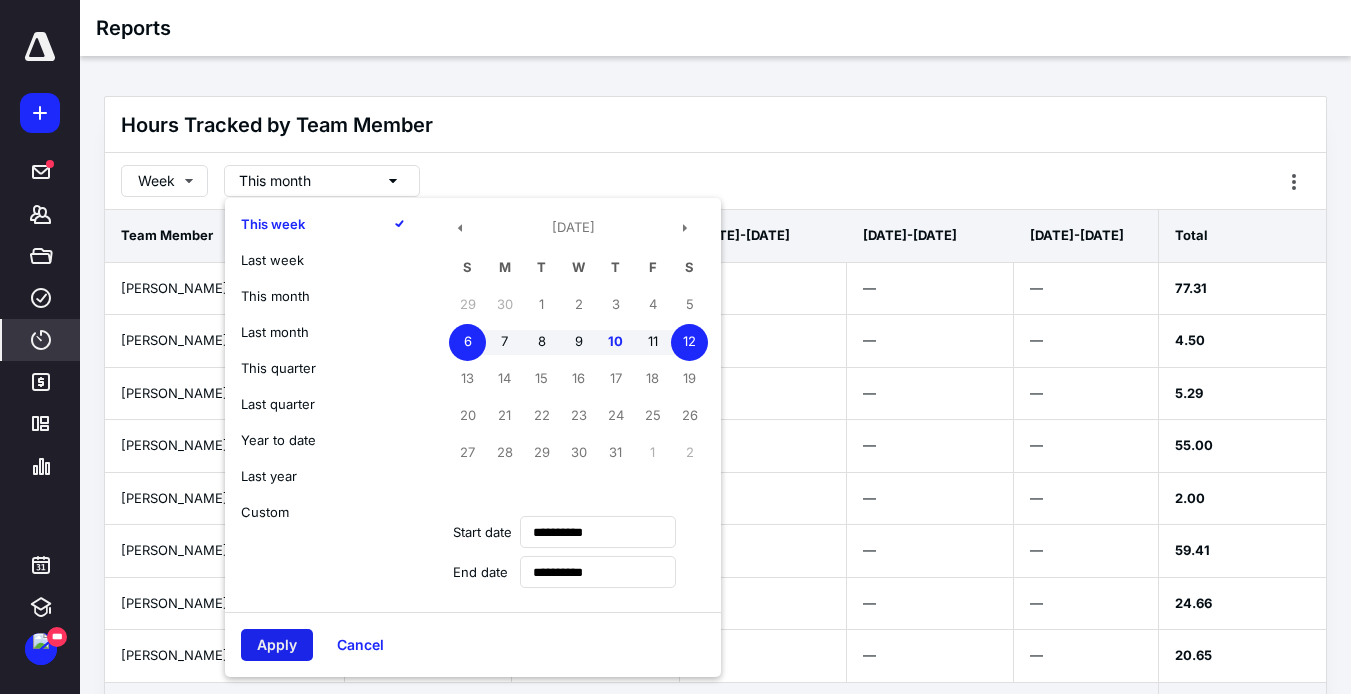 click on "Apply" at bounding box center (277, 645) 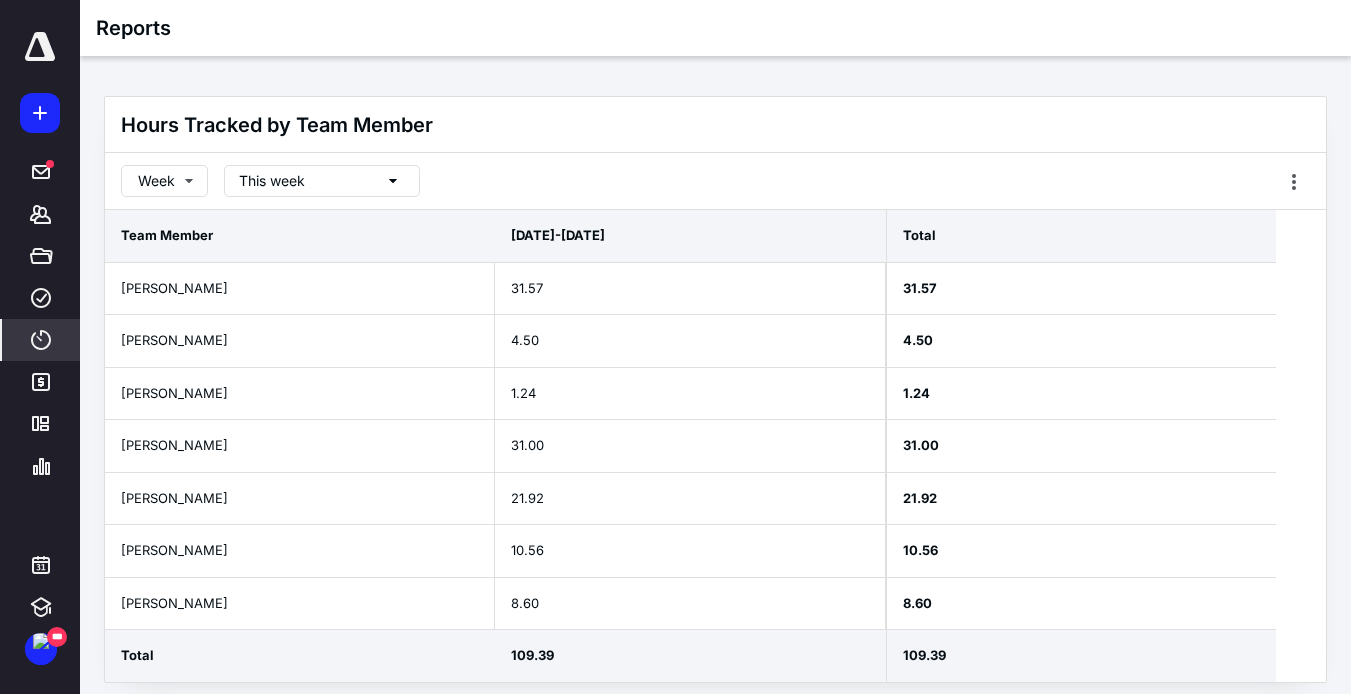 click at bounding box center [40, 47] 